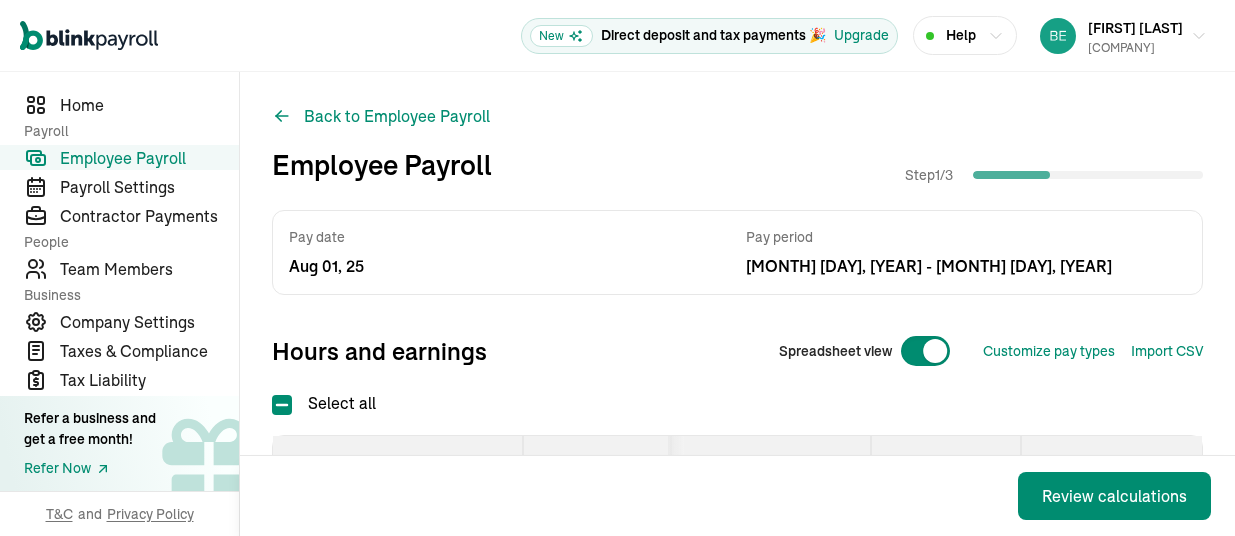 scroll, scrollTop: 0, scrollLeft: 0, axis: both 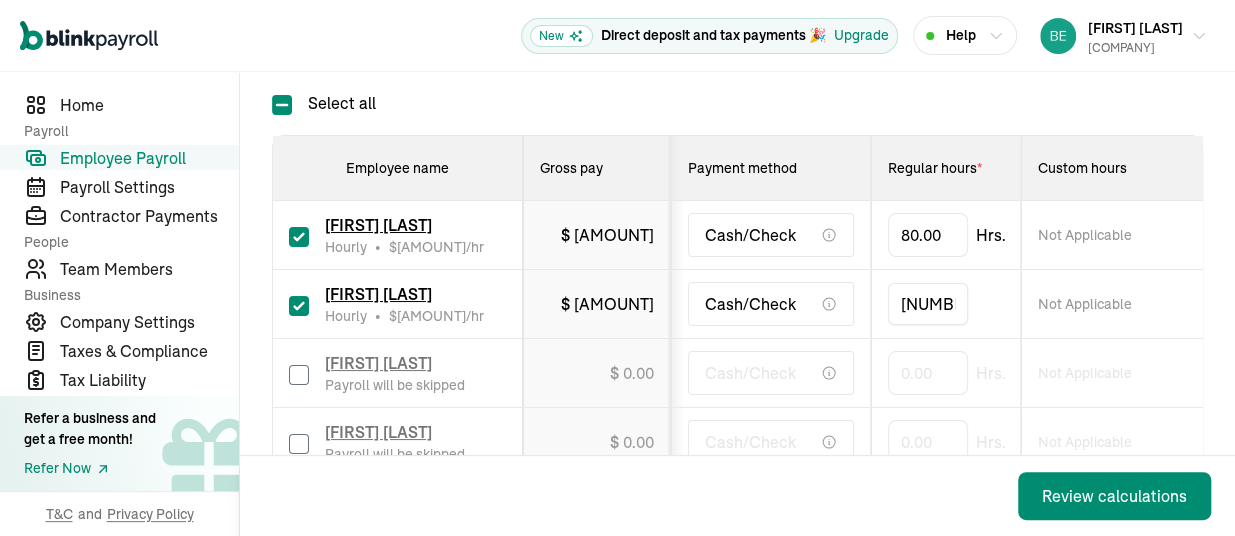 type on "8" 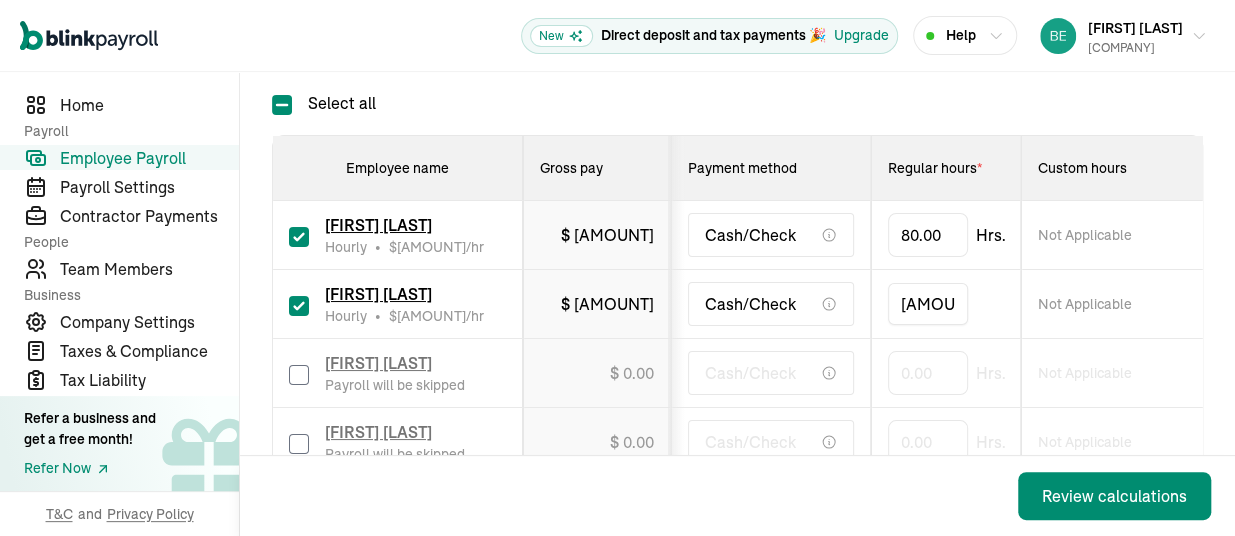type on "[AMOUNT]" 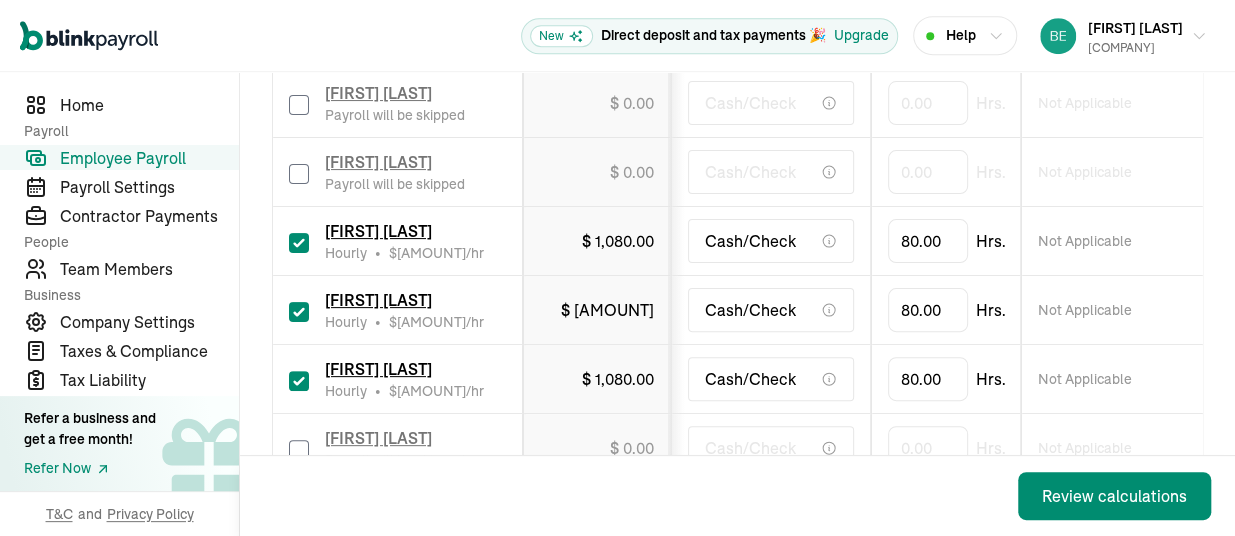 scroll, scrollTop: 600, scrollLeft: 0, axis: vertical 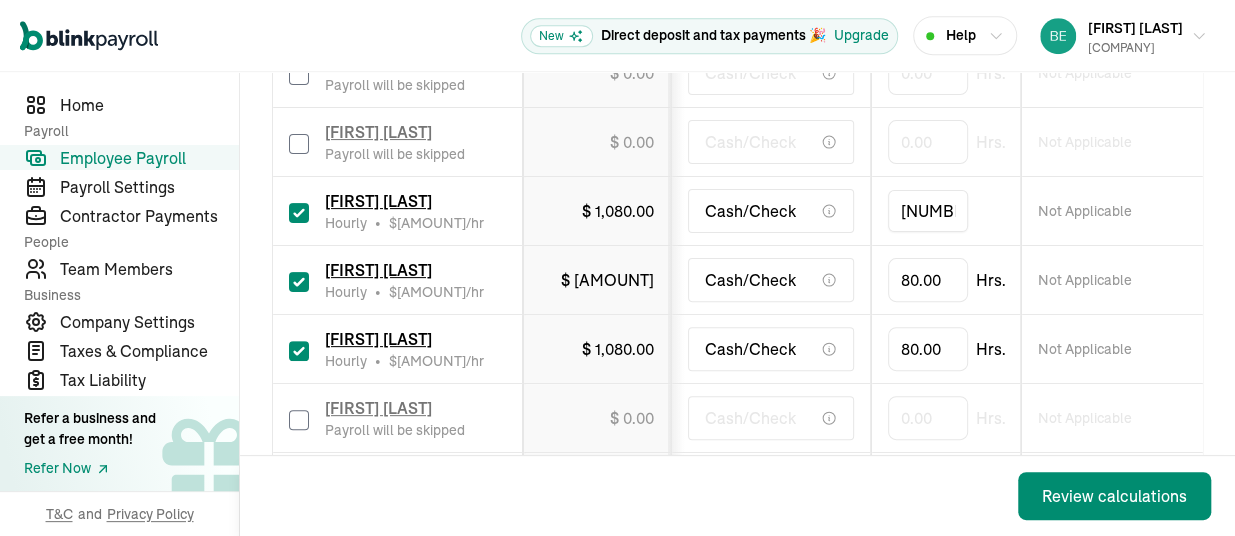 drag, startPoint x: 940, startPoint y: 212, endPoint x: 847, endPoint y: 224, distance: 93.770996 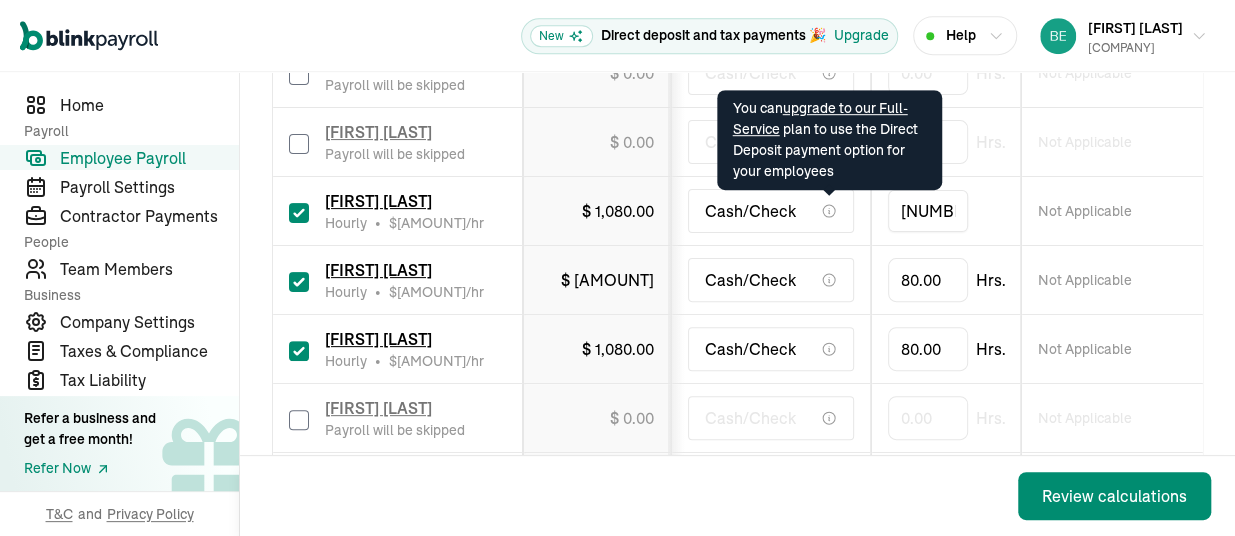 drag, startPoint x: 942, startPoint y: 193, endPoint x: 828, endPoint y: 208, distance: 114.982605 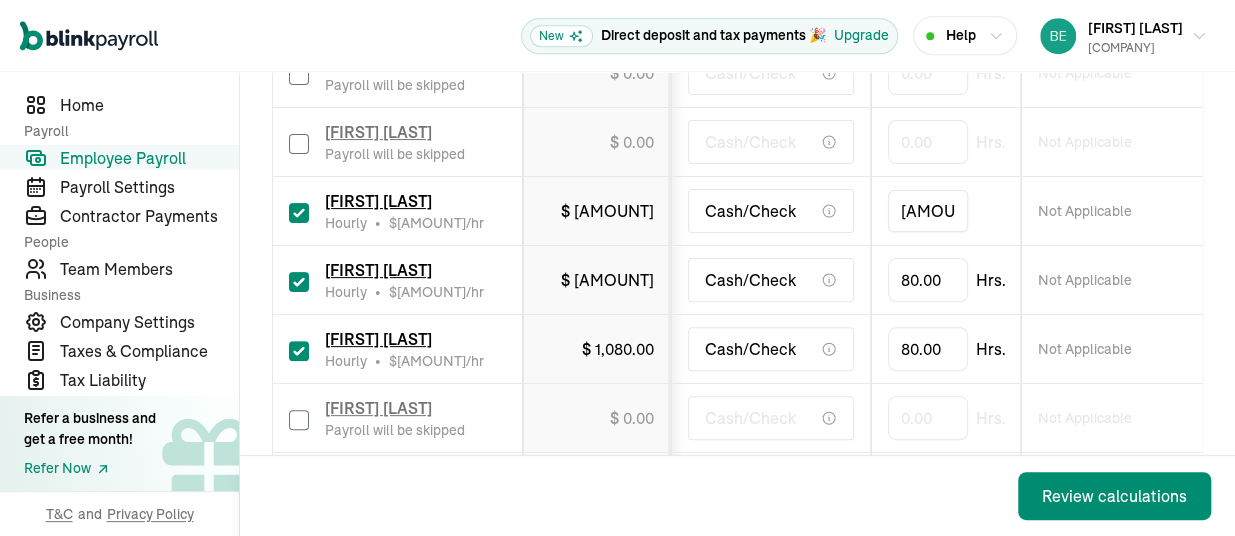 type on "[AMOUNT]" 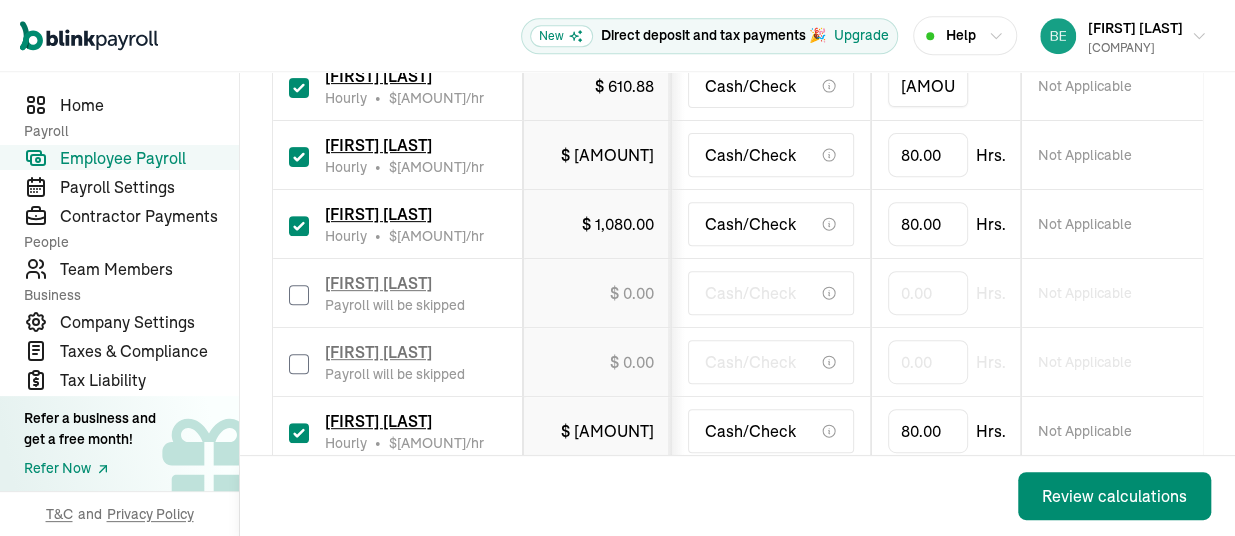 scroll, scrollTop: 750, scrollLeft: 0, axis: vertical 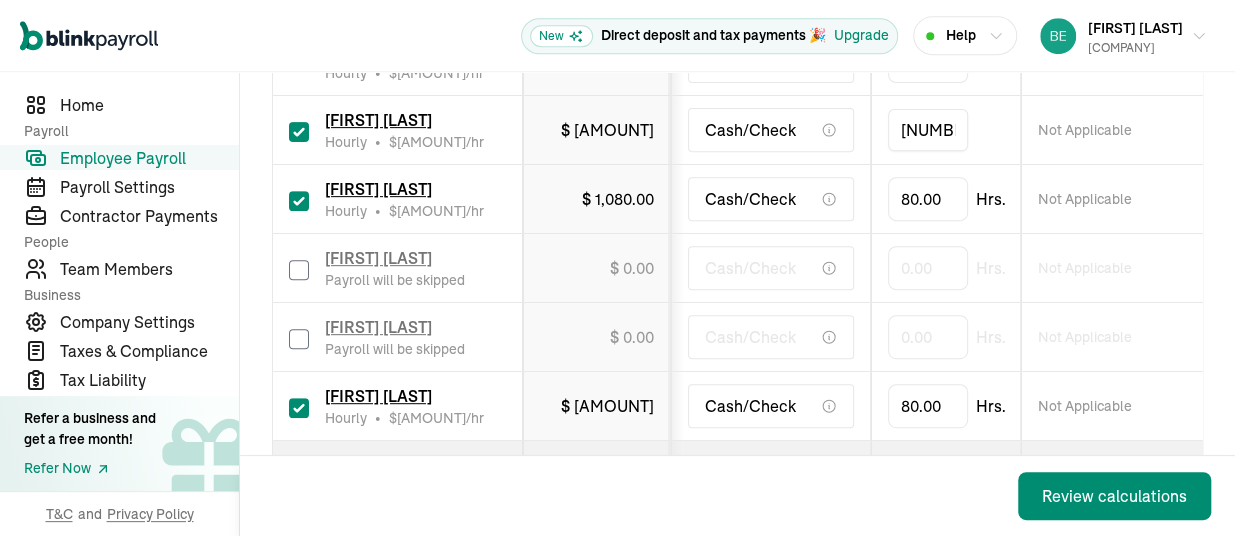 drag, startPoint x: 942, startPoint y: 131, endPoint x: 903, endPoint y: 145, distance: 41.4367 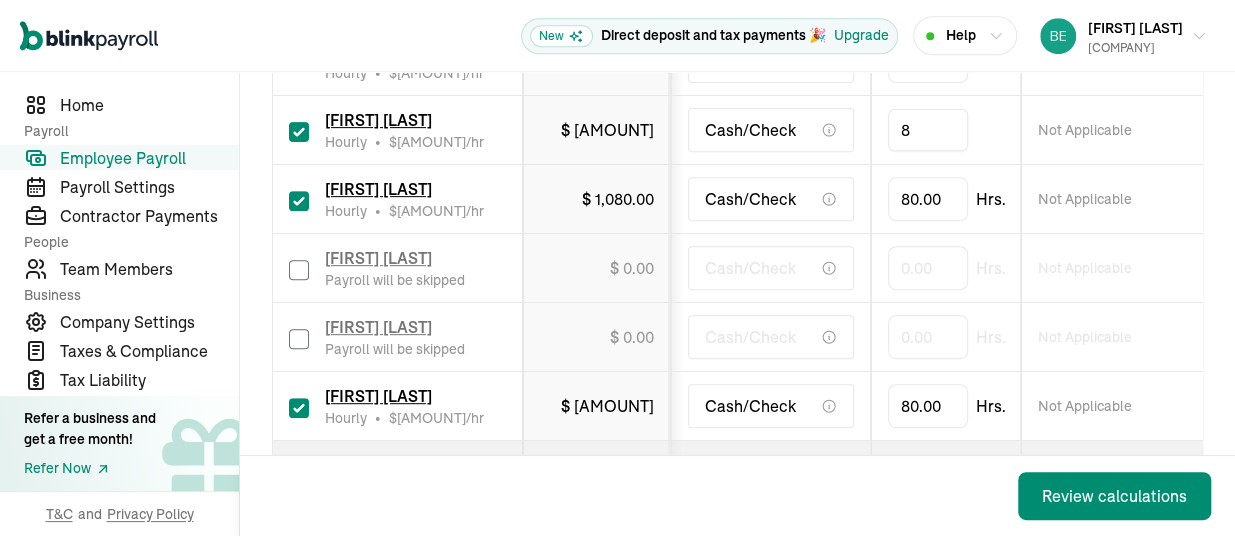 type 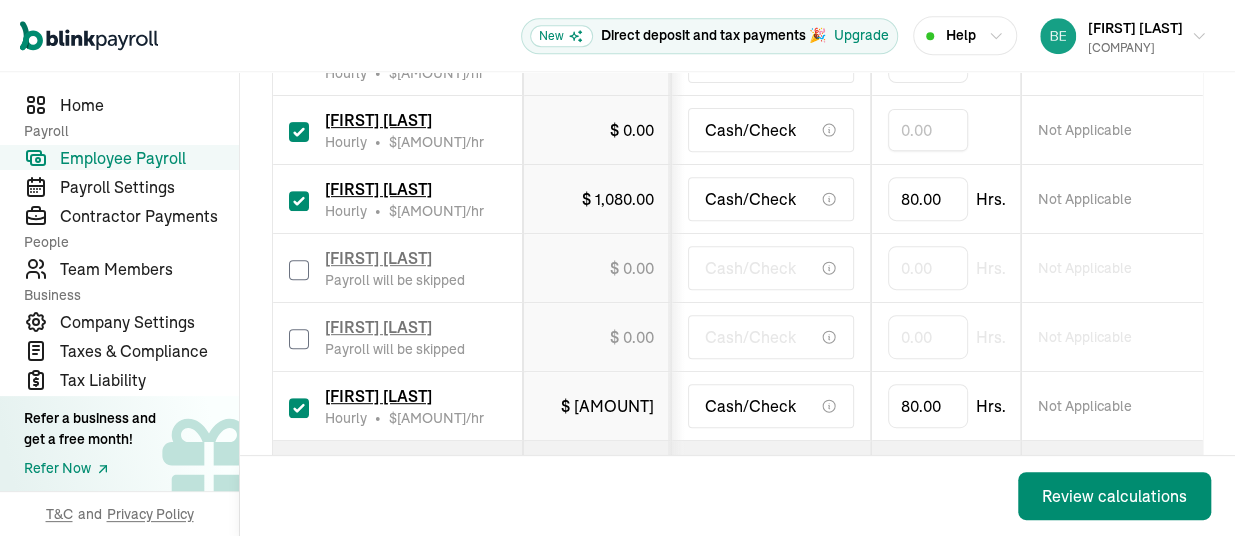 drag, startPoint x: 935, startPoint y: 126, endPoint x: 857, endPoint y: 122, distance: 78.10249 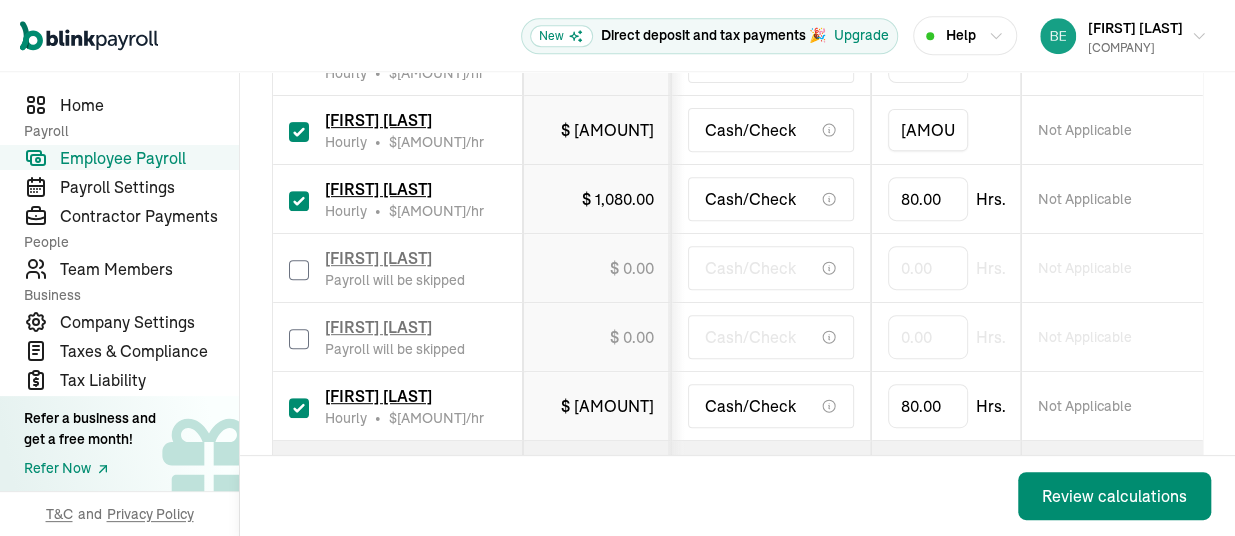 type on "[AMOUNT]" 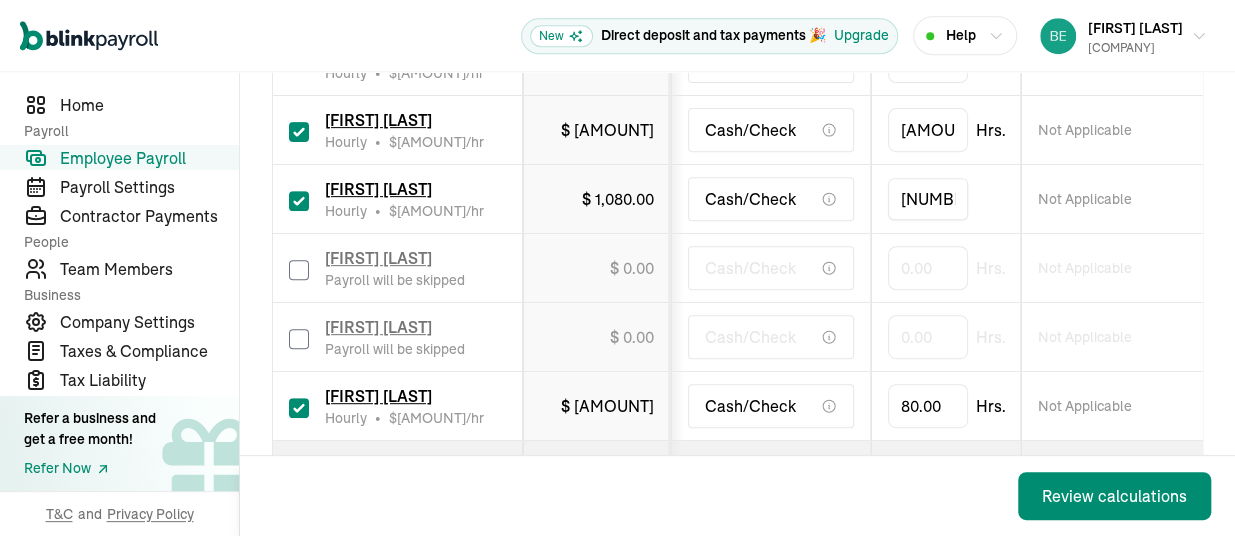 drag, startPoint x: 937, startPoint y: 196, endPoint x: 862, endPoint y: 196, distance: 75 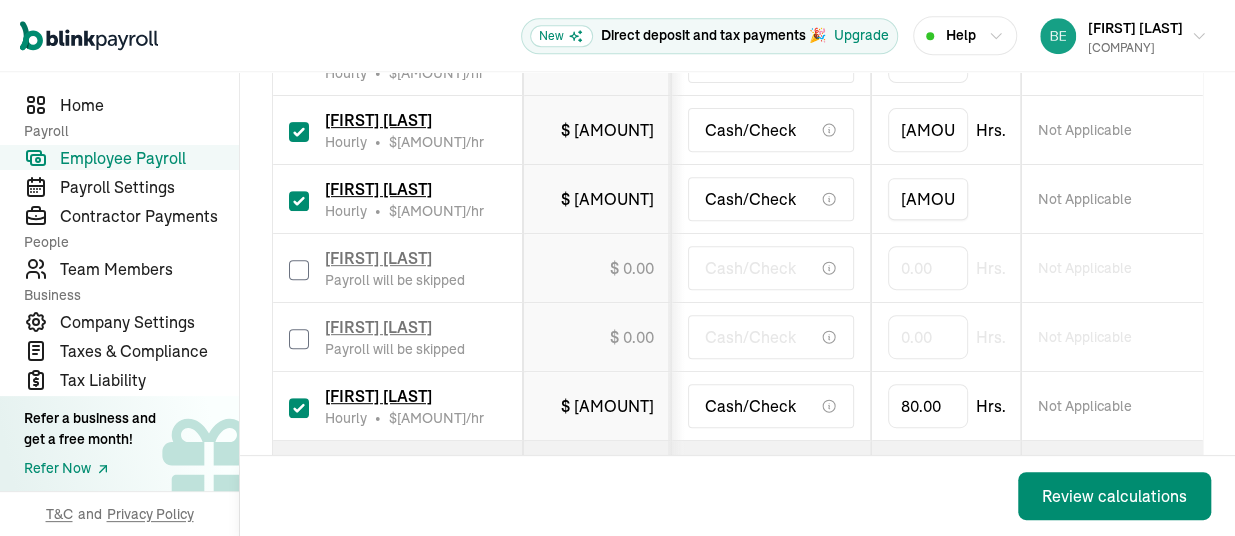 type on "[AMOUNT]" 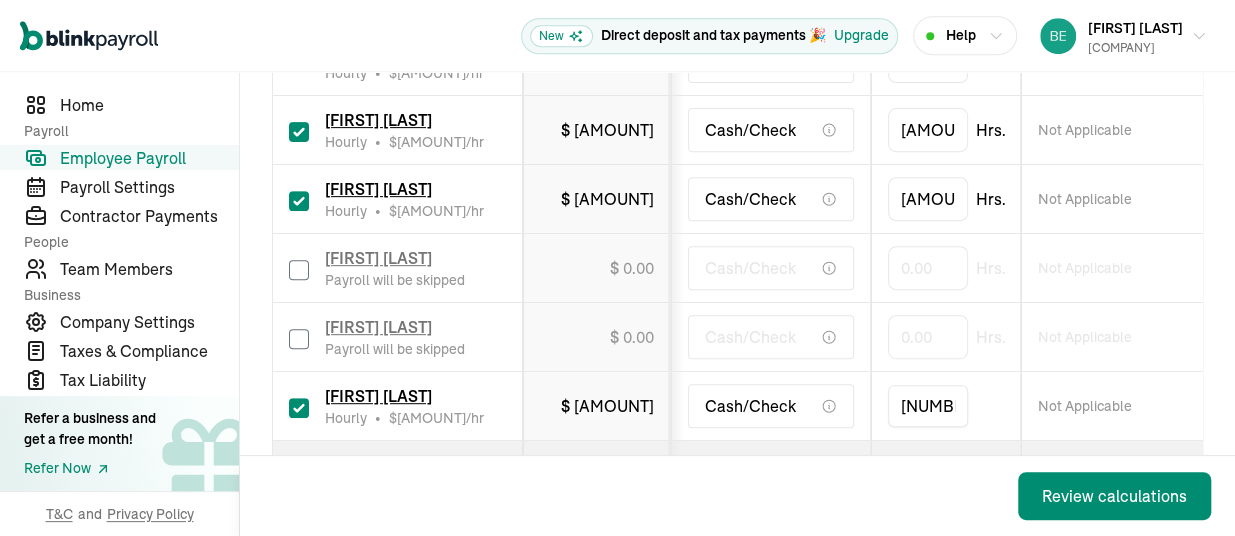 drag, startPoint x: 938, startPoint y: 398, endPoint x: 872, endPoint y: 402, distance: 66.1211 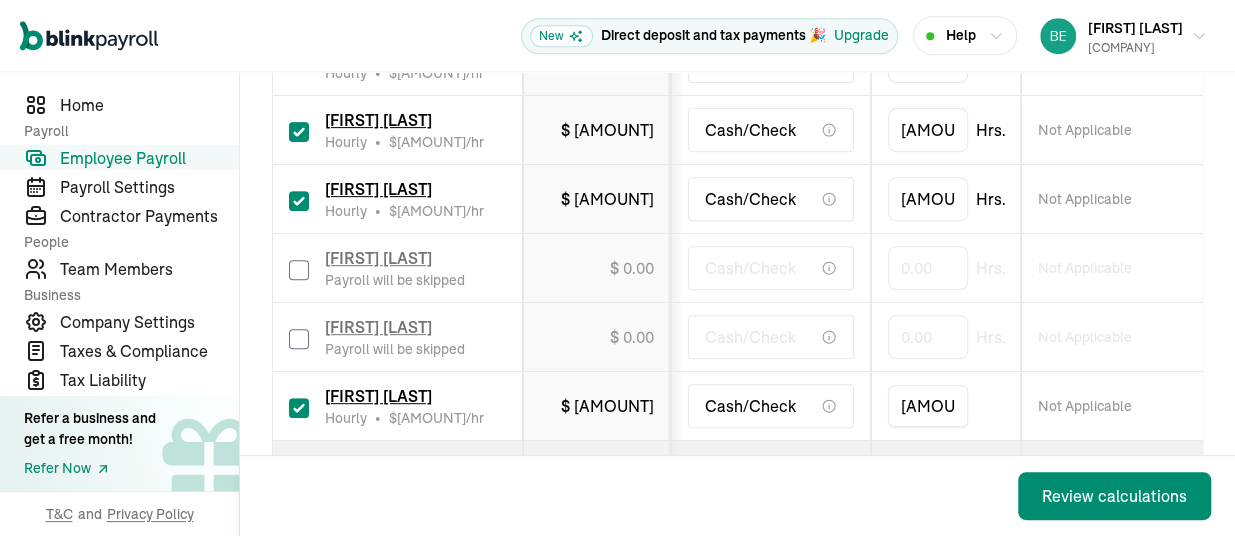 type on "[AMOUNT]" 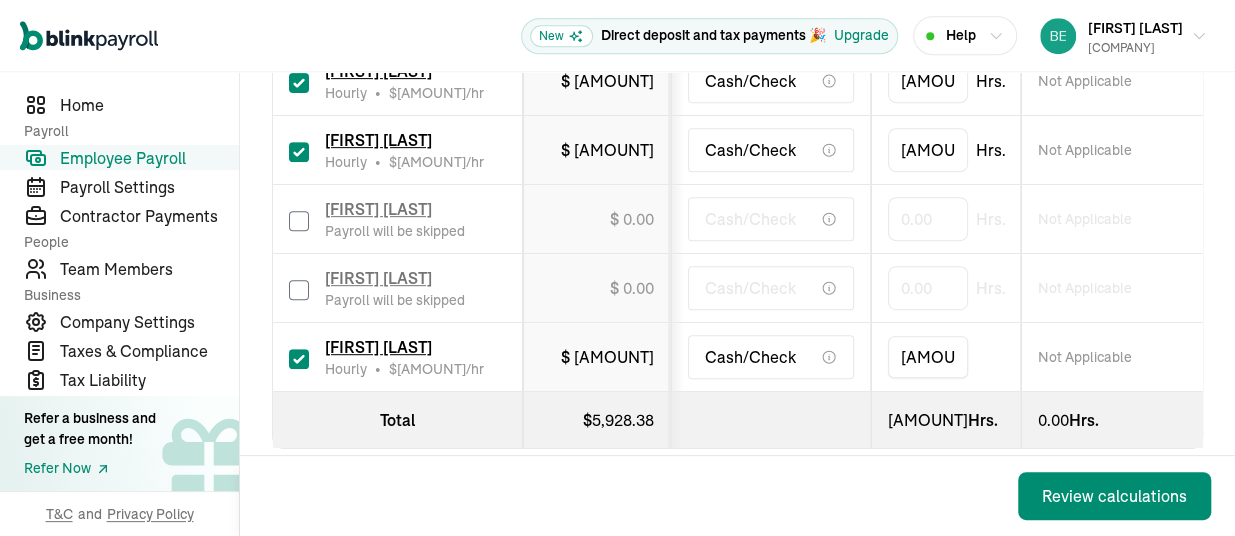 scroll, scrollTop: 842, scrollLeft: 0, axis: vertical 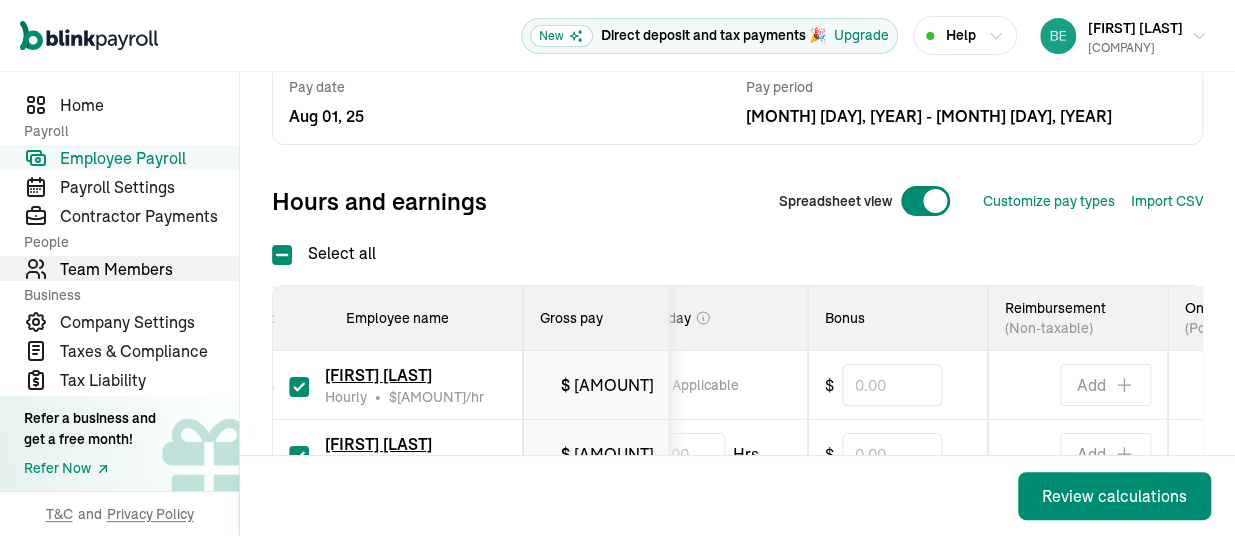 click on "Team Members" at bounding box center (149, 269) 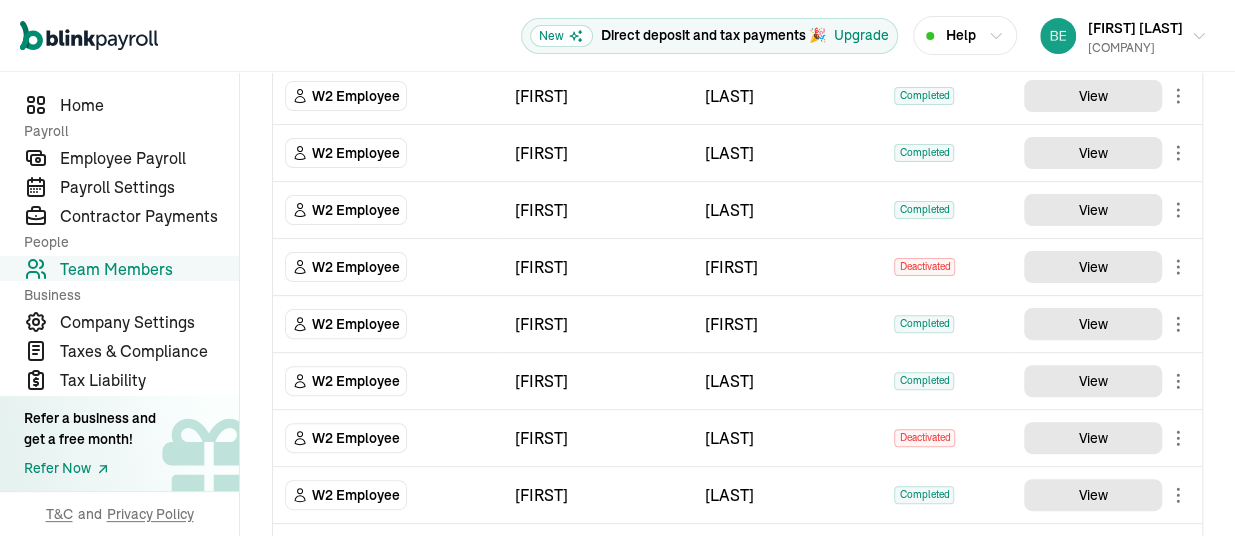 click 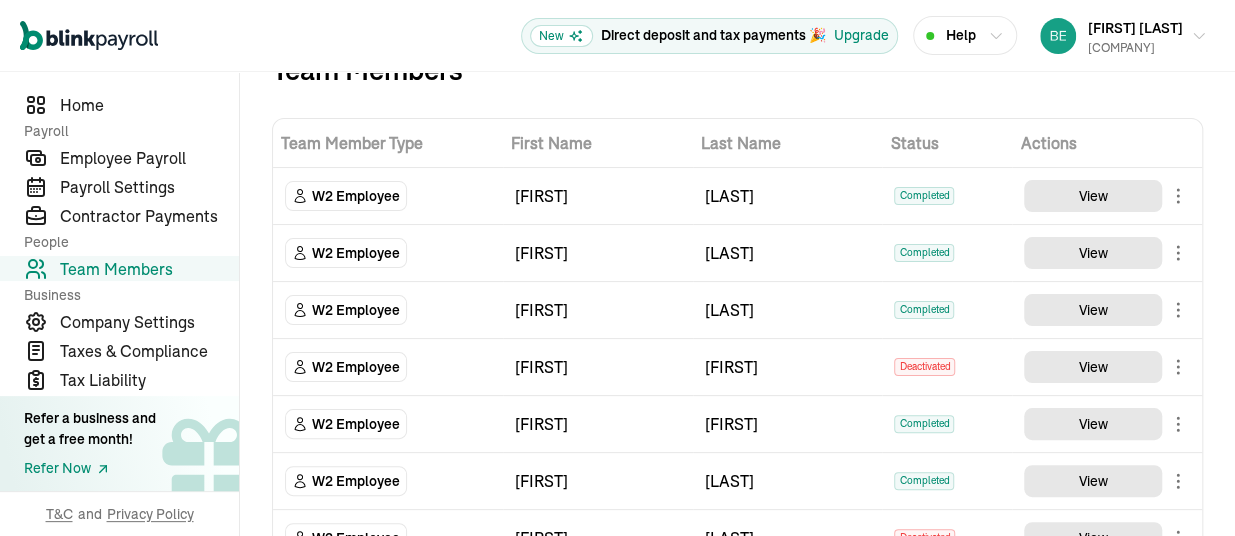 scroll, scrollTop: 0, scrollLeft: 0, axis: both 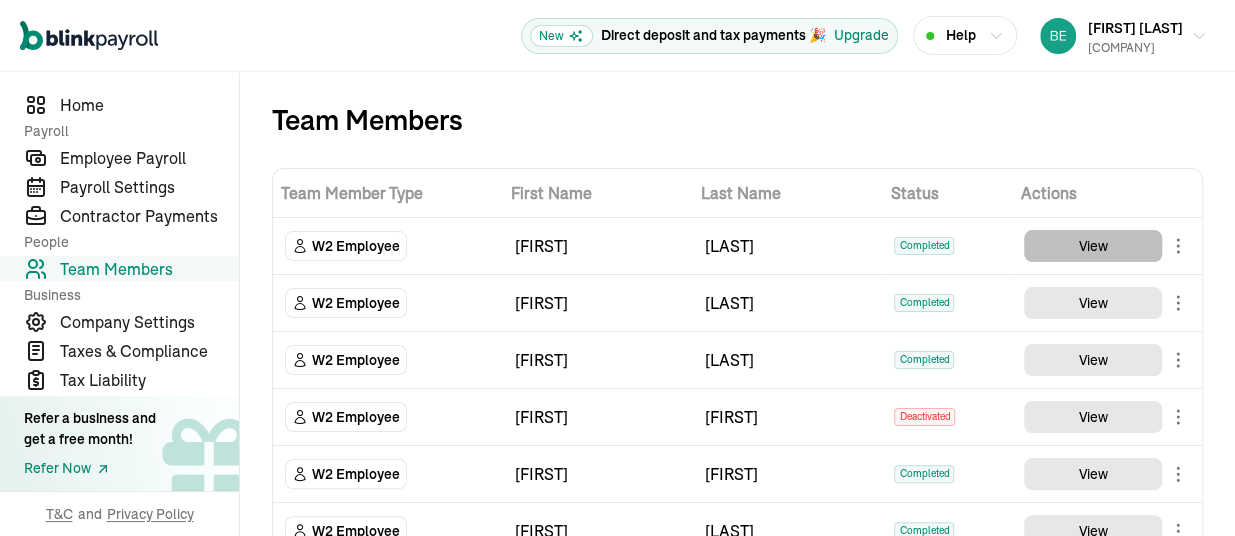 click on "View" at bounding box center (1093, 246) 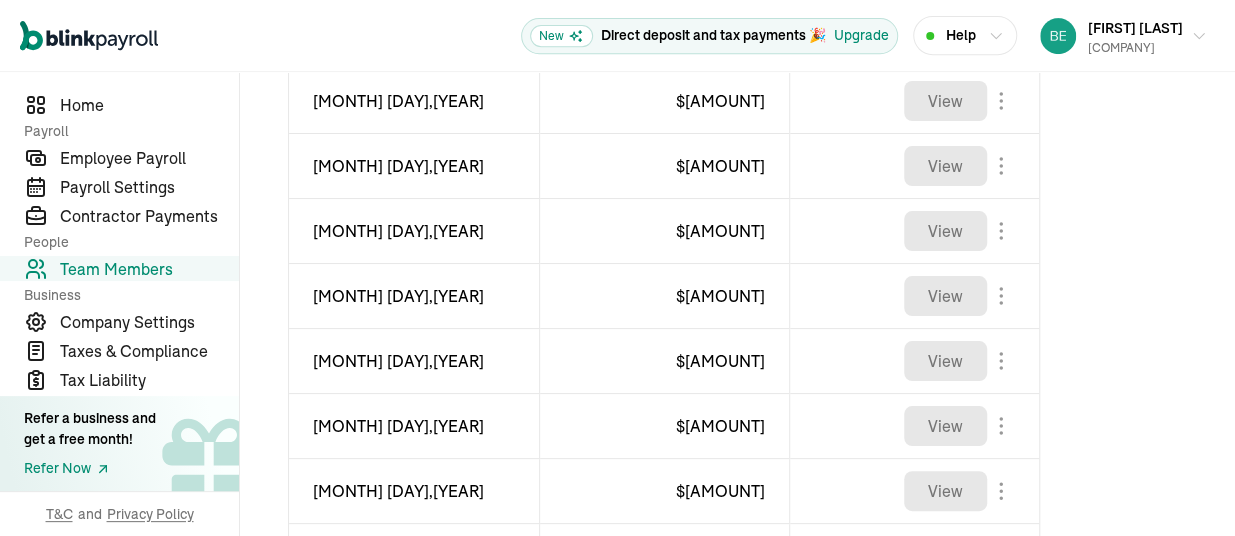 scroll, scrollTop: 450, scrollLeft: 0, axis: vertical 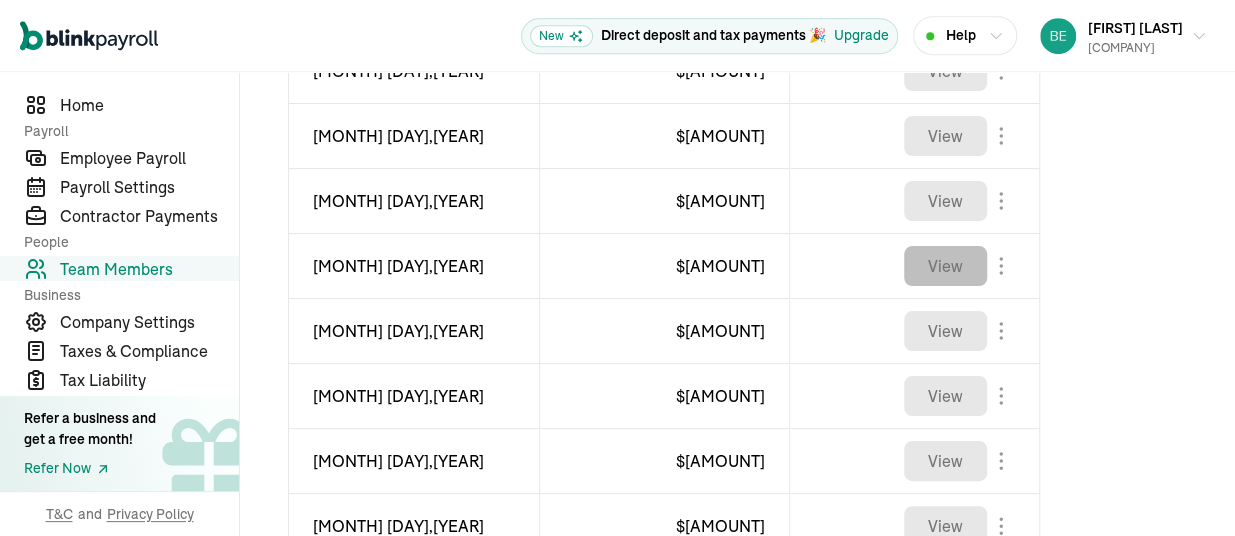 click on "View" at bounding box center [945, 266] 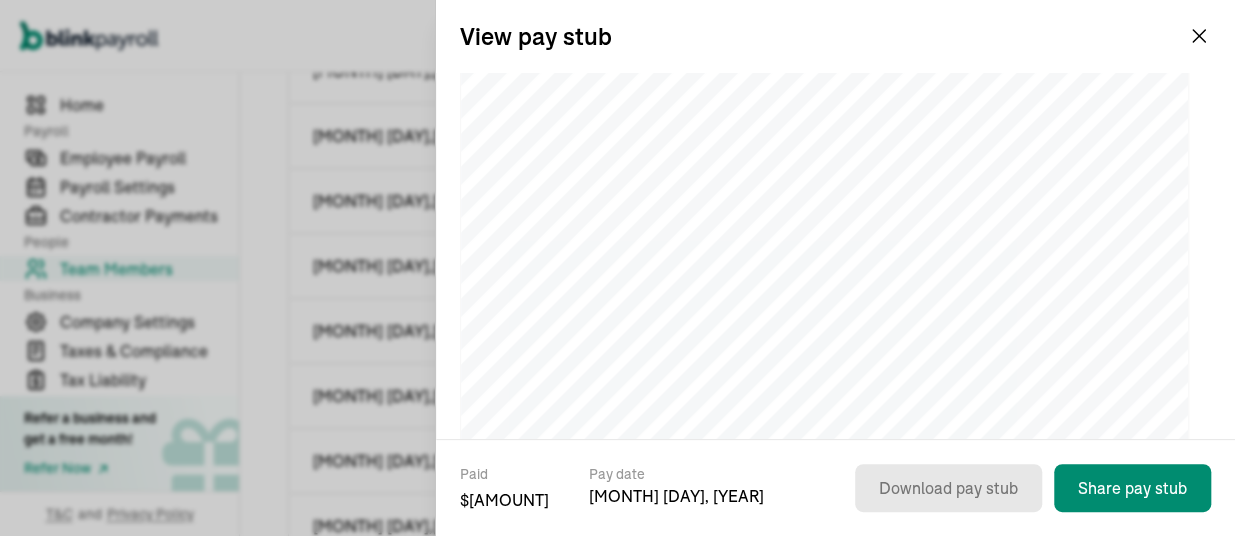 scroll, scrollTop: 150, scrollLeft: 0, axis: vertical 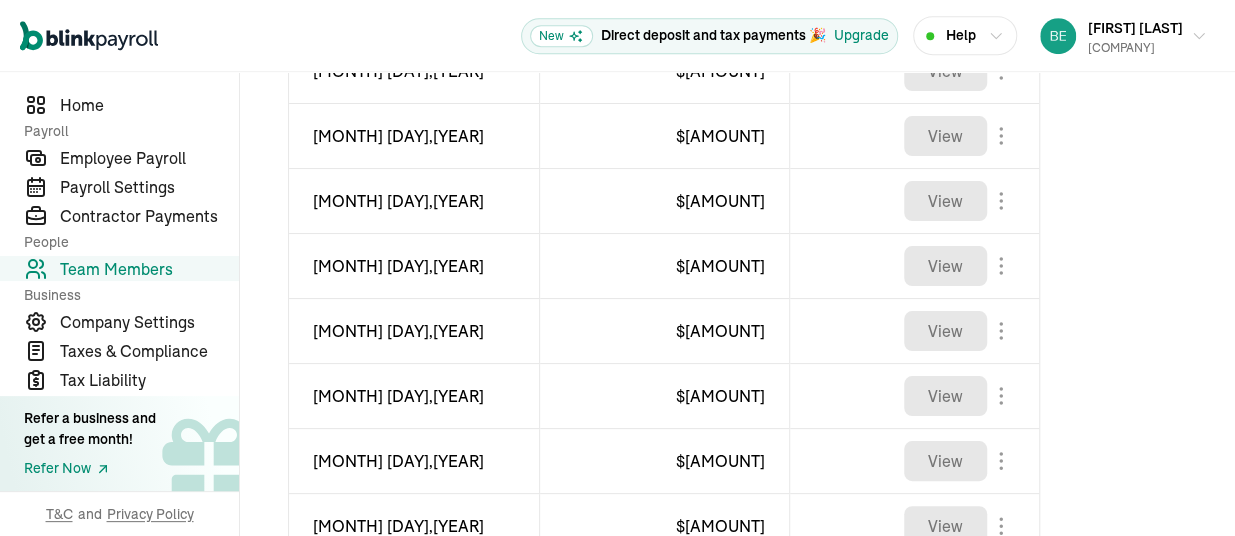 click 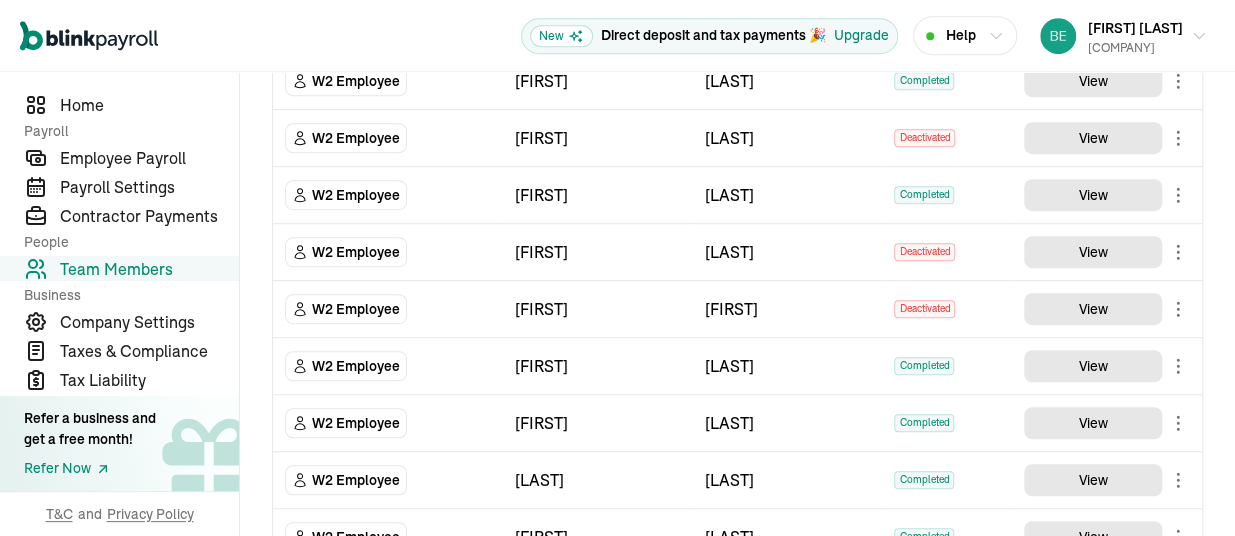 click 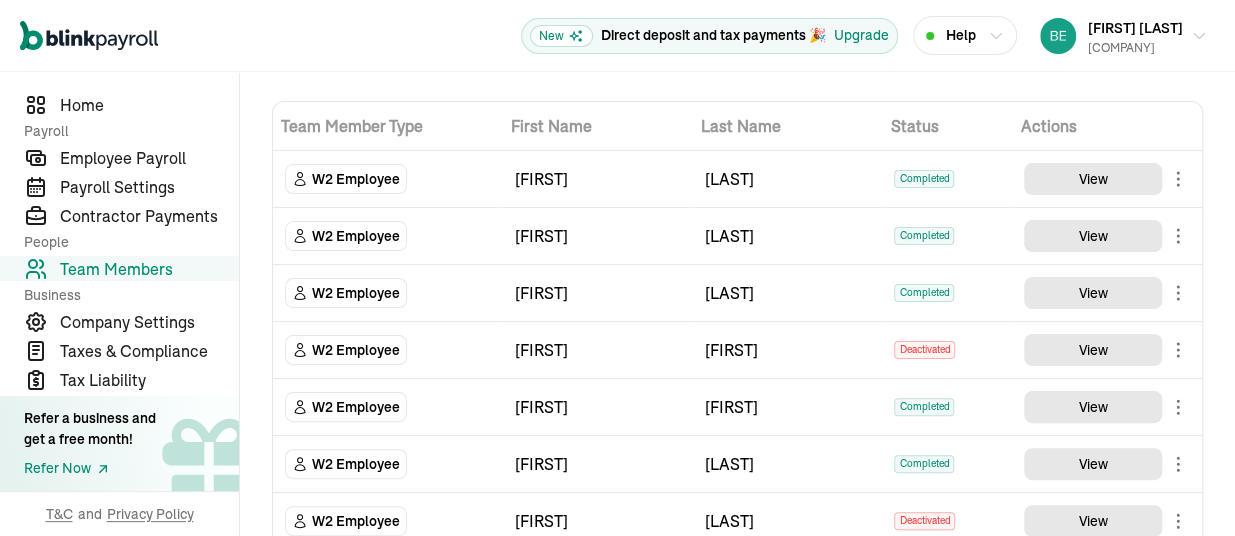 scroll, scrollTop: 0, scrollLeft: 0, axis: both 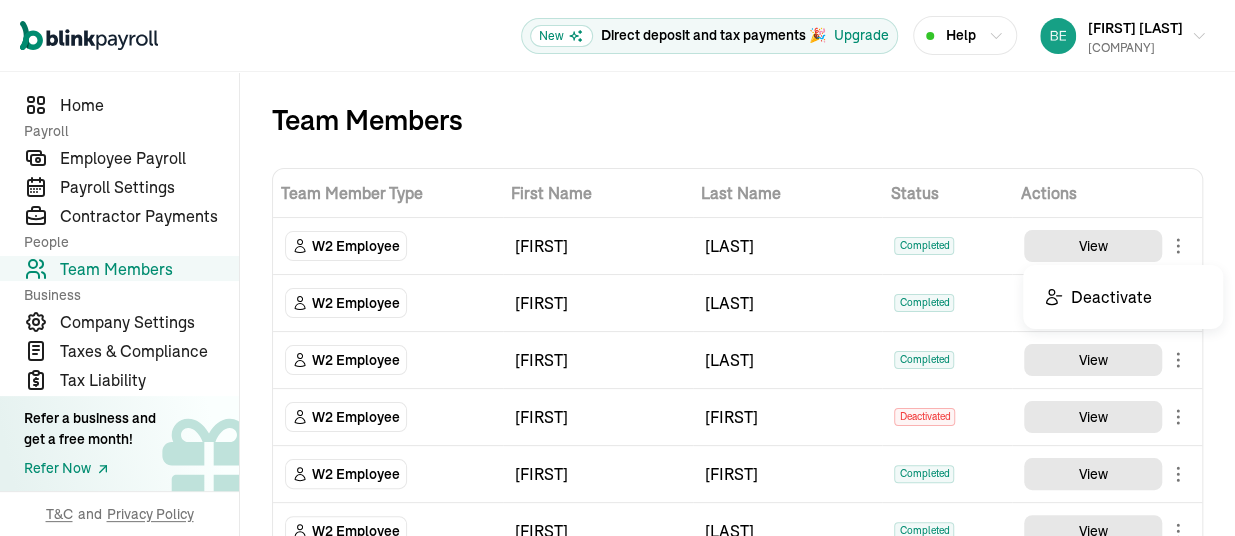 click on "Open main menu New  Direct deposit and tax payments 🎉 Upgrade Help [FIRST] [LAST] Happy Hearts Day Care Inc Direct deposit and tax payments 🎉 Upgrade Home Payroll Employee Payroll Payroll Settings Contractor Payments People Team Members Business Company Settings Taxes & Compliance Tax Liability Refer a business and   get a free month! Refer Now T&C   and   Privacy Policy Team Members Team Member Type First Name Last Name Status Actions W2 Employee Andrea Recznik Completed   View W2 Employee Alisa Williams Completed   View W2 Employee Mary Vanark Completed   View W2 Employee Haylee Ash Deactivated   View W2 Employee Trista Jonas Completed   View W2 Employee Sierra Nye Completed   View W2 Employee Kaylin Plautz Deactivated   View W2 Employee Rebecca Barnes Completed   View W2 Employee Sharlayna Cimermancic Deactivated   View W2 Employee Haylee Ash Deactivated   View W2 Employee Sarah Bailey Completed   View W2 Employee Hanna Mata Completed   View W2 Employee Kennedy Siiter Completed   View Jessica" at bounding box center (617, 268) 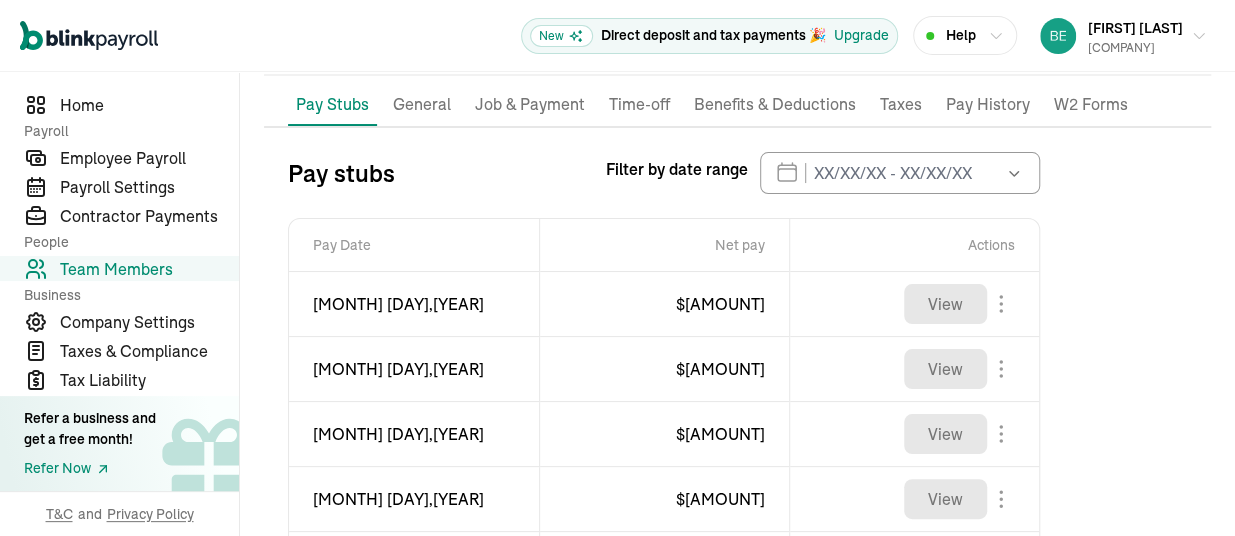 scroll, scrollTop: 236, scrollLeft: 0, axis: vertical 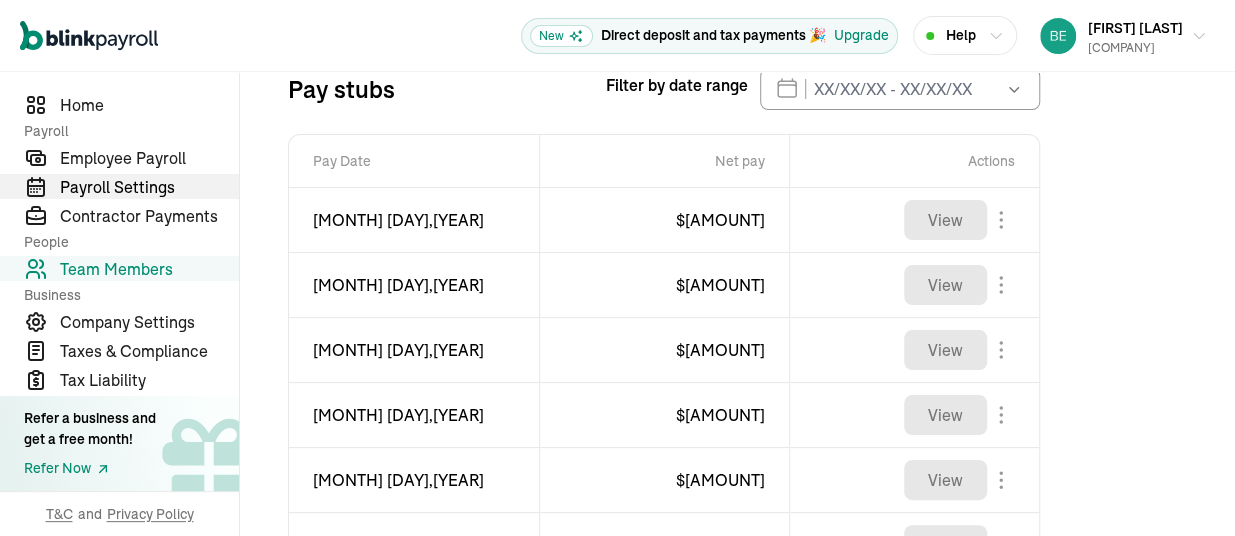 click on "Payroll Settings" at bounding box center [149, 187] 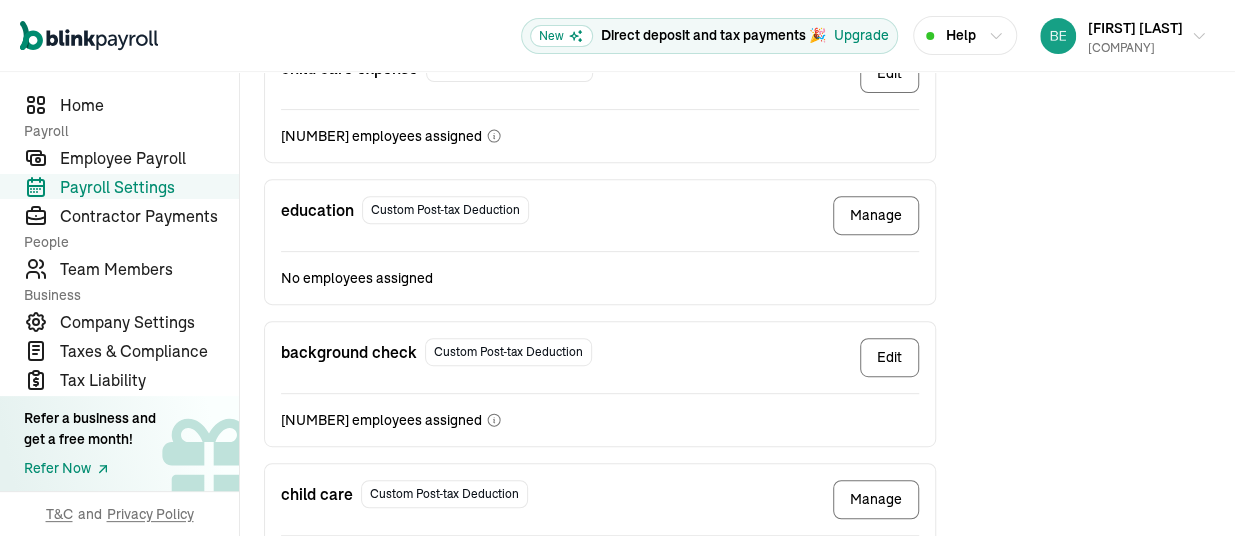 scroll, scrollTop: 455, scrollLeft: 0, axis: vertical 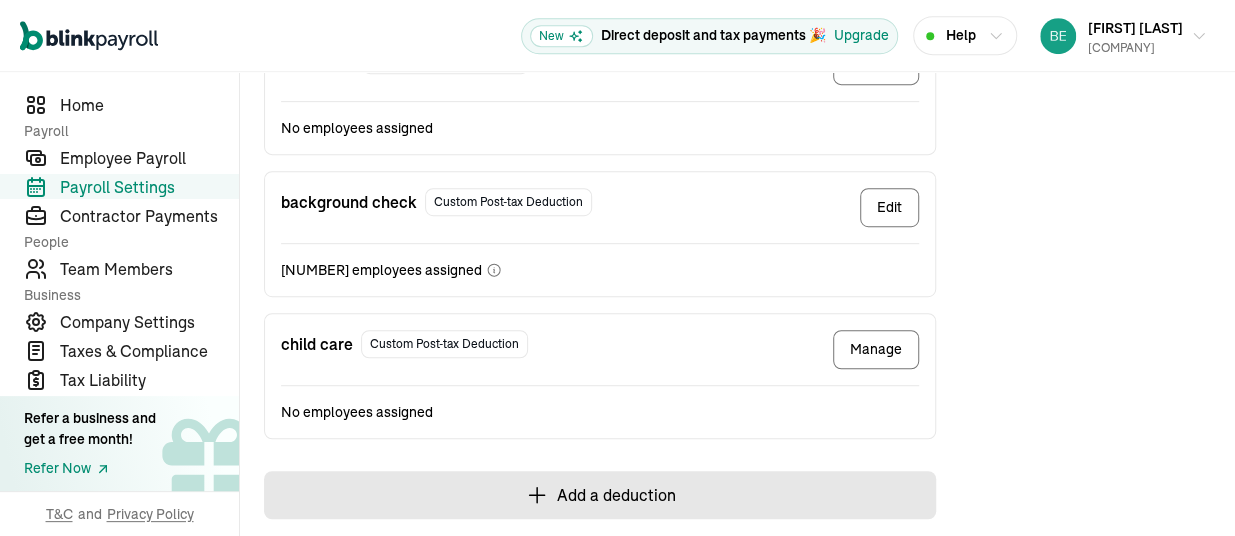 click on "Add a deduction" at bounding box center (600, 495) 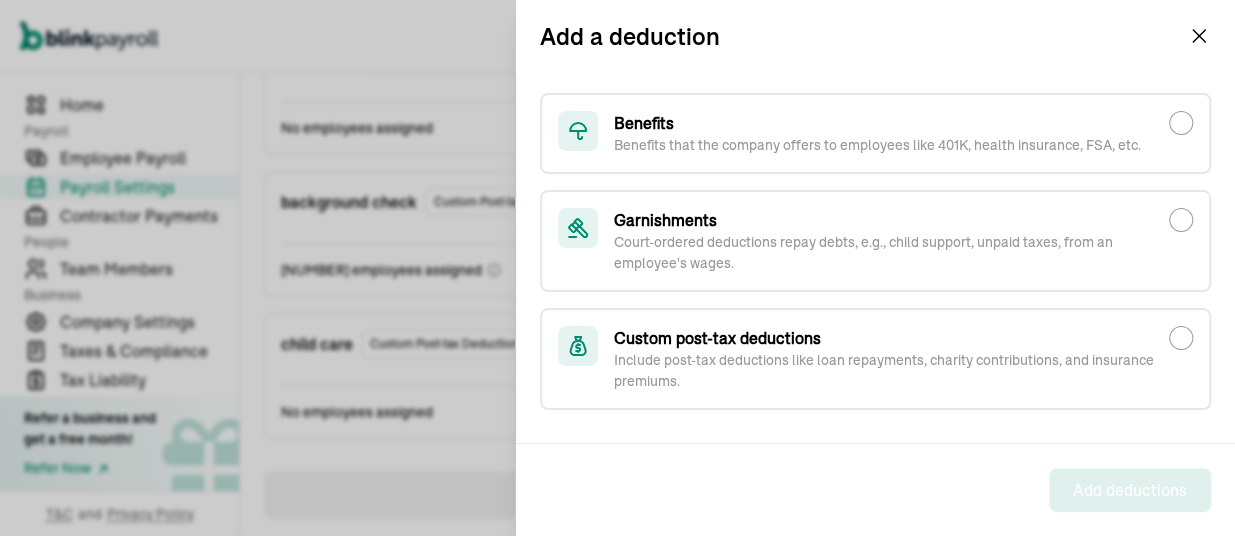 scroll, scrollTop: 98, scrollLeft: 0, axis: vertical 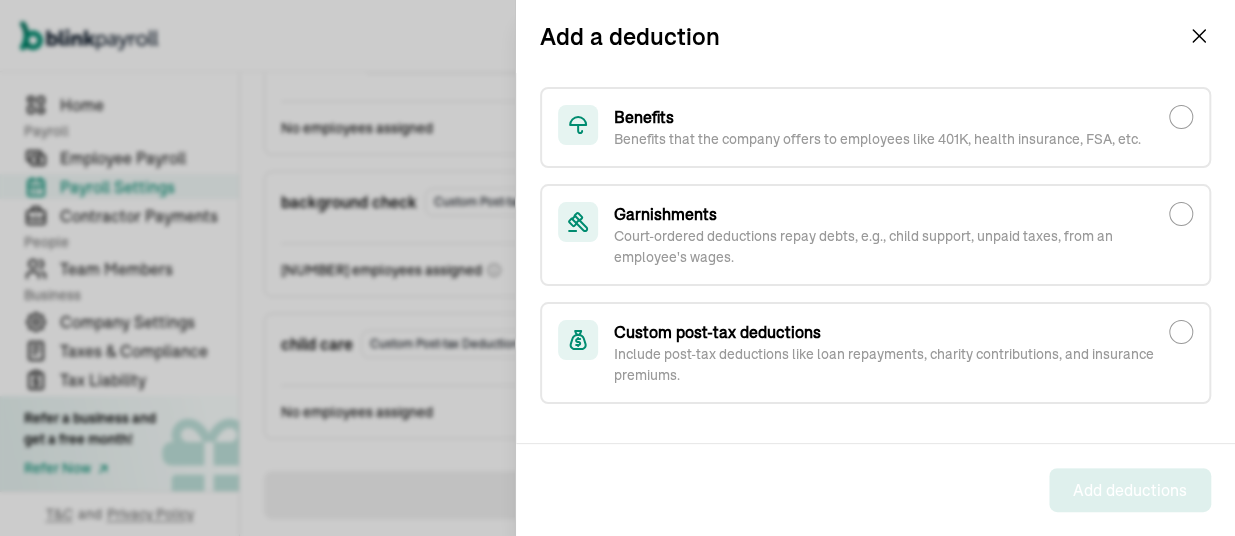 click on "Custom post-tax deductions" at bounding box center [891, 332] 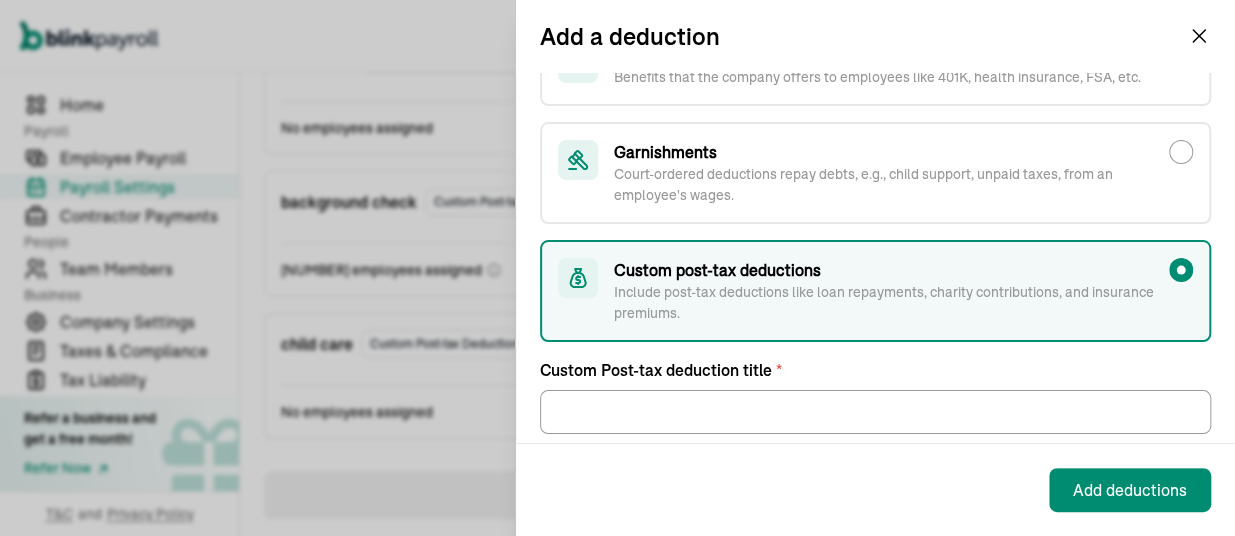 scroll, scrollTop: 190, scrollLeft: 0, axis: vertical 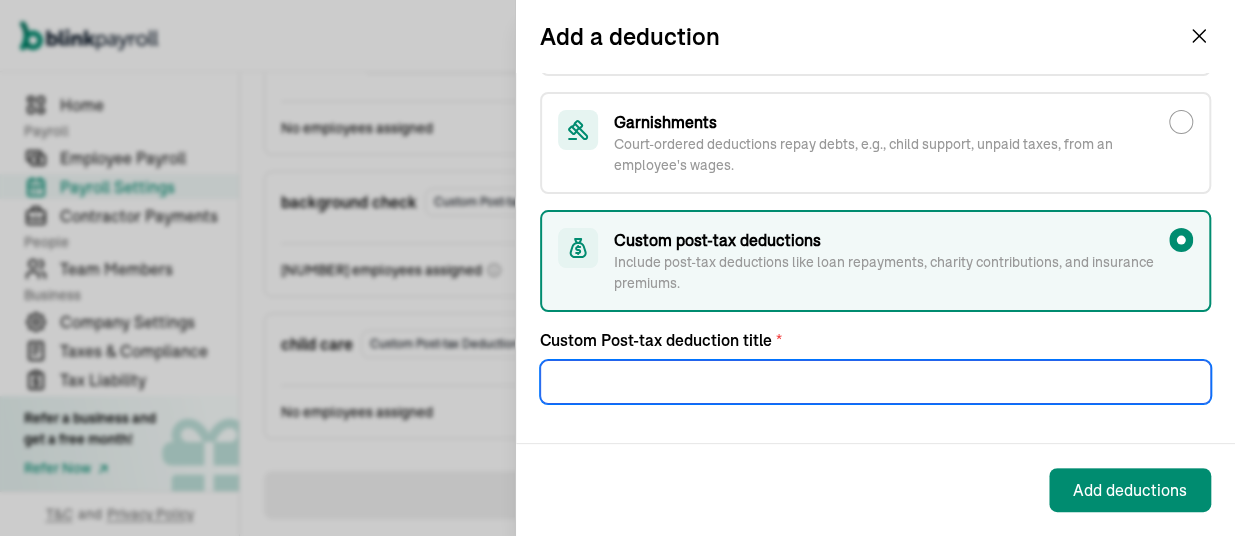 click on "Custom Post-tax deduction title *" at bounding box center [875, 382] 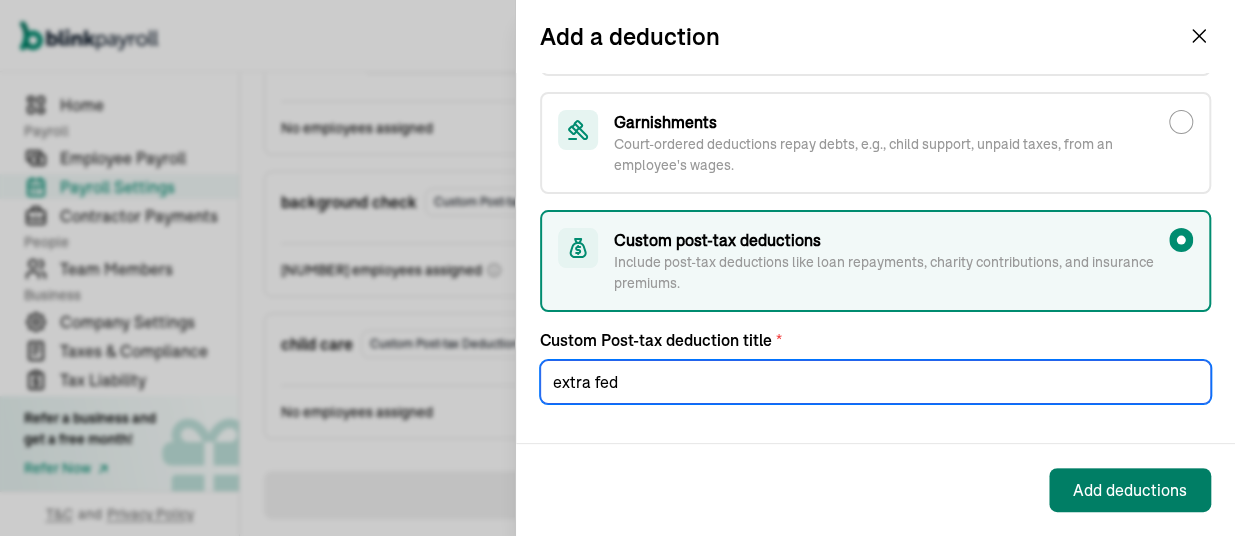 type on "extra fed" 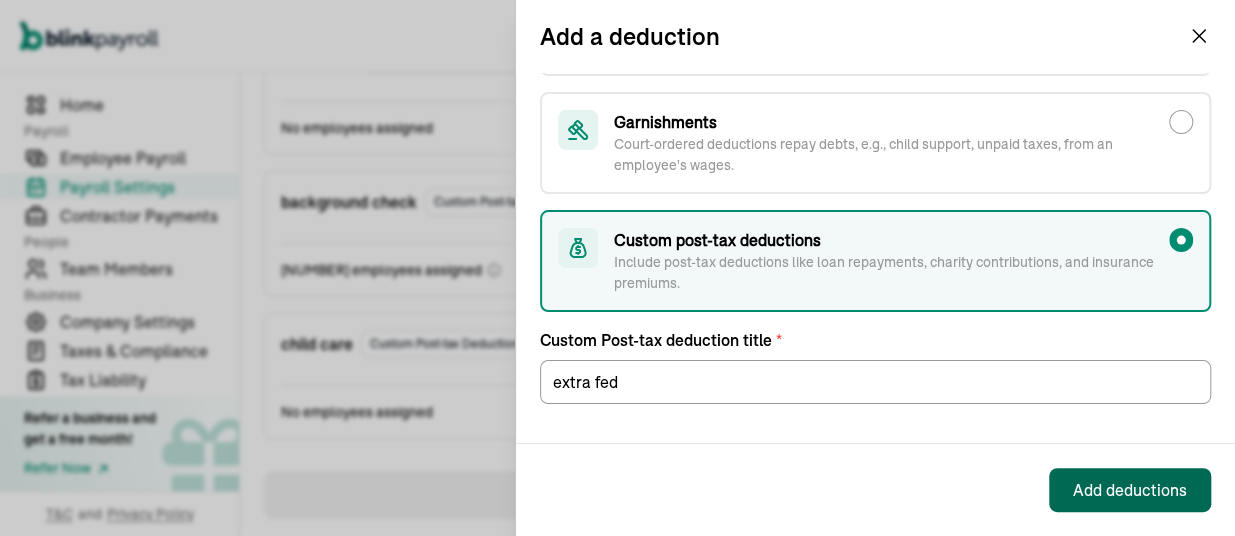 click on "Add deductions" at bounding box center (1130, 490) 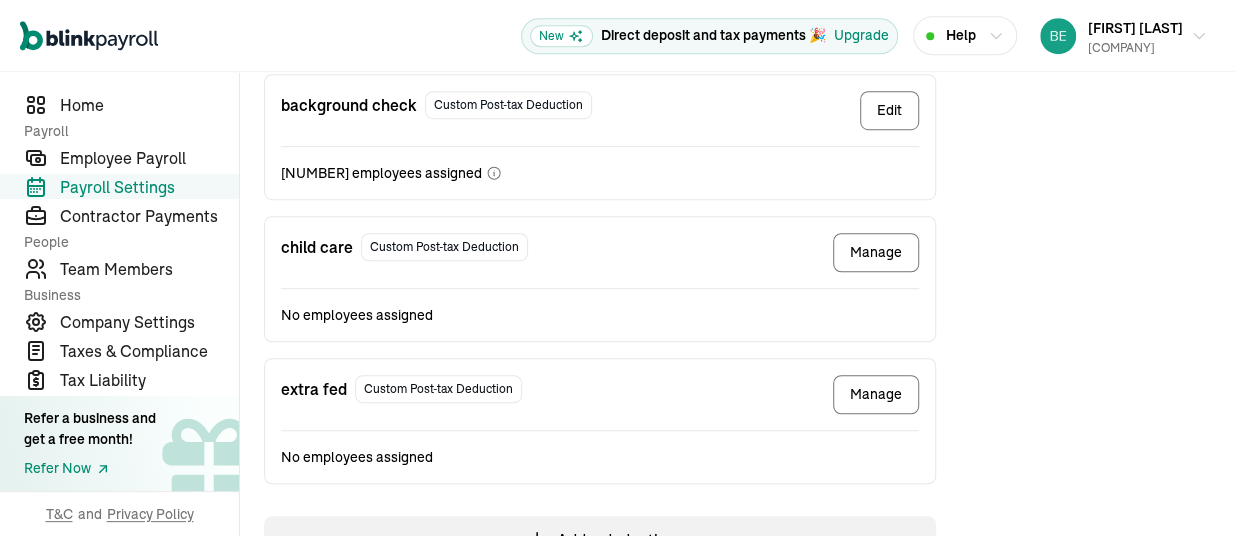 scroll, scrollTop: 596, scrollLeft: 0, axis: vertical 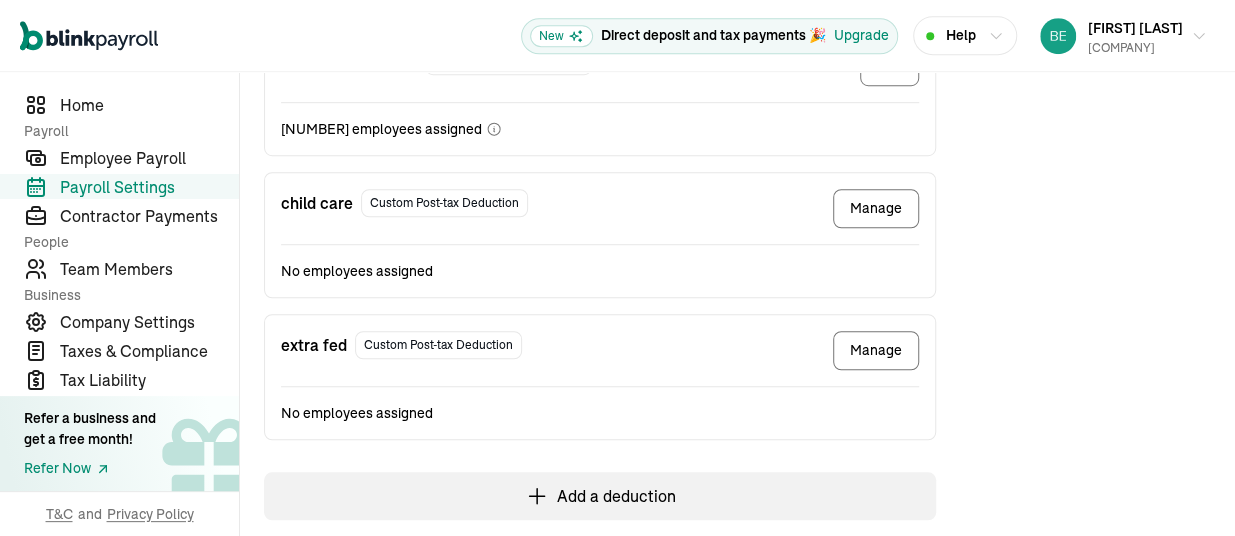click on "Manage" at bounding box center [876, 350] 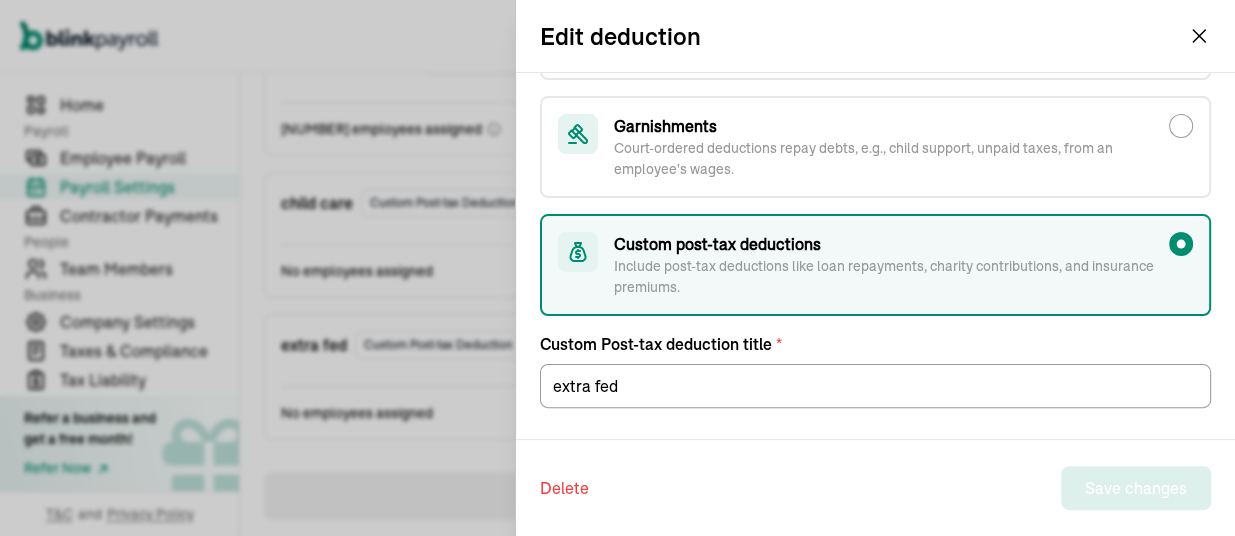 scroll, scrollTop: 258, scrollLeft: 0, axis: vertical 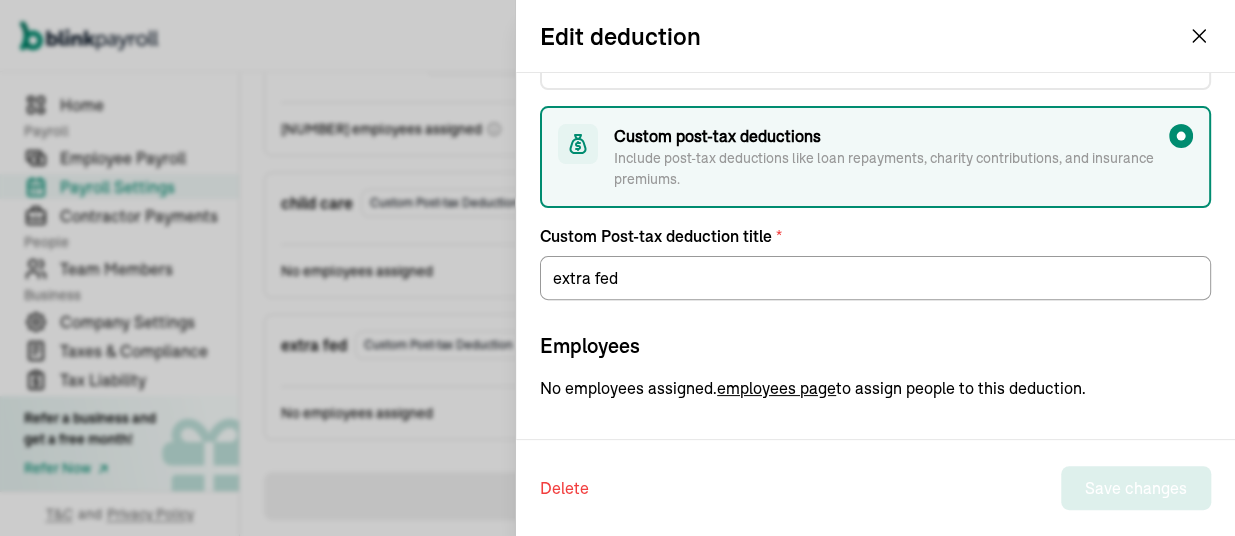 click on "employees page" at bounding box center (776, 388) 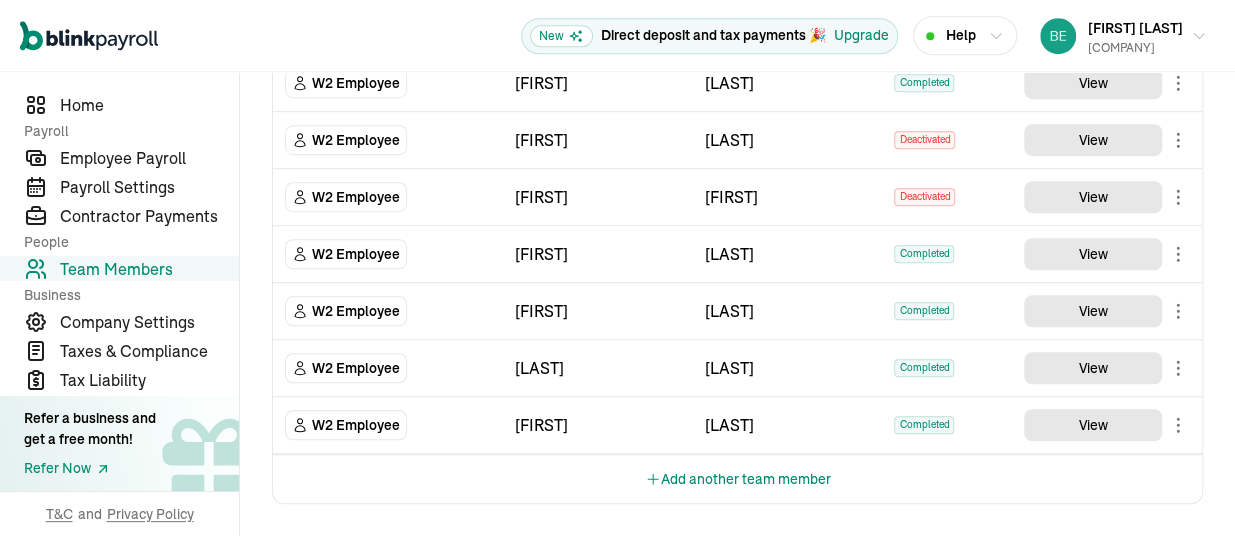 scroll, scrollTop: 0, scrollLeft: 0, axis: both 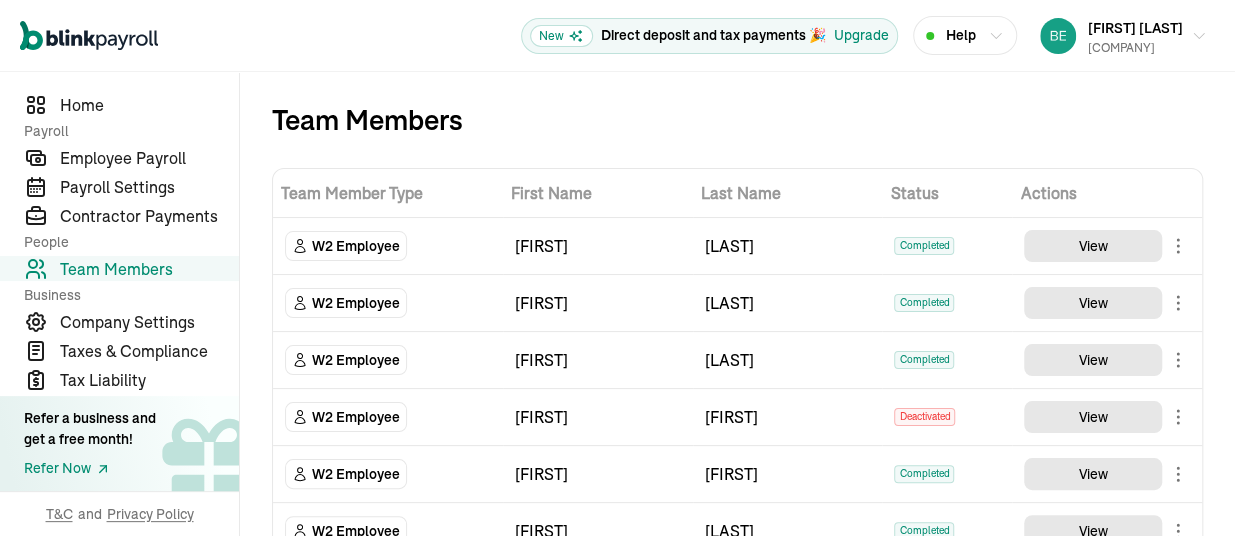 click on "Completed" at bounding box center (924, 246) 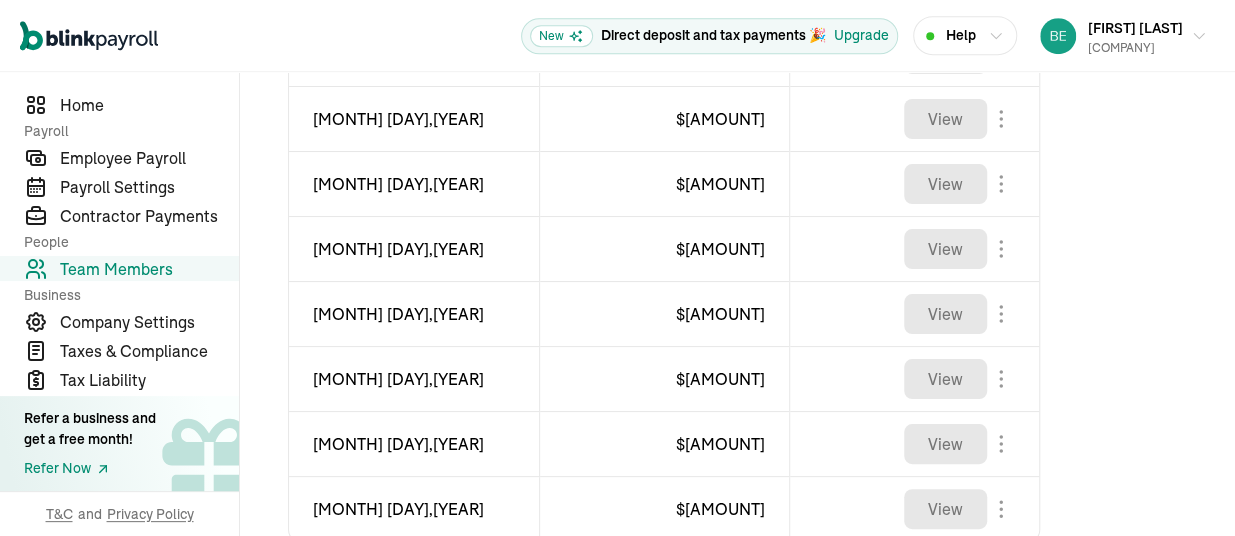 scroll, scrollTop: 536, scrollLeft: 0, axis: vertical 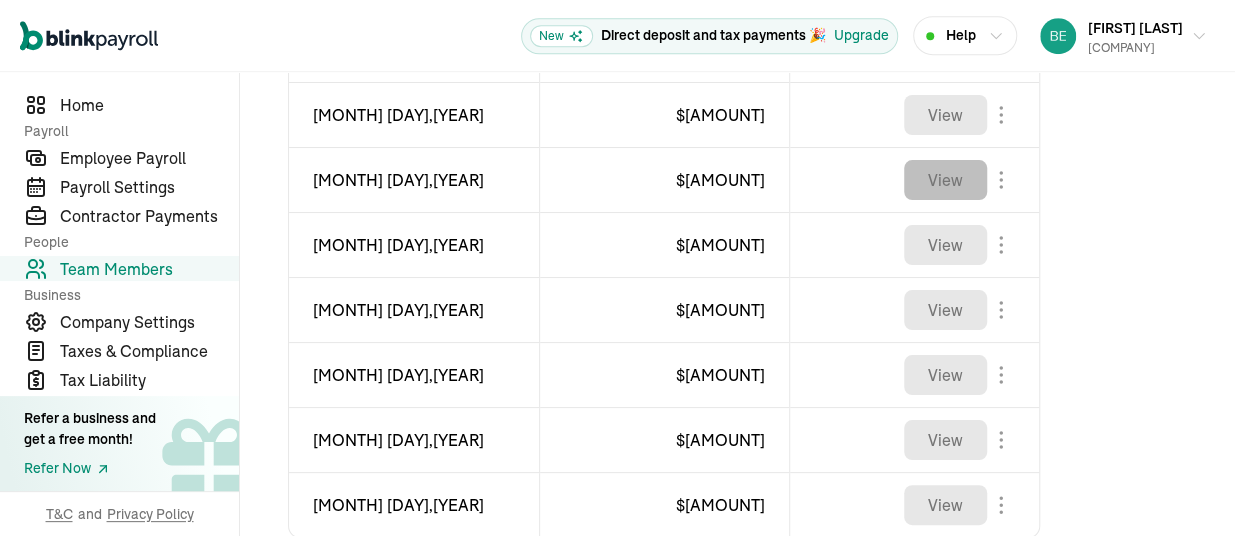 click on "View" at bounding box center (945, 180) 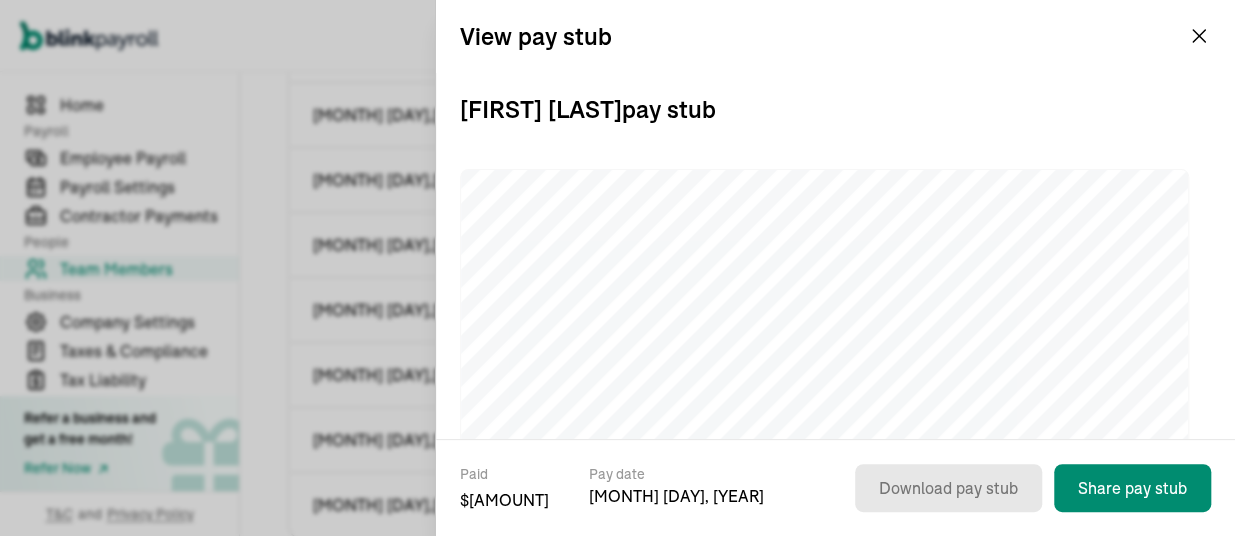 scroll, scrollTop: 0, scrollLeft: 0, axis: both 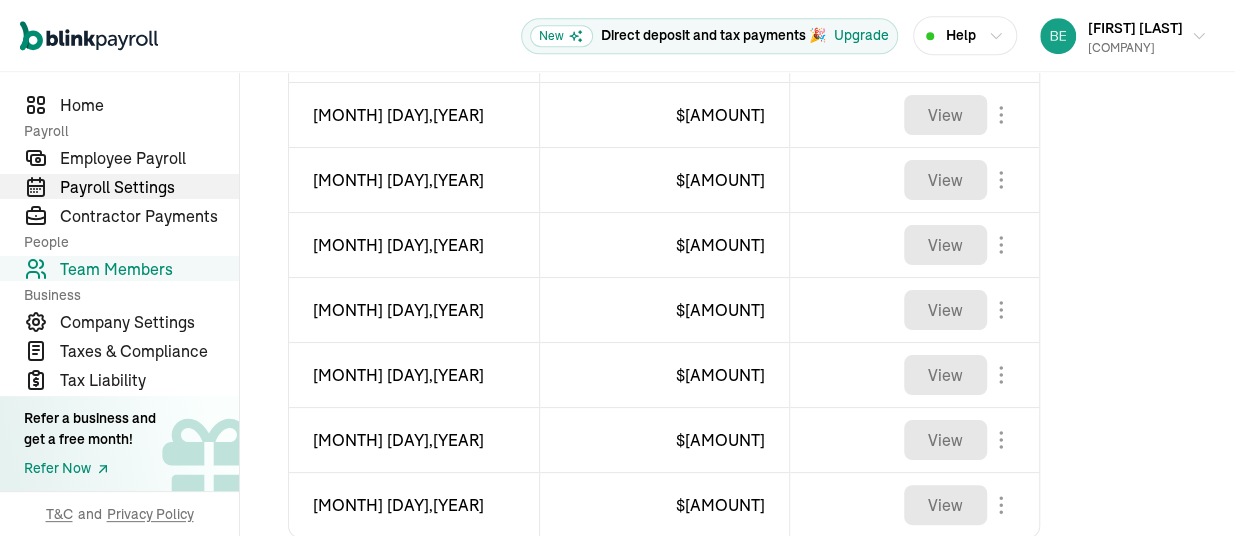 click on "Payroll Settings" at bounding box center (149, 187) 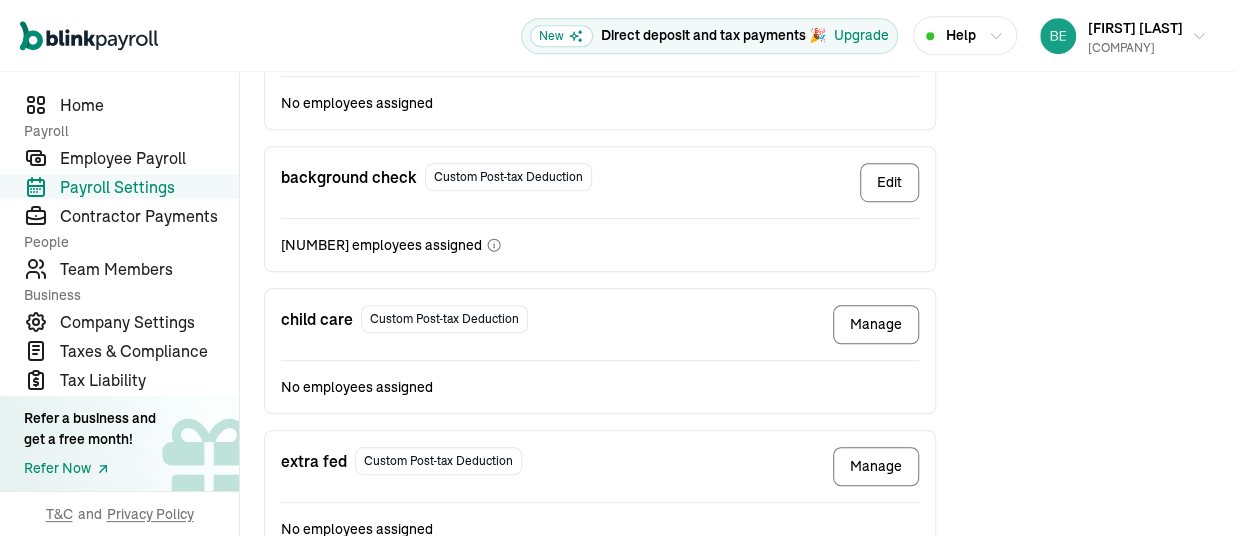 scroll, scrollTop: 596, scrollLeft: 0, axis: vertical 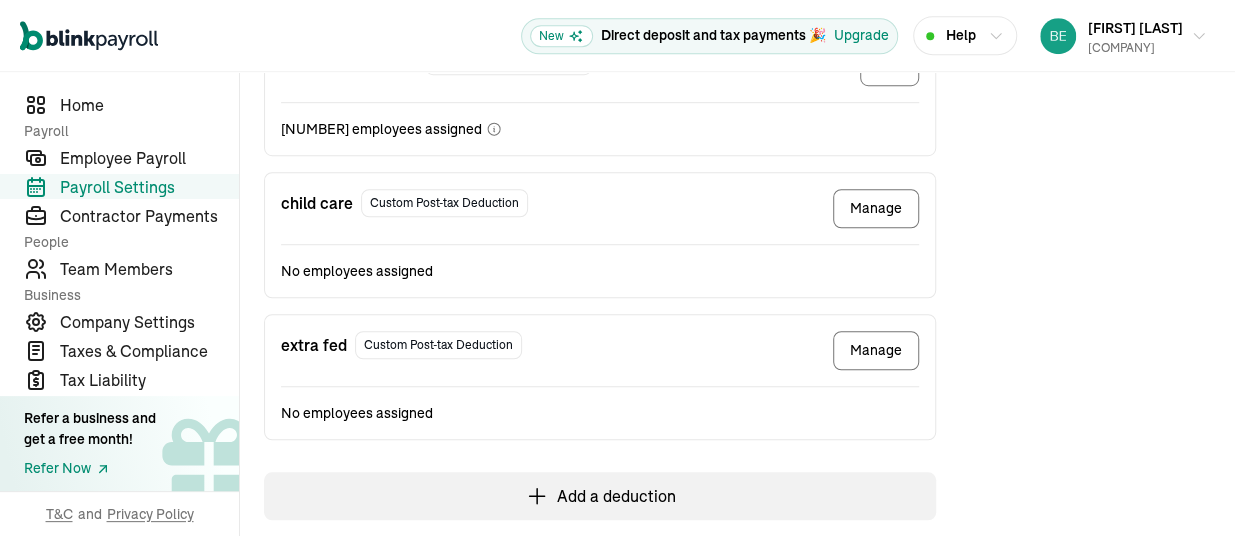 click on "Manage" at bounding box center (876, 350) 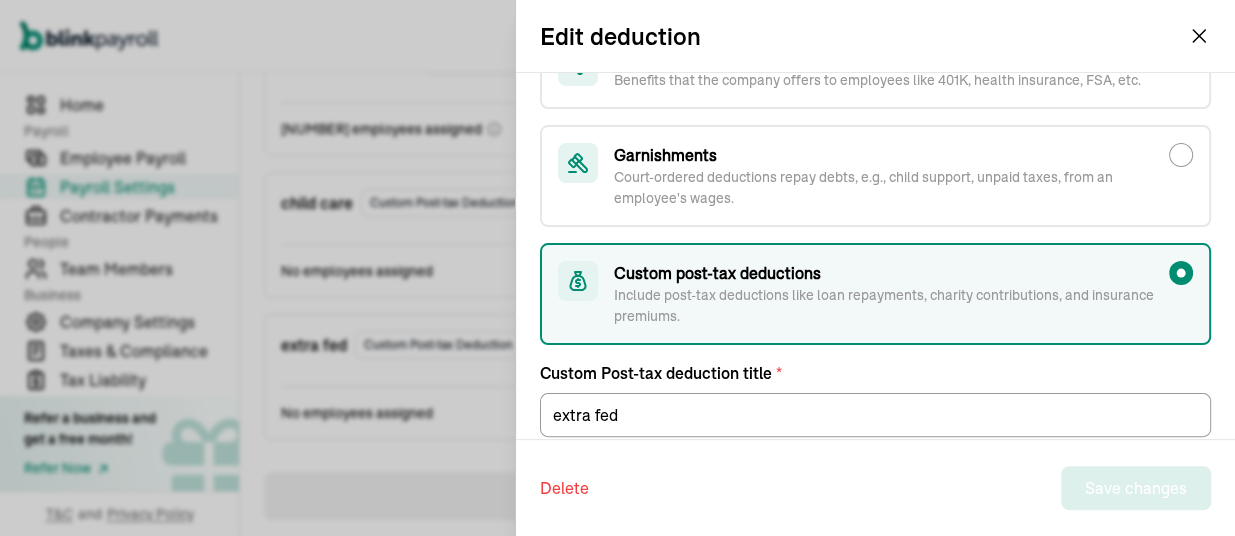 scroll, scrollTop: 150, scrollLeft: 0, axis: vertical 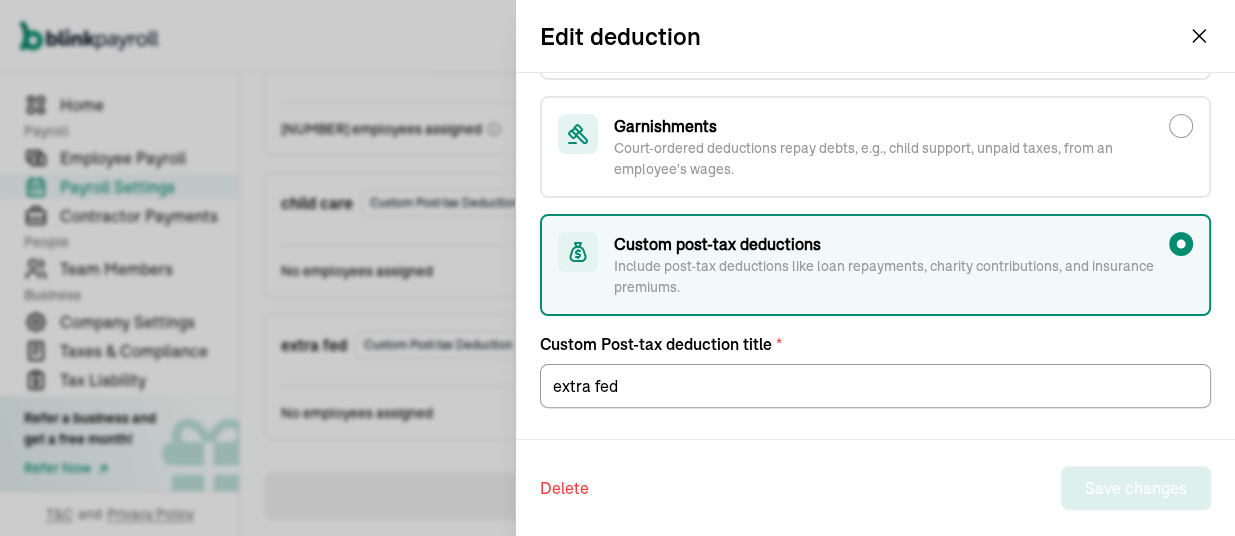 click on "Custom post-tax deductions Include post-tax deductions like loan repayments, charity contributions, and insurance premiums." at bounding box center [1181, 244] 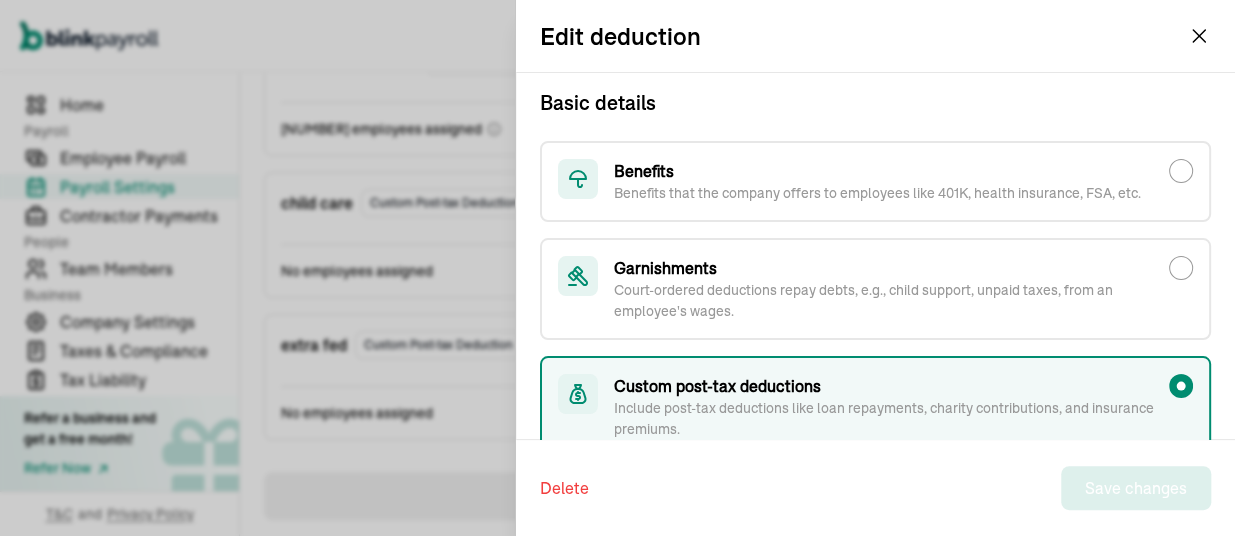 scroll, scrollTop: 0, scrollLeft: 0, axis: both 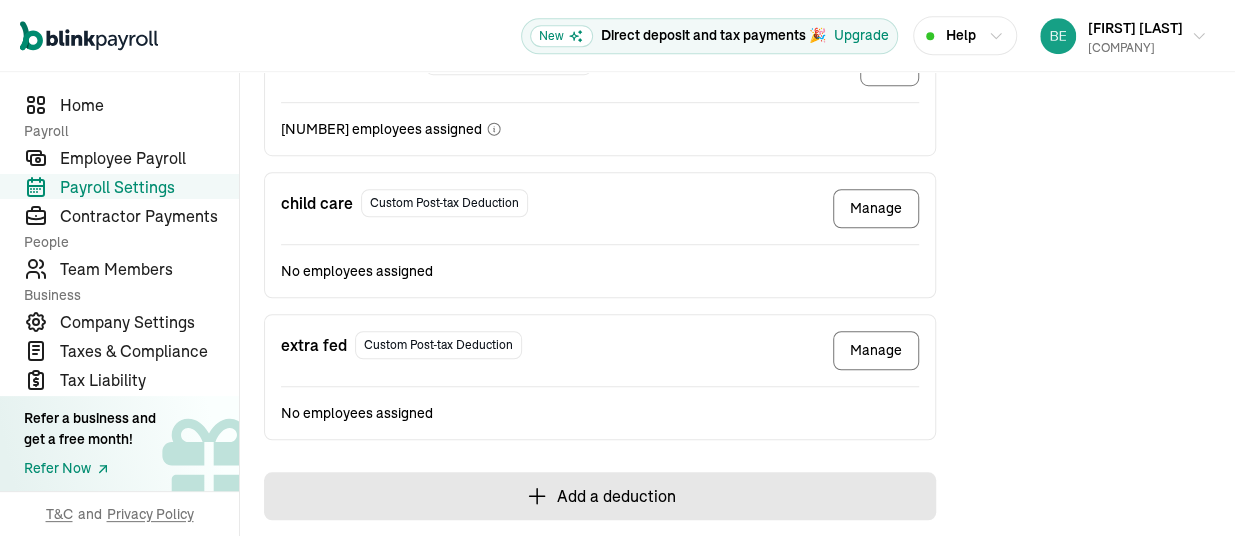 click 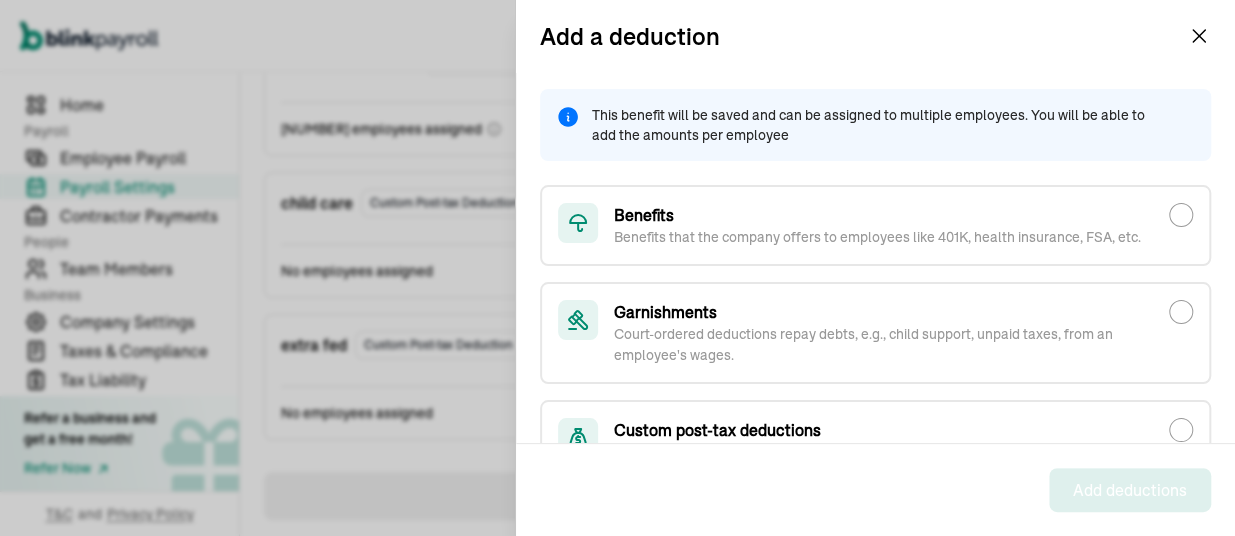 click 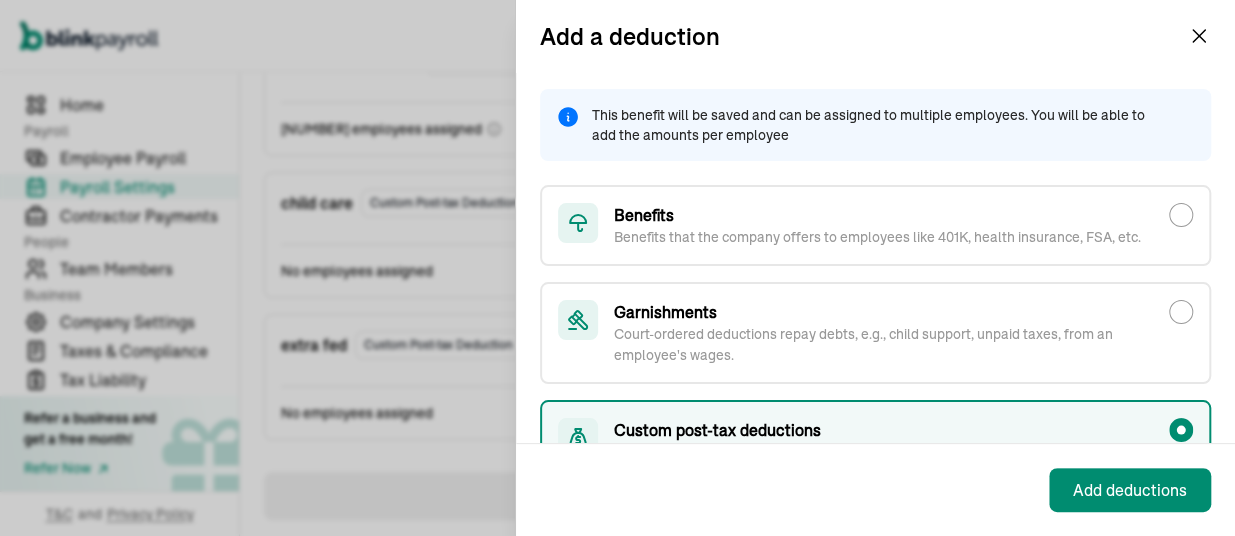 click 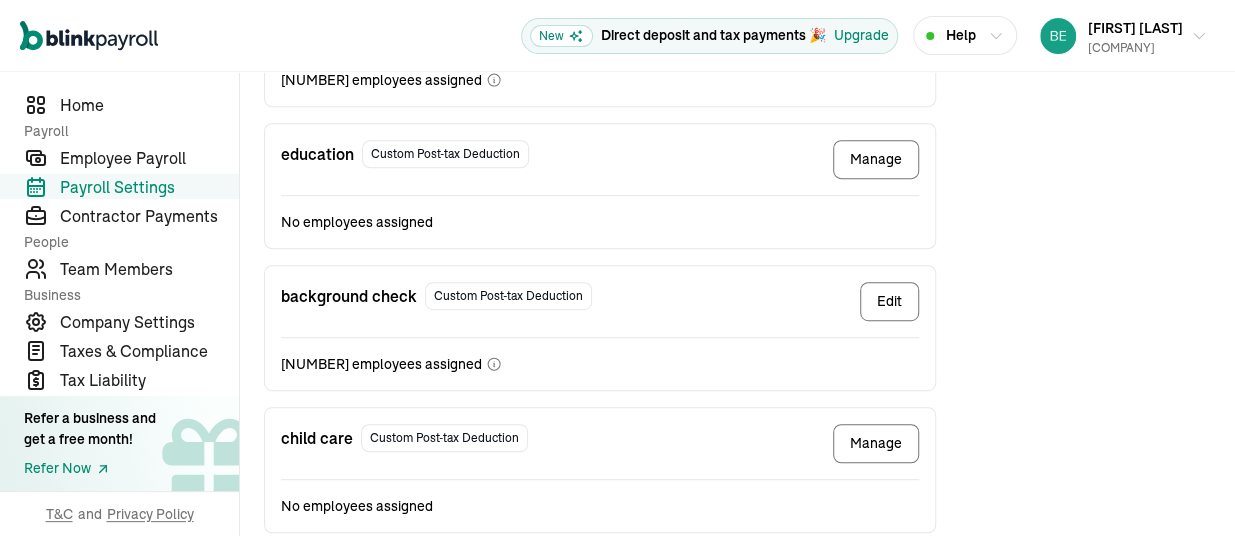 scroll, scrollTop: 0, scrollLeft: 0, axis: both 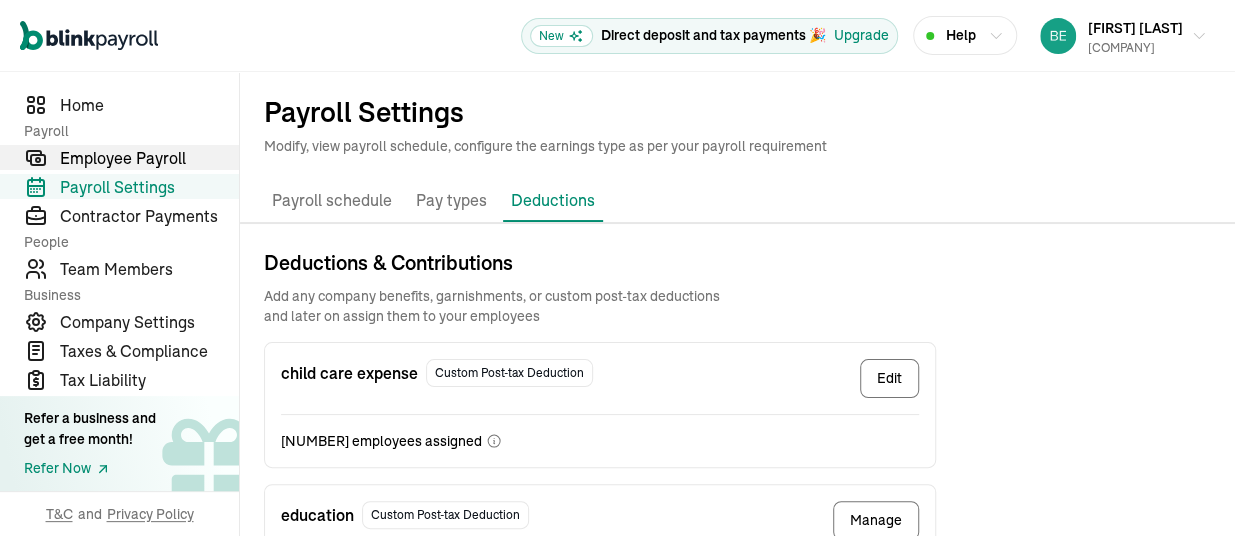 click on "Employee Payroll" at bounding box center (149, 158) 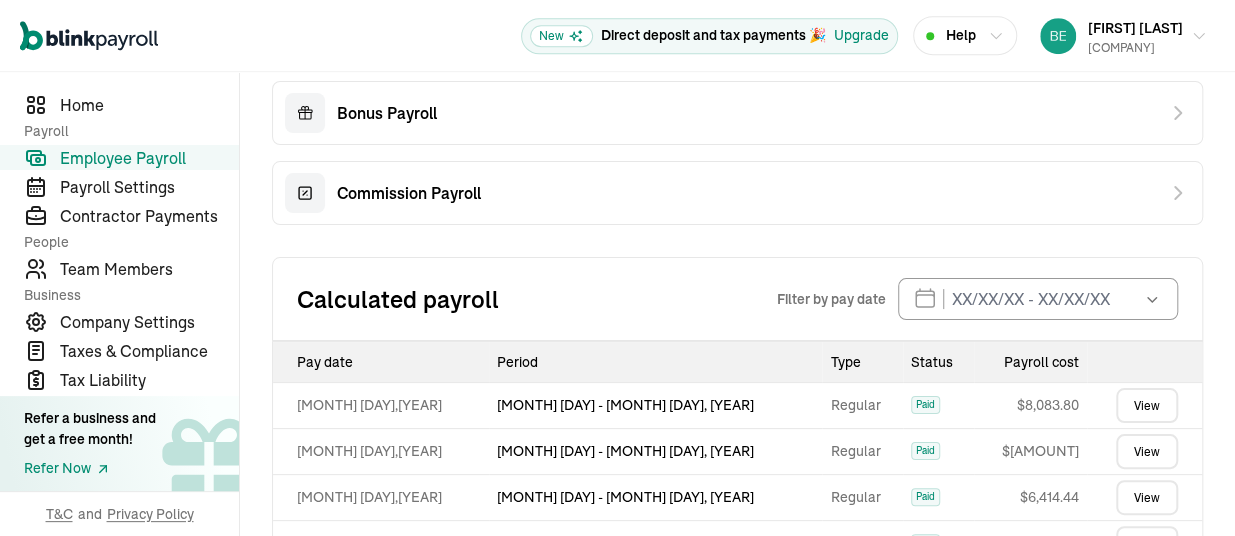 scroll, scrollTop: 474, scrollLeft: 0, axis: vertical 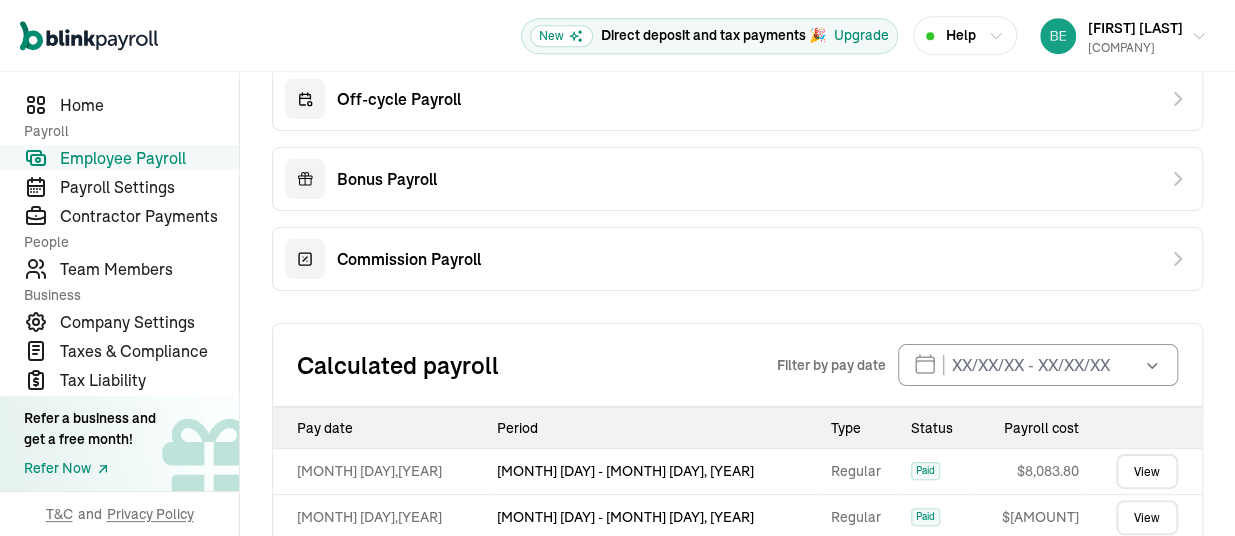 click on "Employee Payroll" at bounding box center [149, 158] 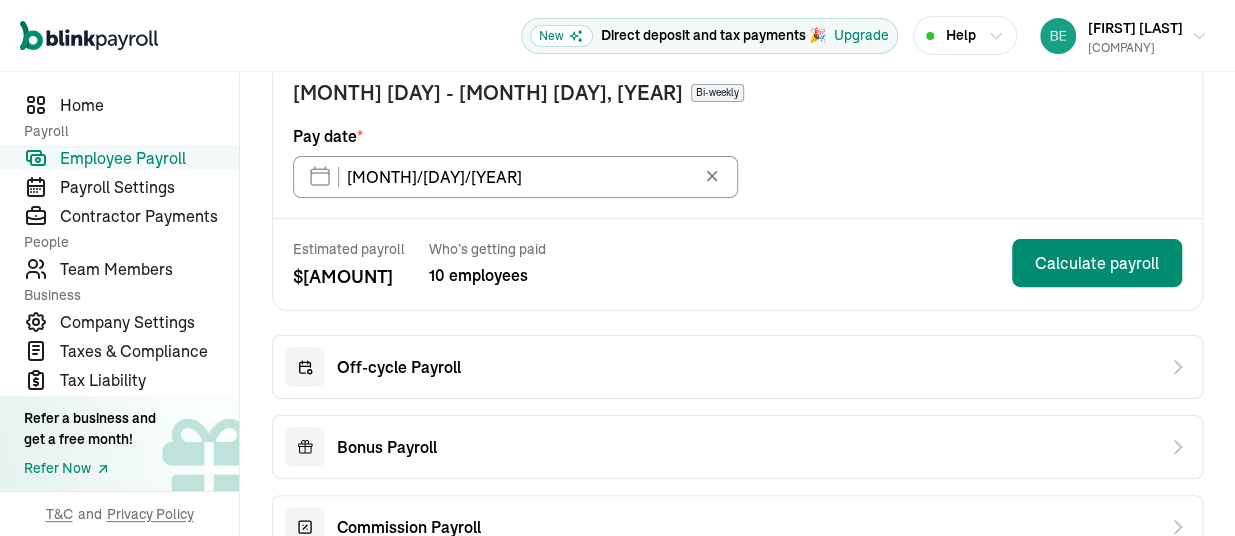 scroll, scrollTop: 174, scrollLeft: 0, axis: vertical 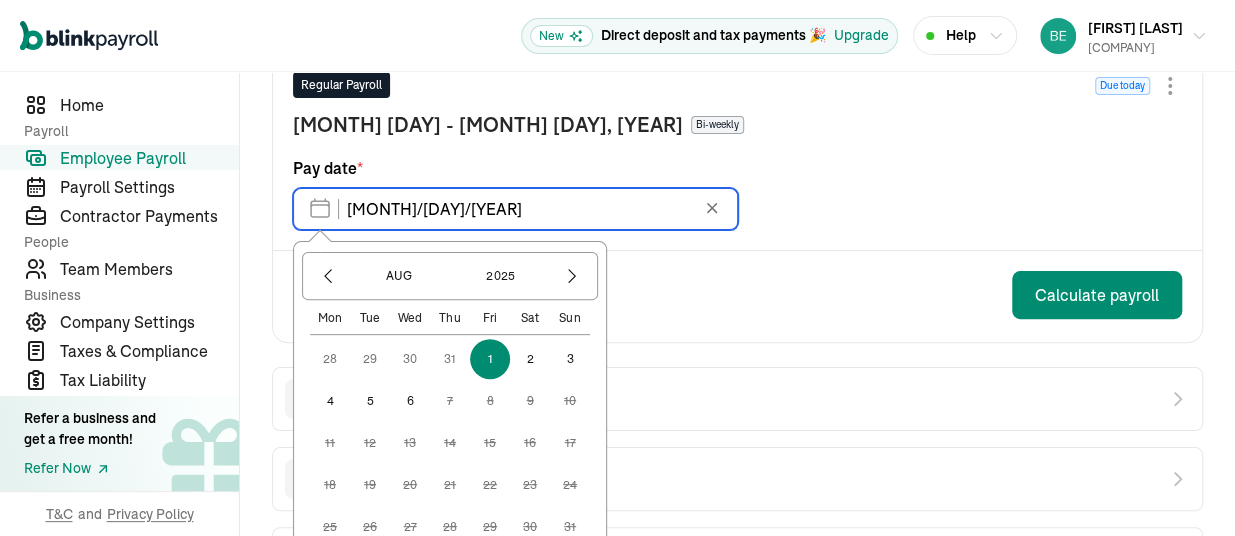 click on "[MONTH]/[DAY]/[YEAR]" at bounding box center [515, 209] 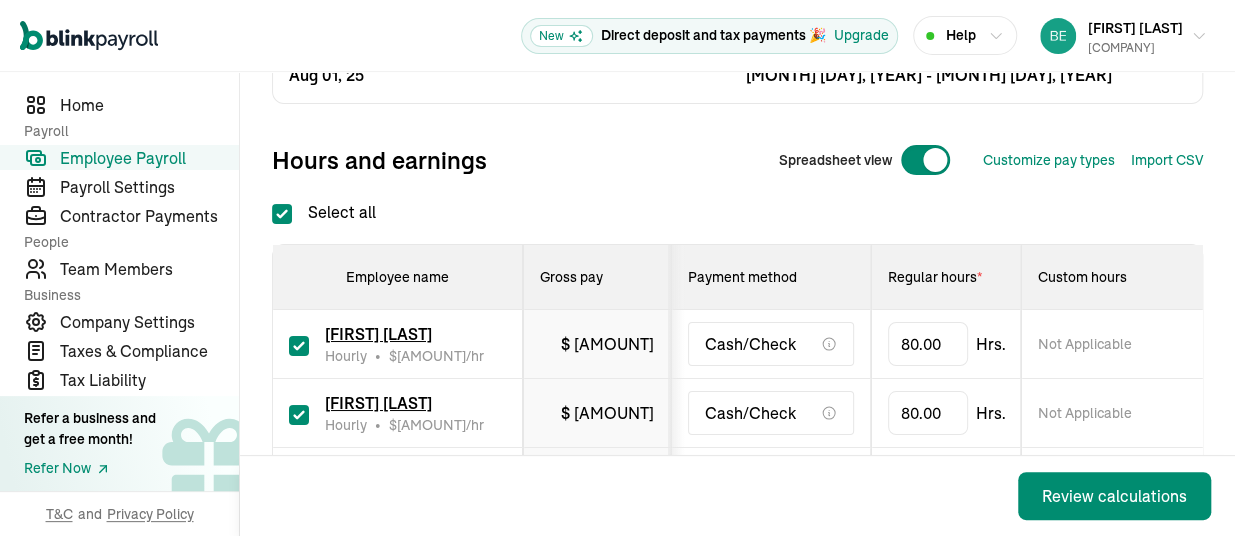 scroll, scrollTop: 300, scrollLeft: 0, axis: vertical 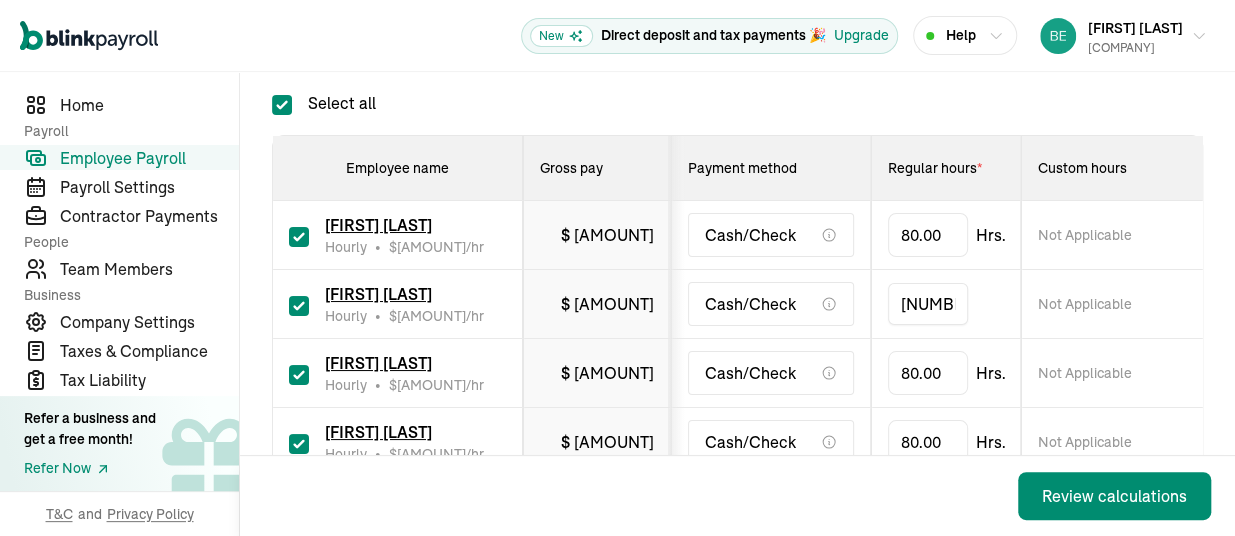 drag, startPoint x: 937, startPoint y: 304, endPoint x: 849, endPoint y: 301, distance: 88.051125 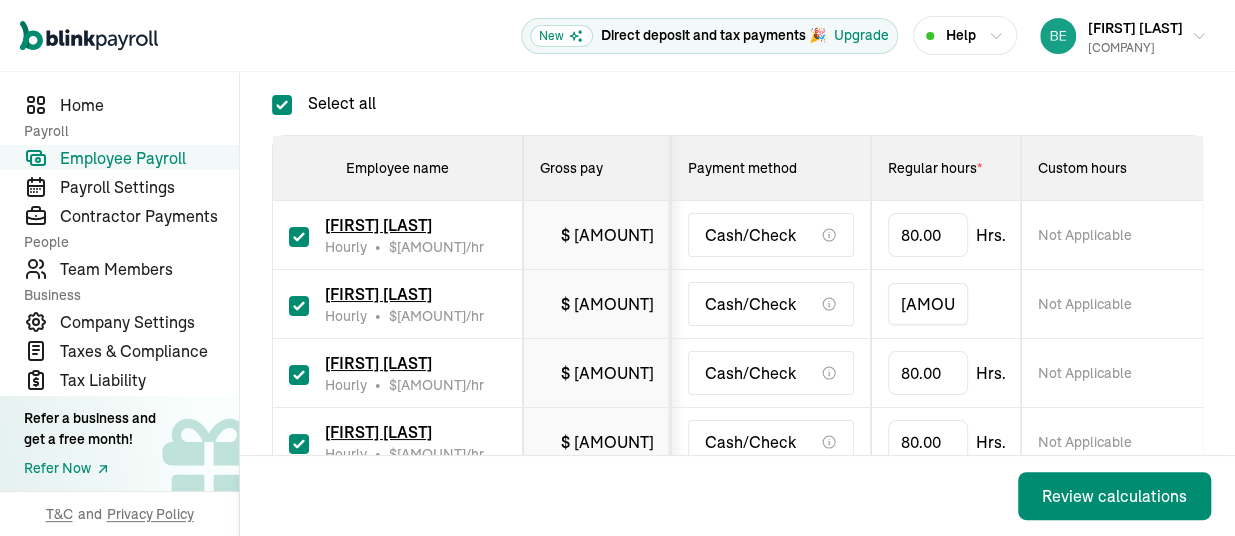 type on "[AMOUNT]" 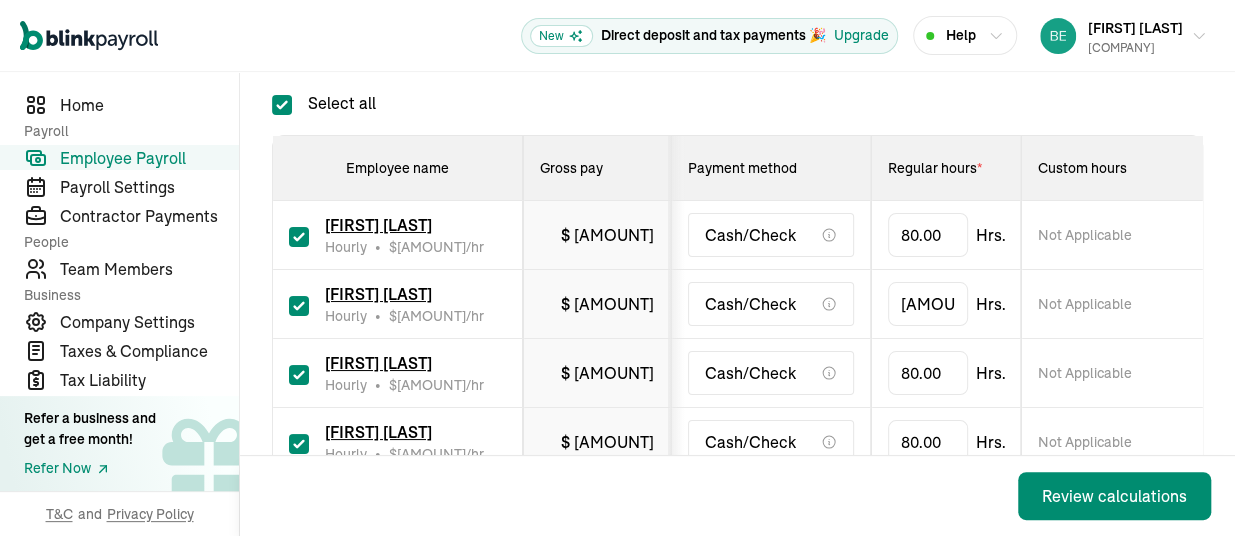 click at bounding box center [299, 375] 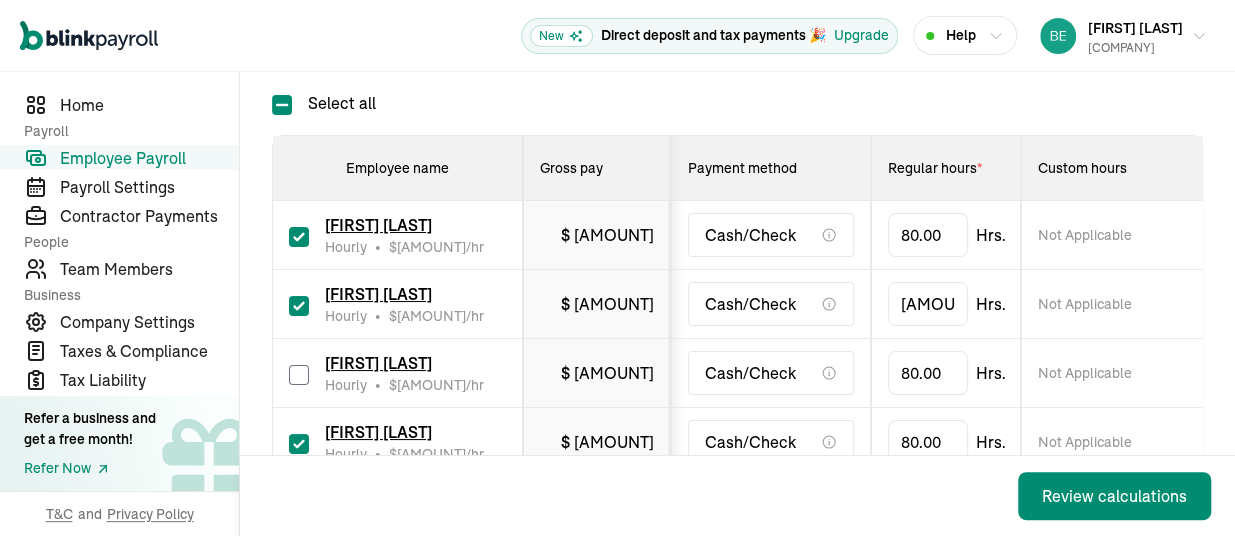 checkbox on "false" 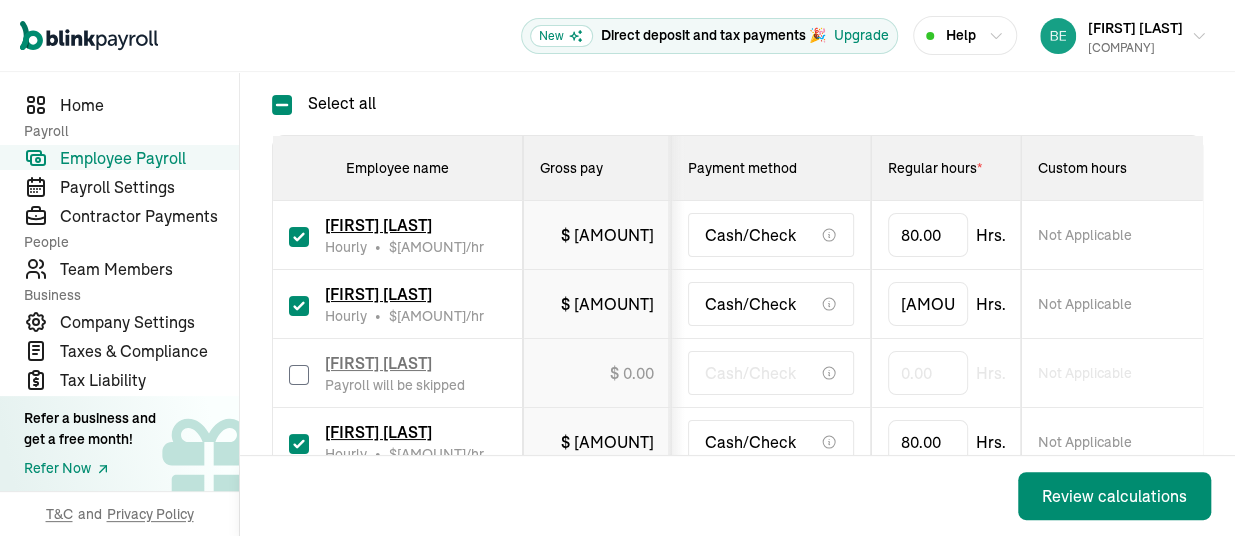click at bounding box center (299, 444) 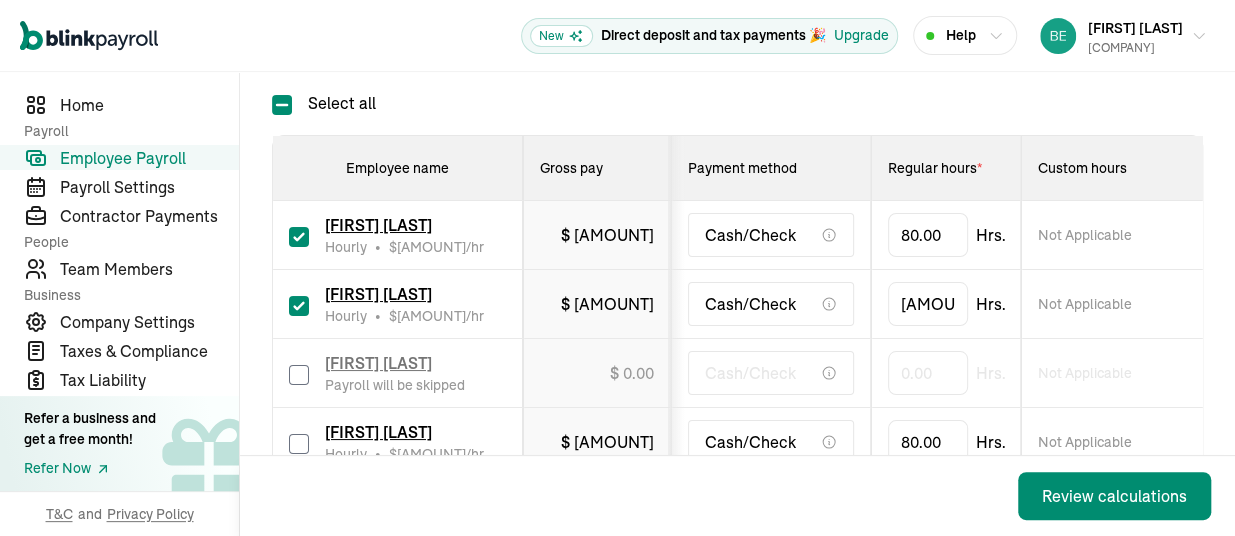 checkbox on "false" 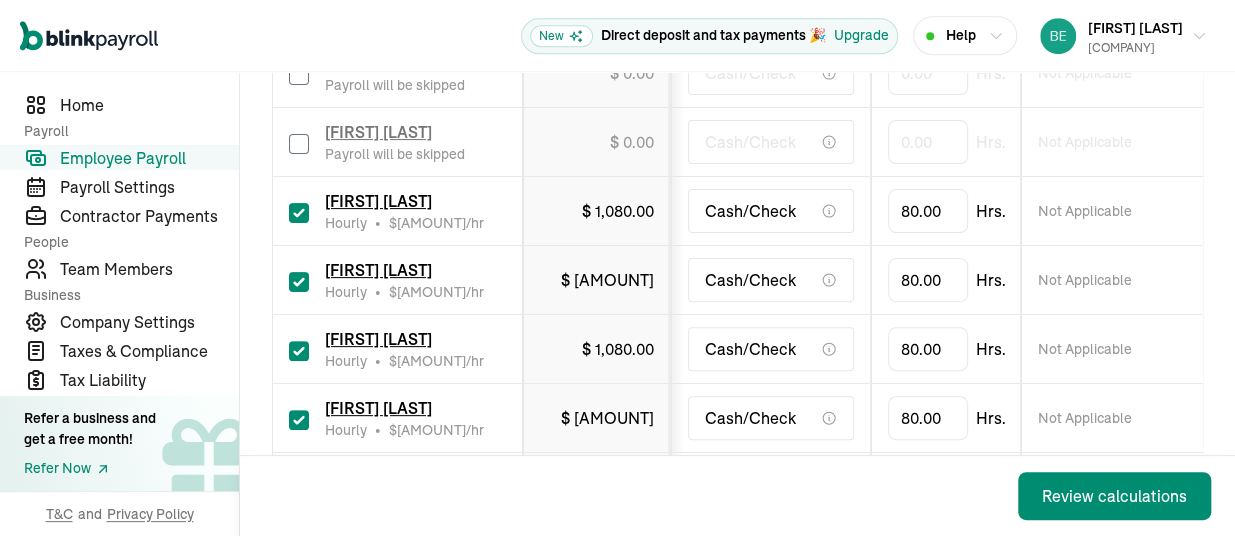 scroll, scrollTop: 750, scrollLeft: 0, axis: vertical 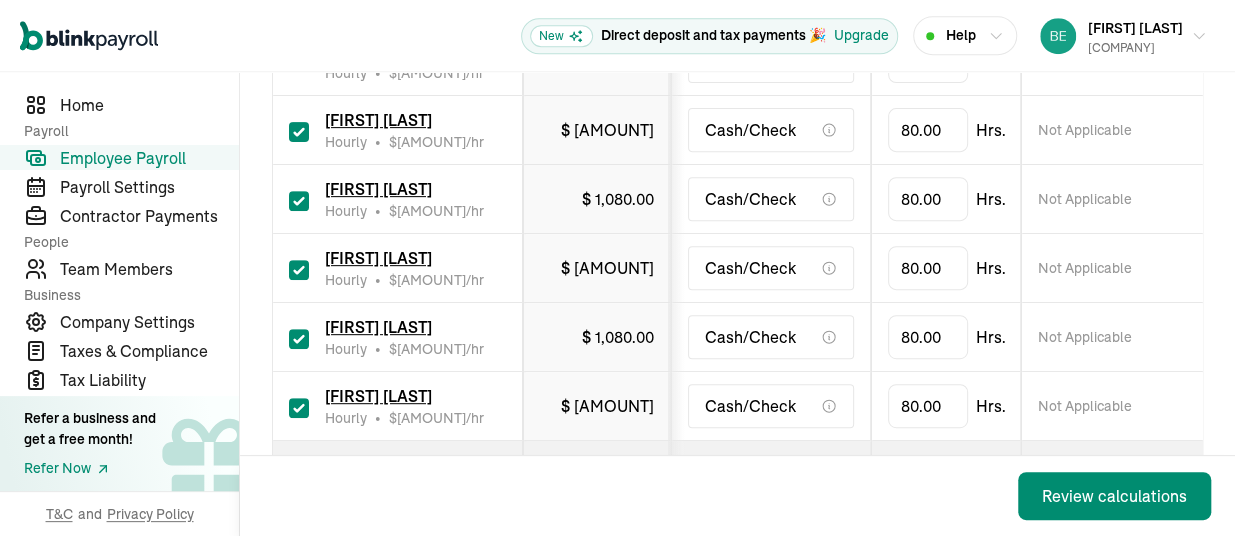 drag, startPoint x: 298, startPoint y: 262, endPoint x: 296, endPoint y: 298, distance: 36.05551 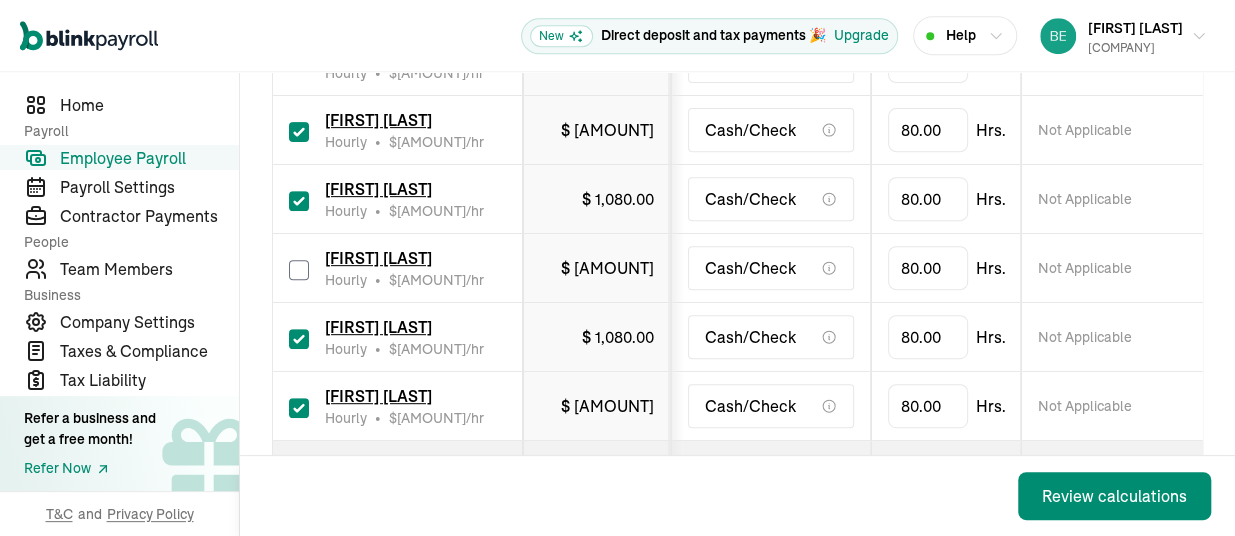 checkbox on "false" 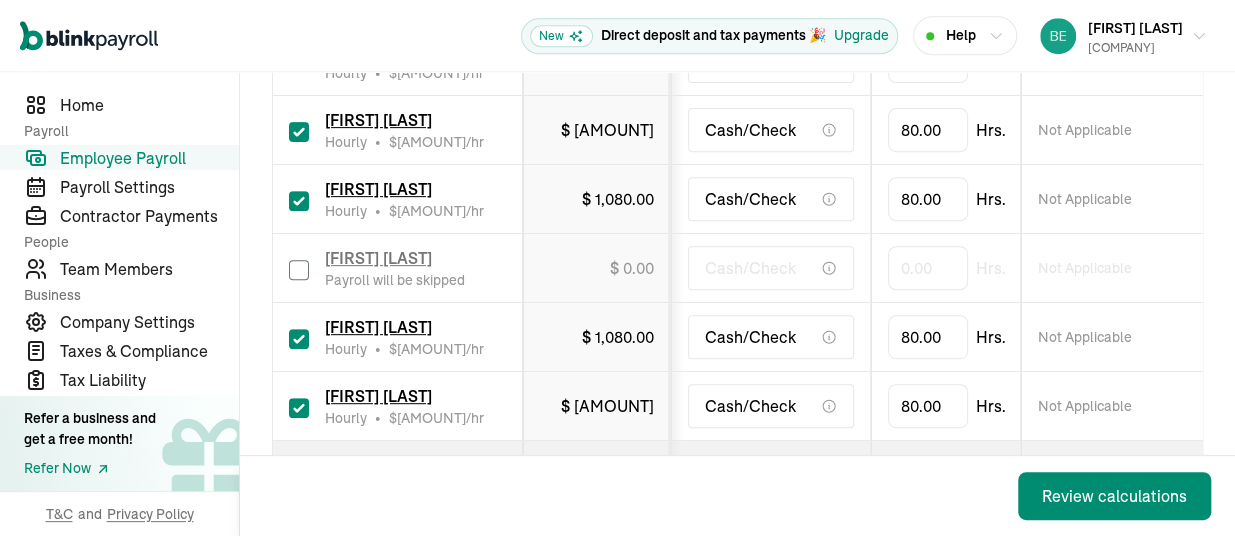 click at bounding box center (299, 339) 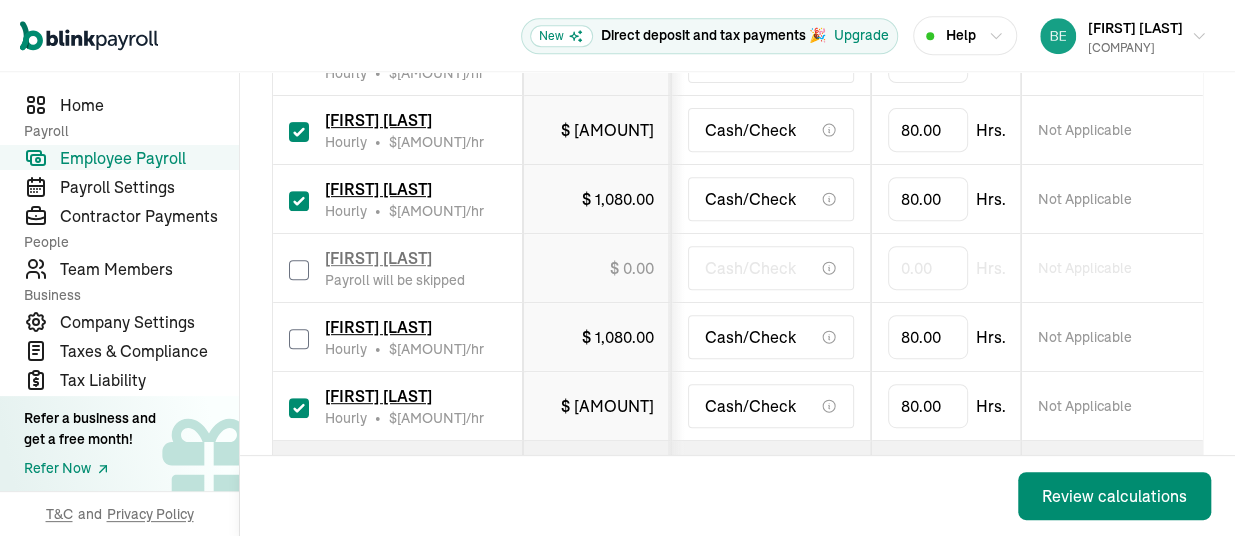 checkbox on "false" 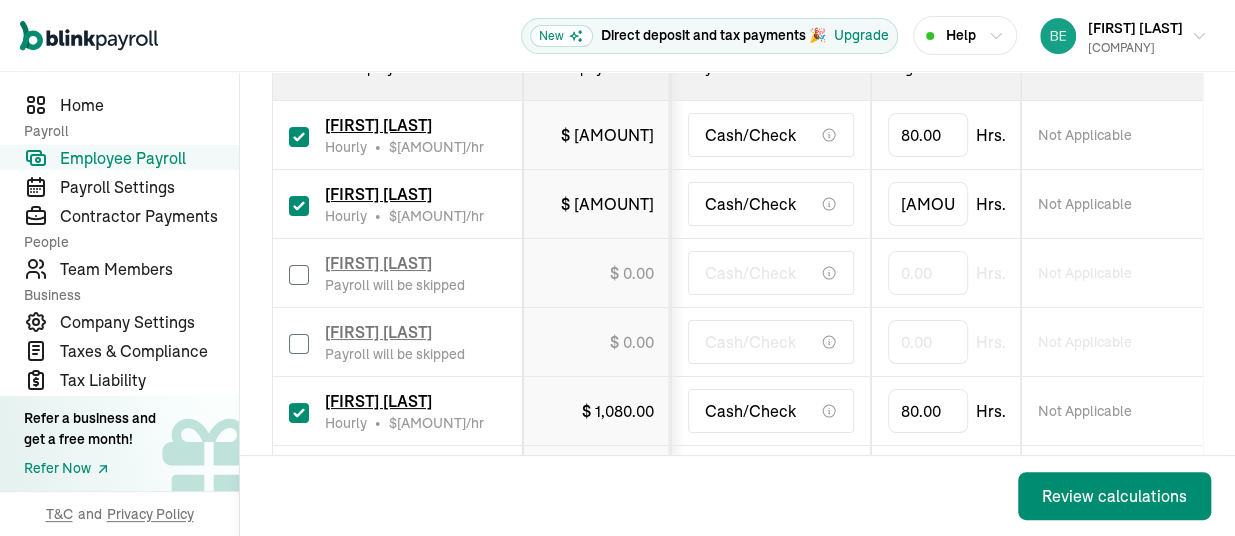 scroll, scrollTop: 450, scrollLeft: 0, axis: vertical 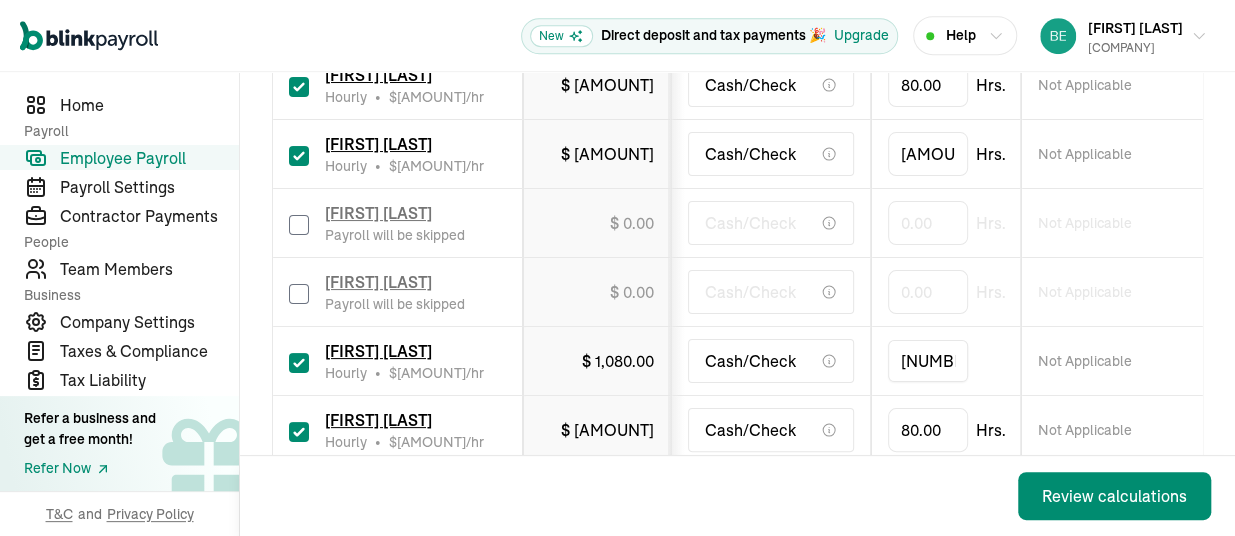 drag, startPoint x: 940, startPoint y: 356, endPoint x: 721, endPoint y: 336, distance: 219.91135 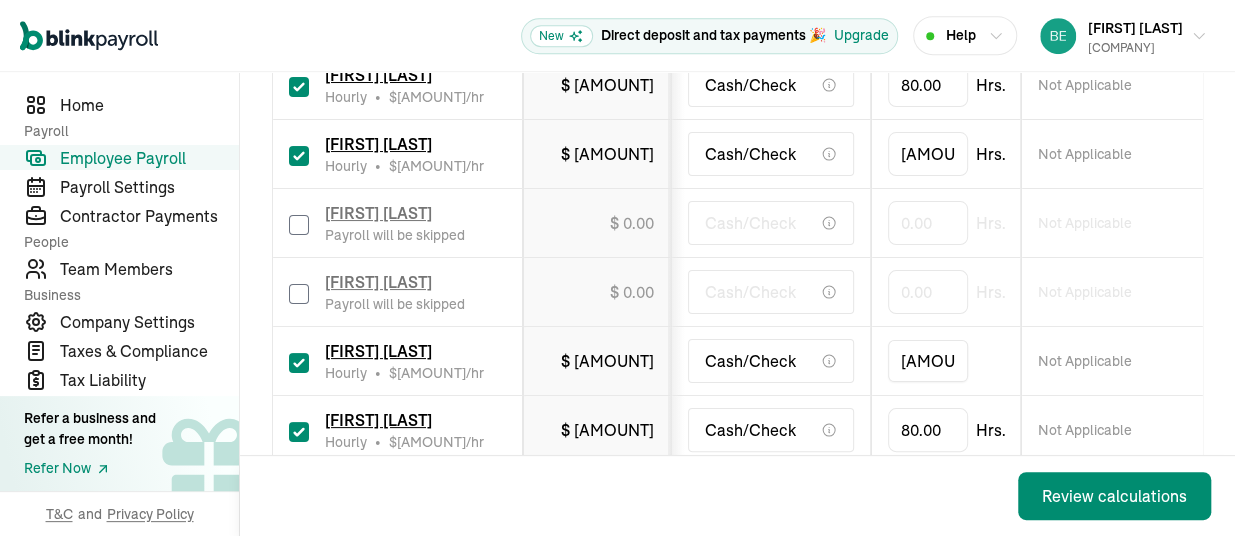 type on "[AMOUNT]" 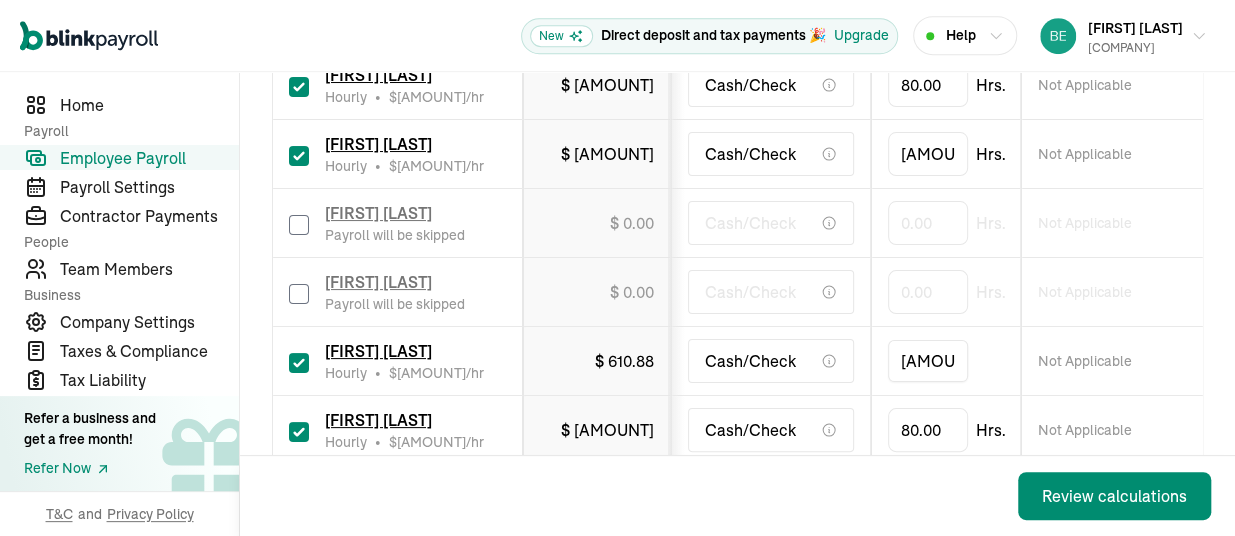 scroll, scrollTop: 600, scrollLeft: 0, axis: vertical 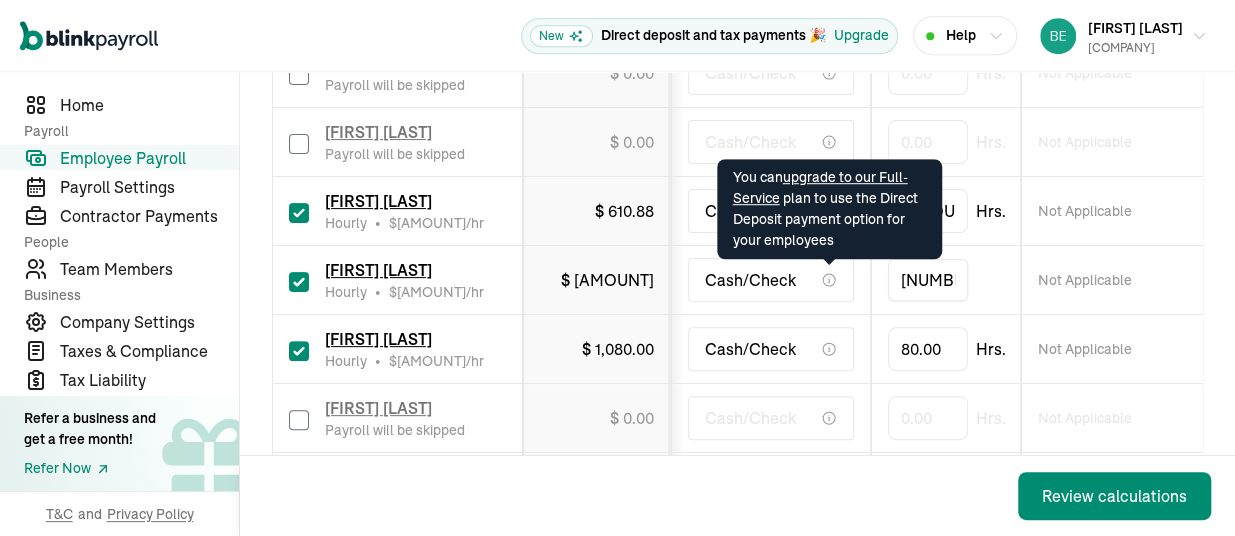 drag, startPoint x: 935, startPoint y: 274, endPoint x: 835, endPoint y: 269, distance: 100.12492 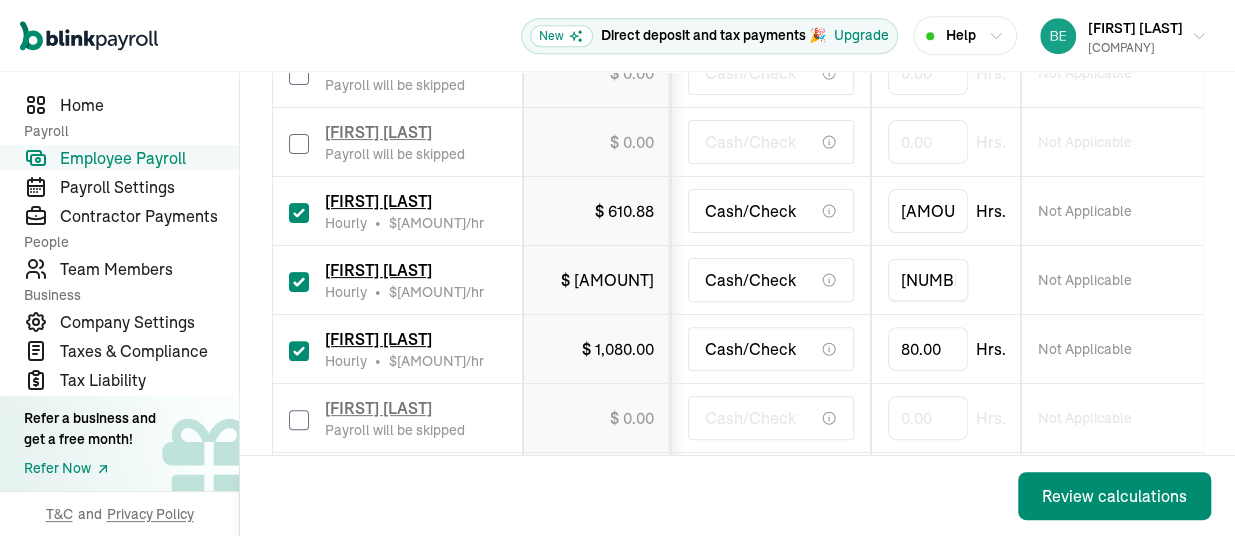 type on "8" 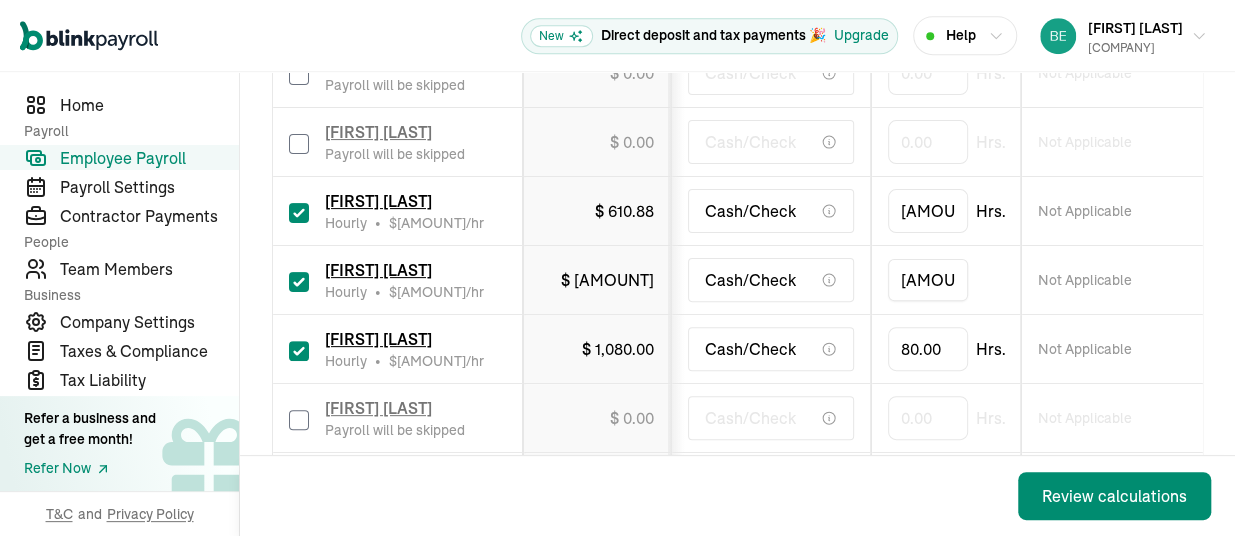type on "[AMOUNT]" 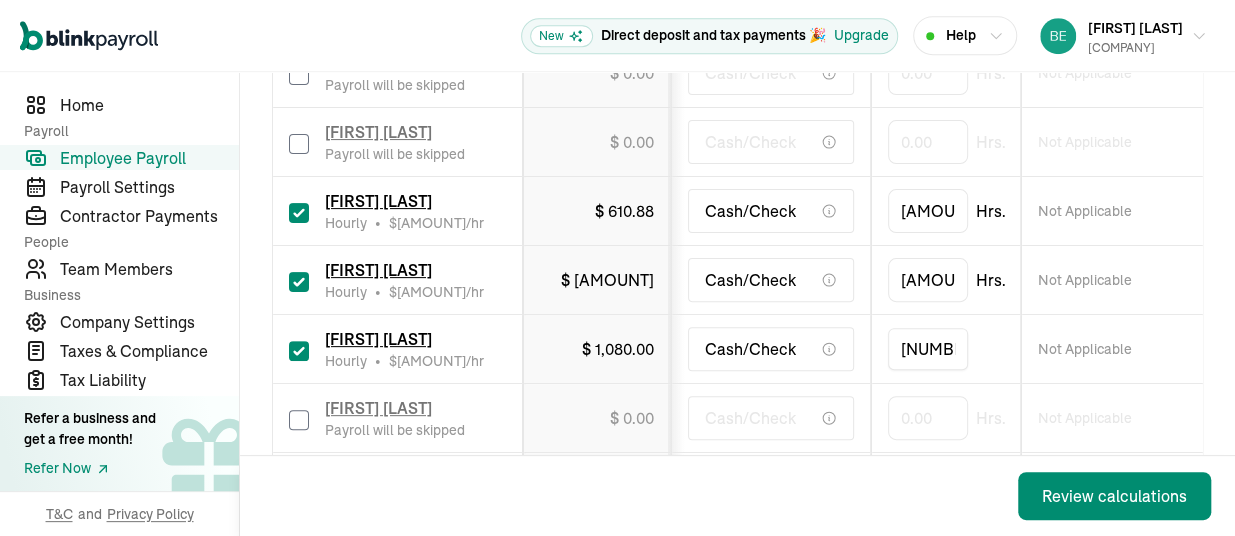 drag, startPoint x: 940, startPoint y: 348, endPoint x: 882, endPoint y: 350, distance: 58.034473 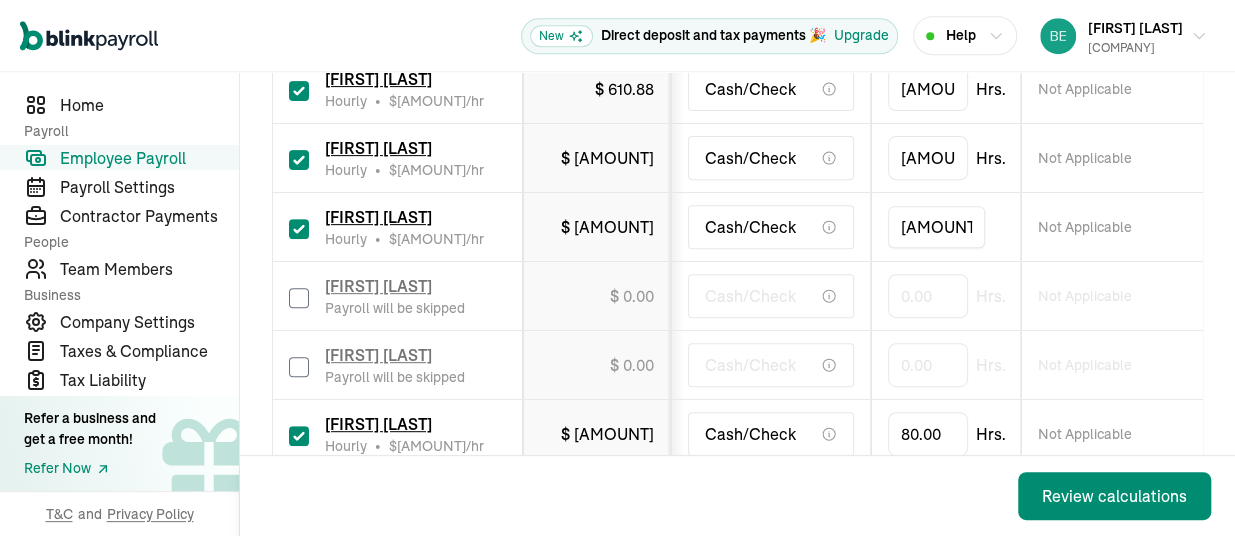scroll, scrollTop: 750, scrollLeft: 0, axis: vertical 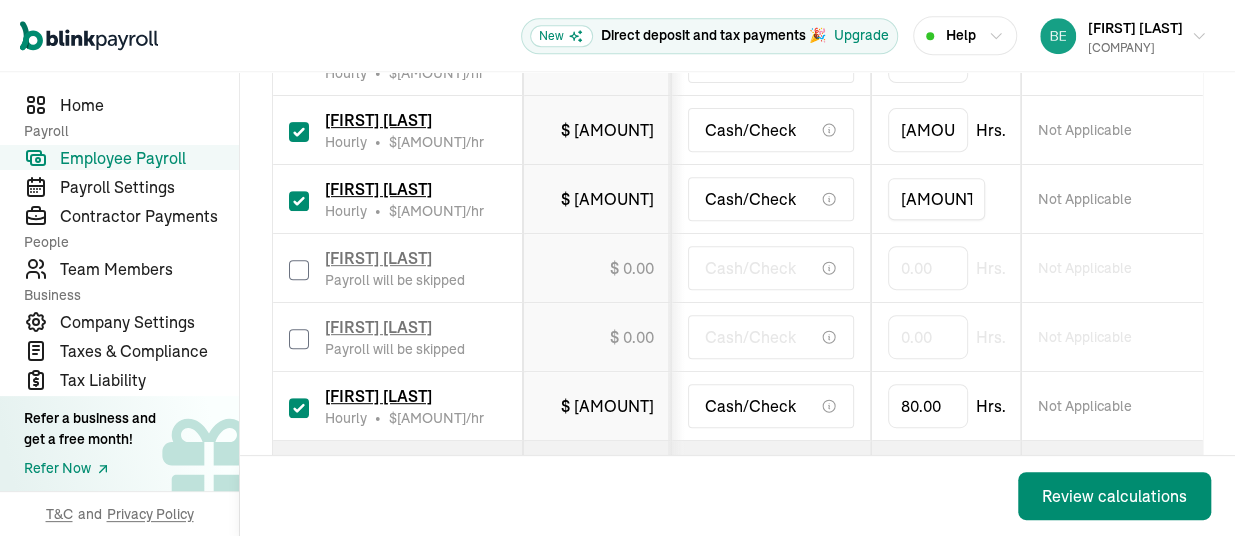 click on "[AMOUNT]" at bounding box center (936, 199) 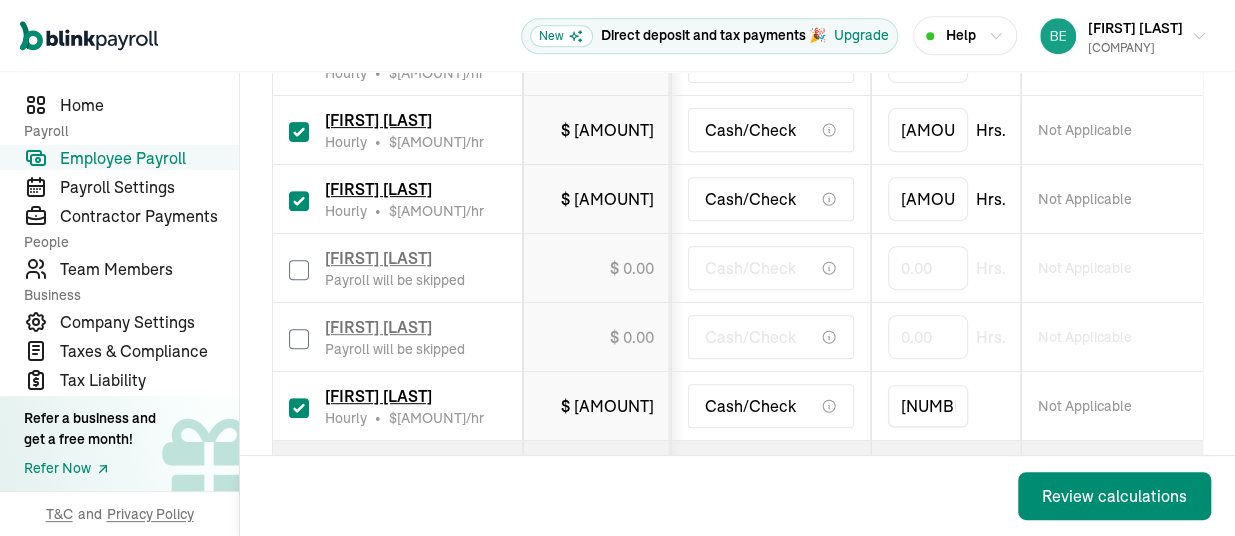 drag, startPoint x: 918, startPoint y: 396, endPoint x: 802, endPoint y: 405, distance: 116.34862 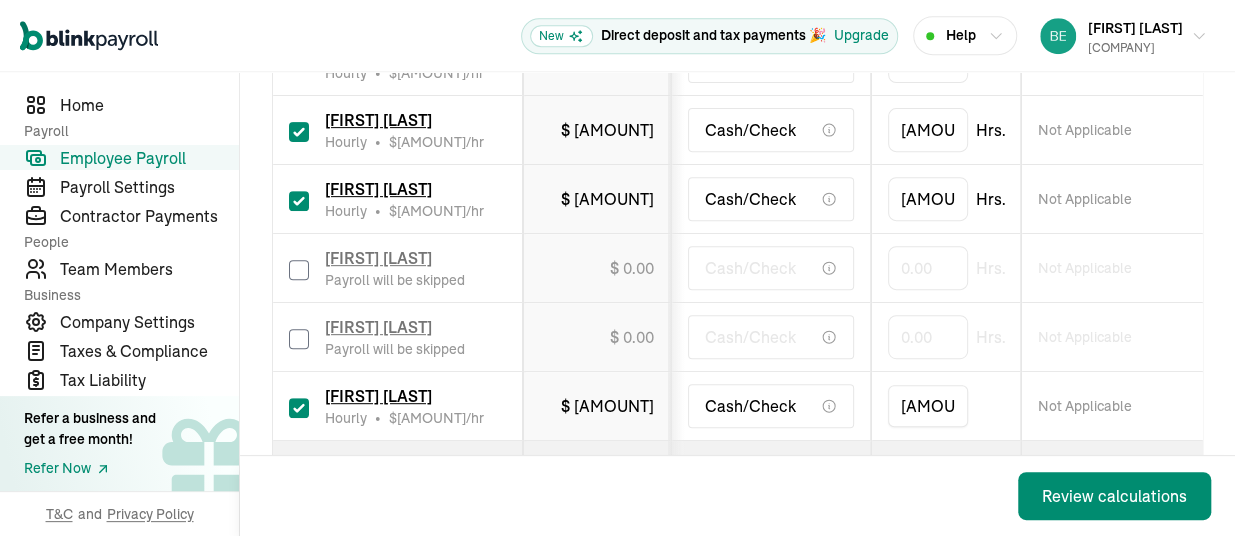 type on "[AMOUNT]" 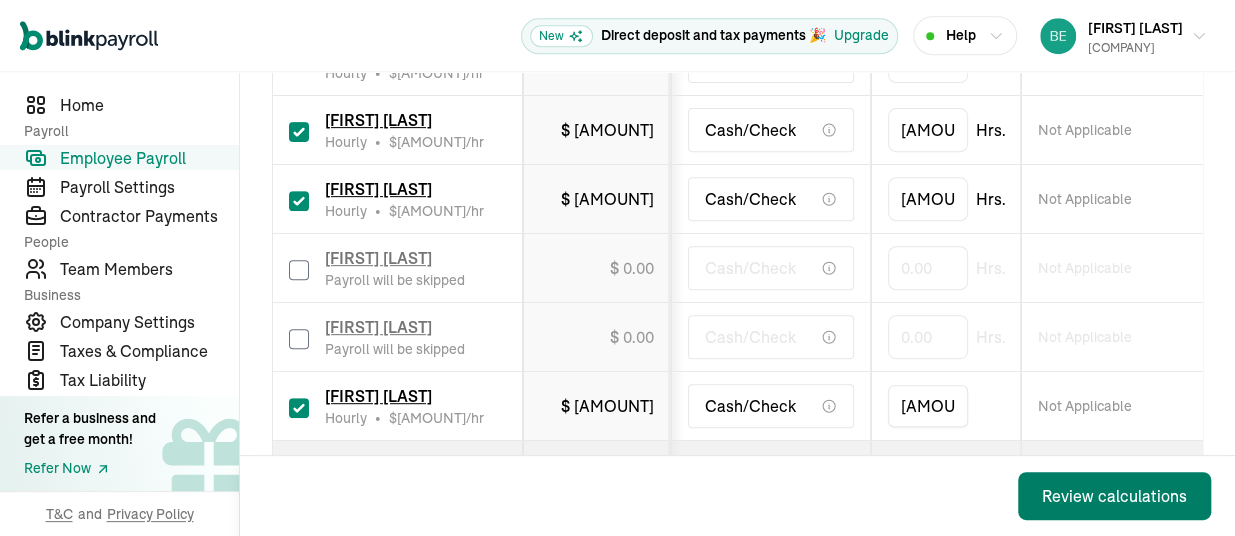 click on "Review calculations" at bounding box center [1114, 496] 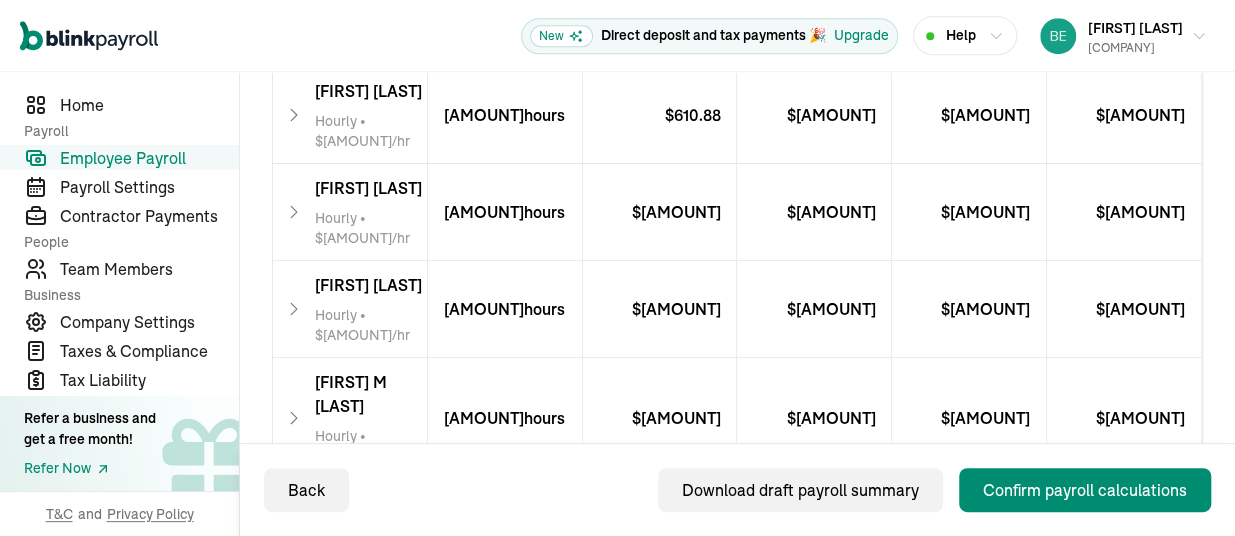 scroll, scrollTop: 750, scrollLeft: 0, axis: vertical 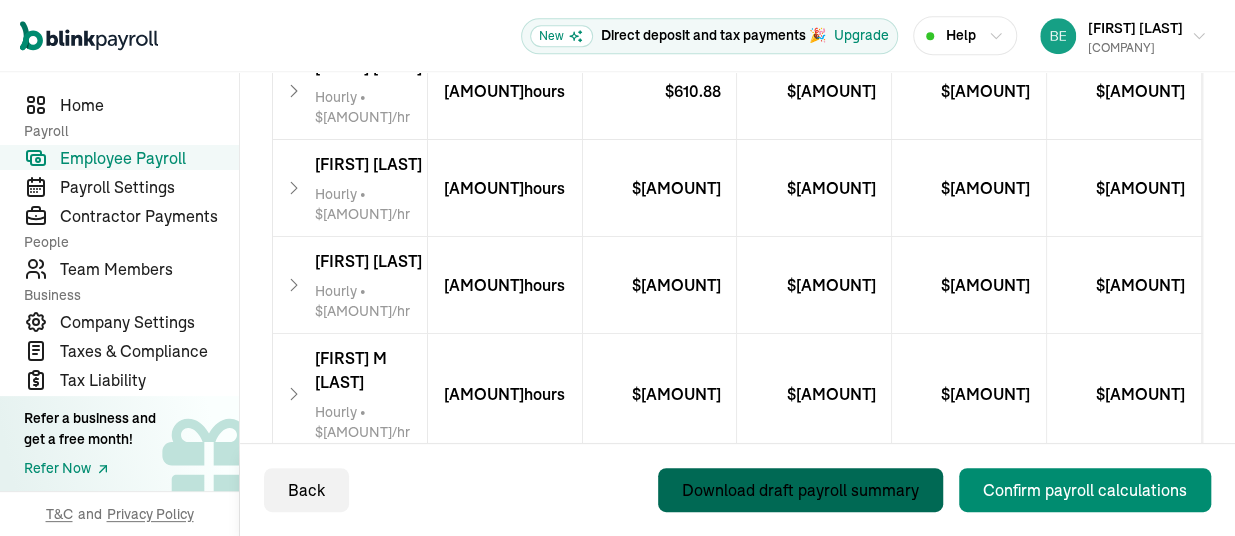 click on "Download draft payroll summary" at bounding box center [800, 490] 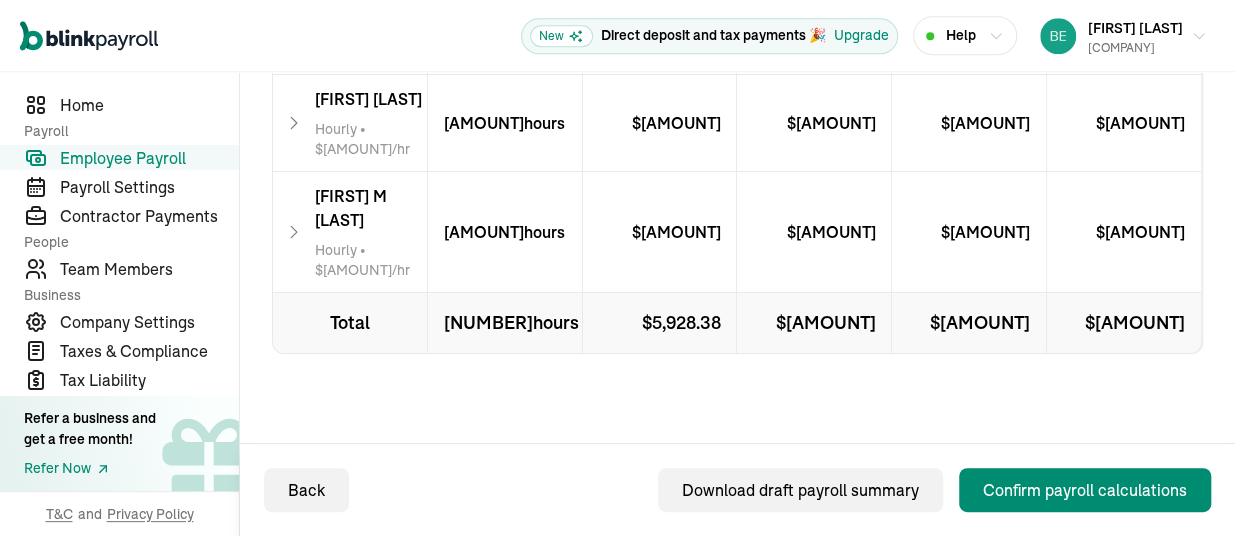 scroll, scrollTop: 956, scrollLeft: 0, axis: vertical 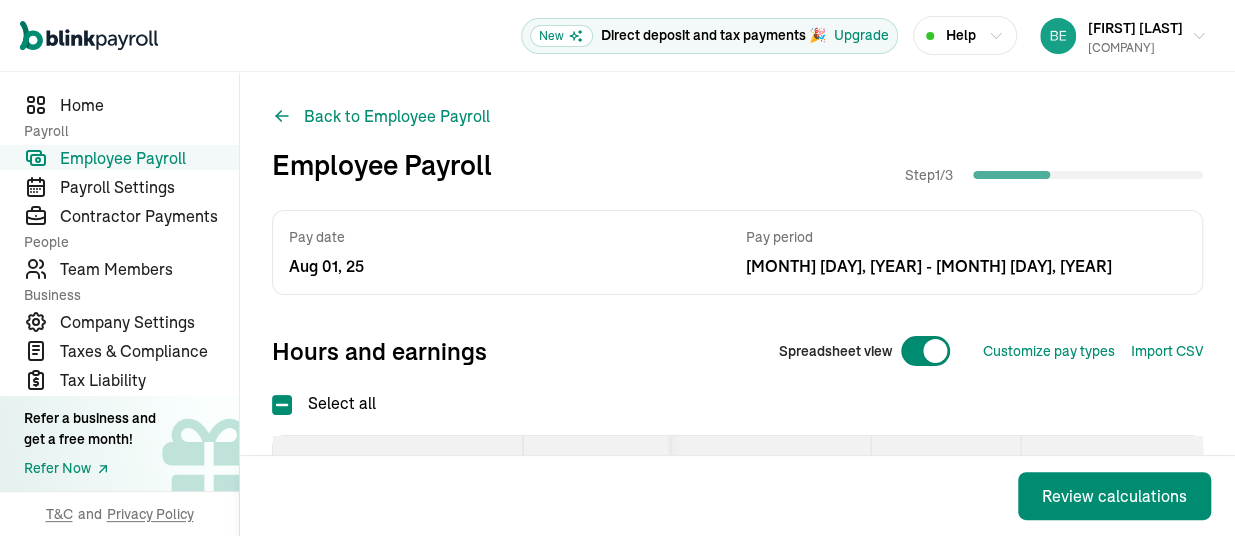 click on "Employee Payroll" at bounding box center (149, 158) 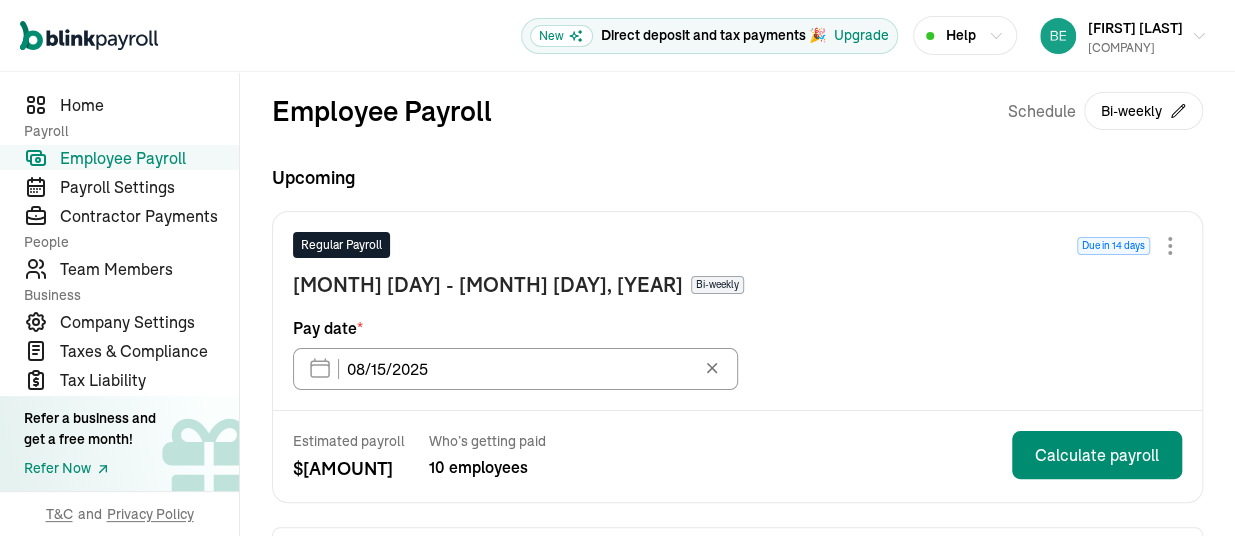 scroll, scrollTop: 0, scrollLeft: 0, axis: both 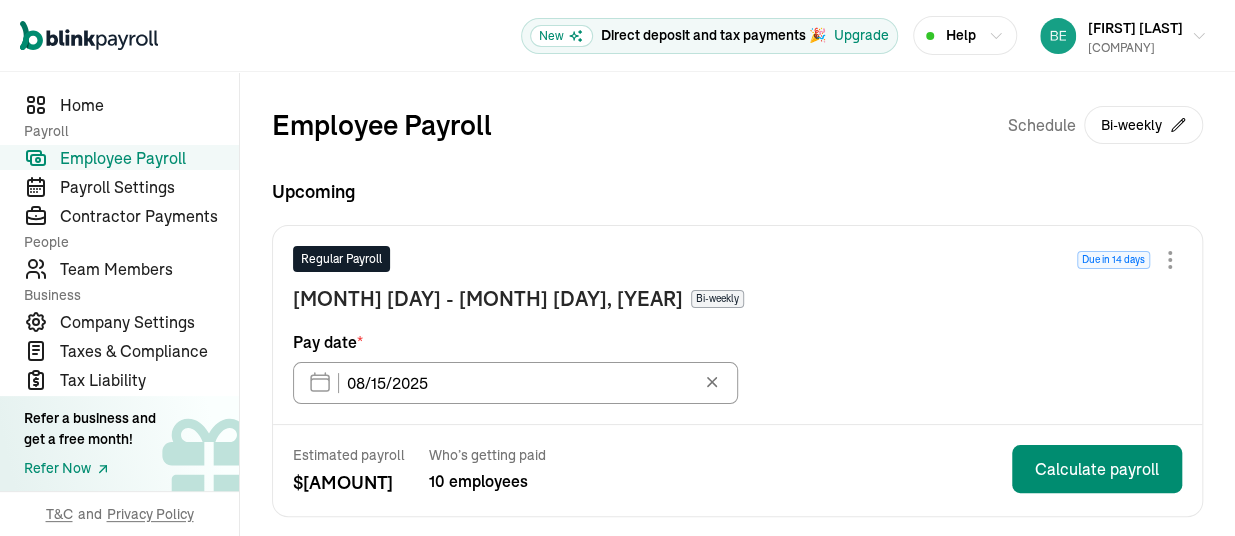 click at bounding box center [1170, 260] 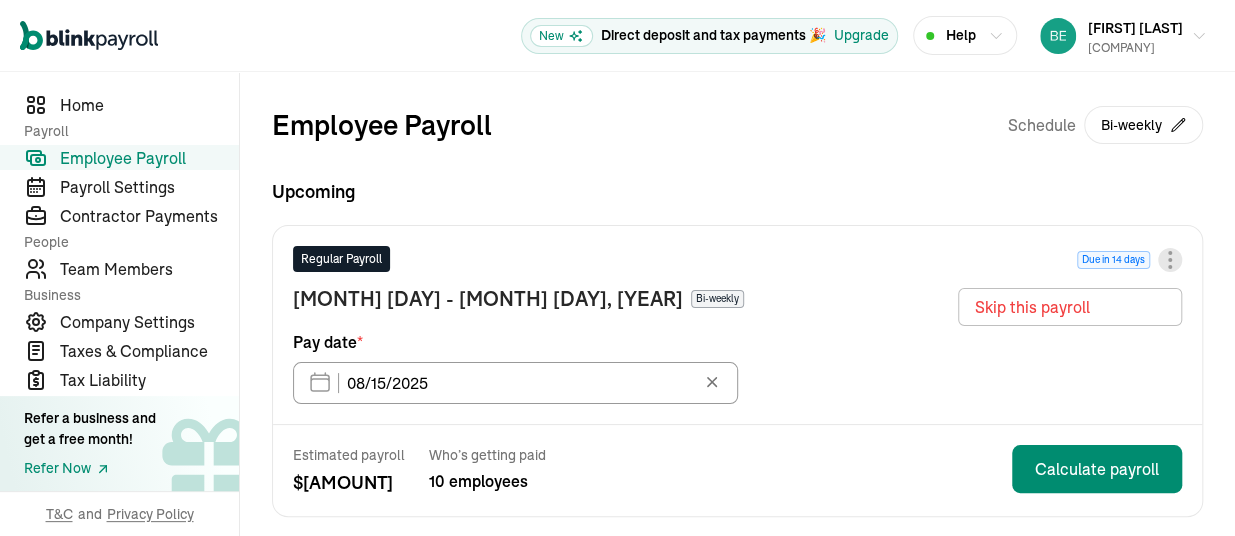 click on "Upcoming Regular Payroll Due in 14 days Skip this payroll [MONTH] [DAY] - [MONTH] [DAY], [YEAR] Bi-weekly Pay date * [DAY]/[MONTH]/[YEAR] [MONTH] [YEAR] Mon Tue Wed Thu Fri Sat Sun 28 29 30 31 1 2 3 4 5 6 7 8 9 10 11 12 13 14 15 16 17 18 19 20 21 22 23 24 25 26 27 28 29 30 31 1 2 3 4 5 6 7 Estimated payroll $ [AMOUNT] Who’s getting paid [NUMBER] employees Calculate payroll Off-cycle Payroll Bonus Payroll" at bounding box center (737, 471) 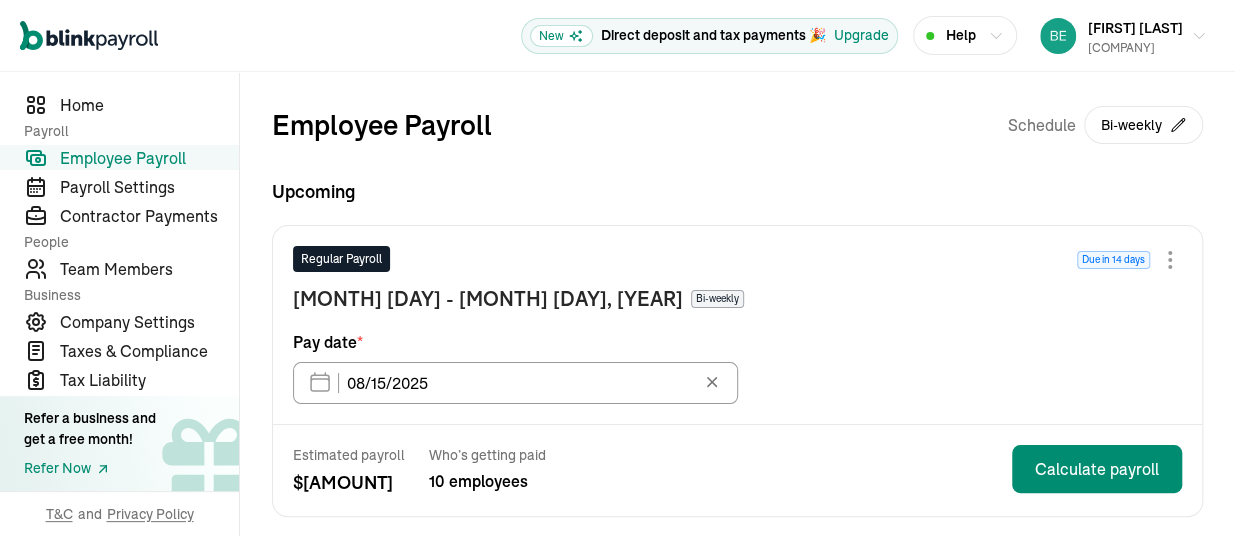 click on "Employee Payroll" at bounding box center [149, 158] 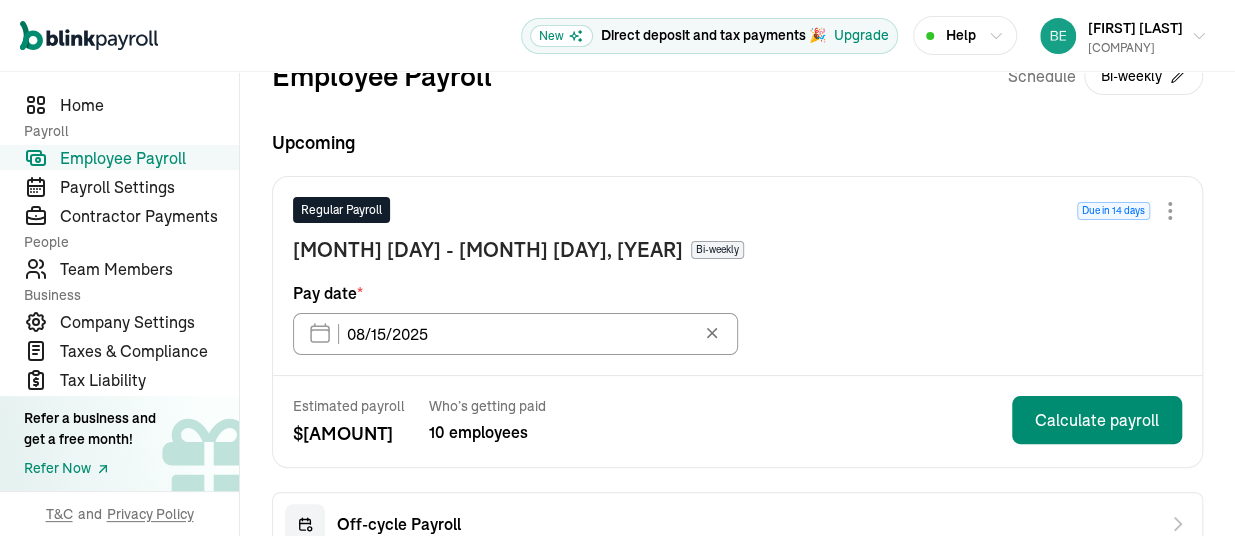 scroll, scrollTop: 24, scrollLeft: 0, axis: vertical 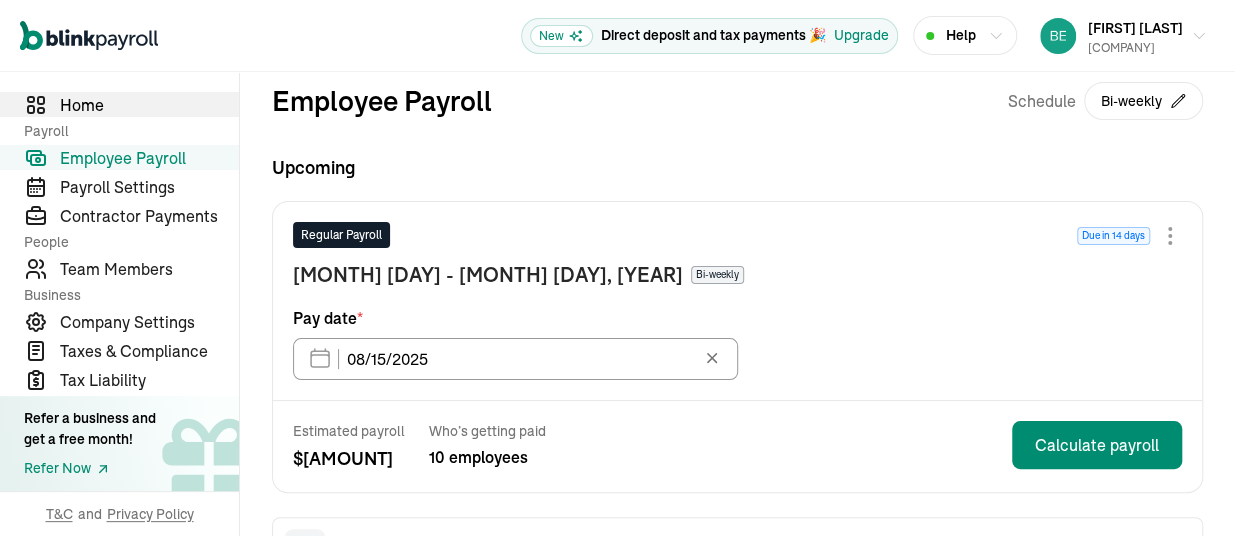 click on "Home" at bounding box center [149, 105] 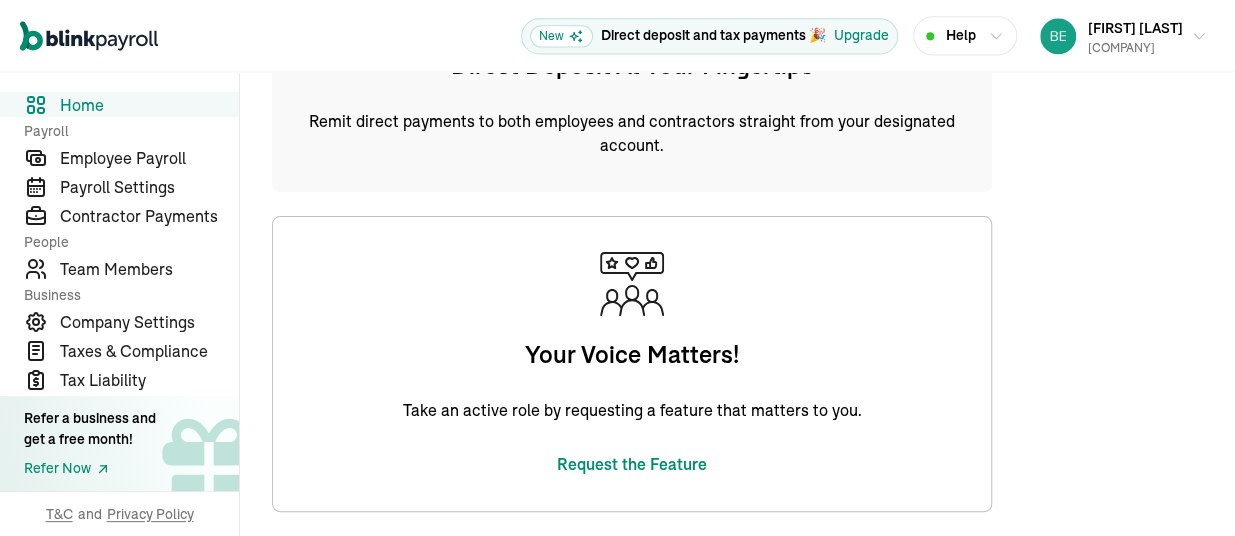 scroll, scrollTop: 1355, scrollLeft: 0, axis: vertical 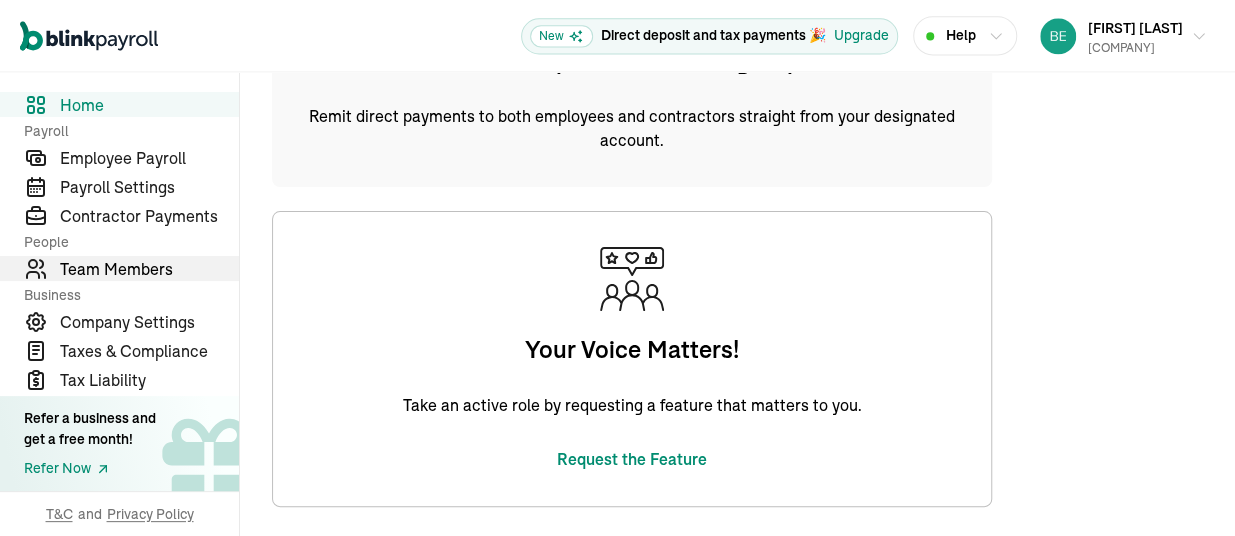 click on "Team Members" at bounding box center [149, 269] 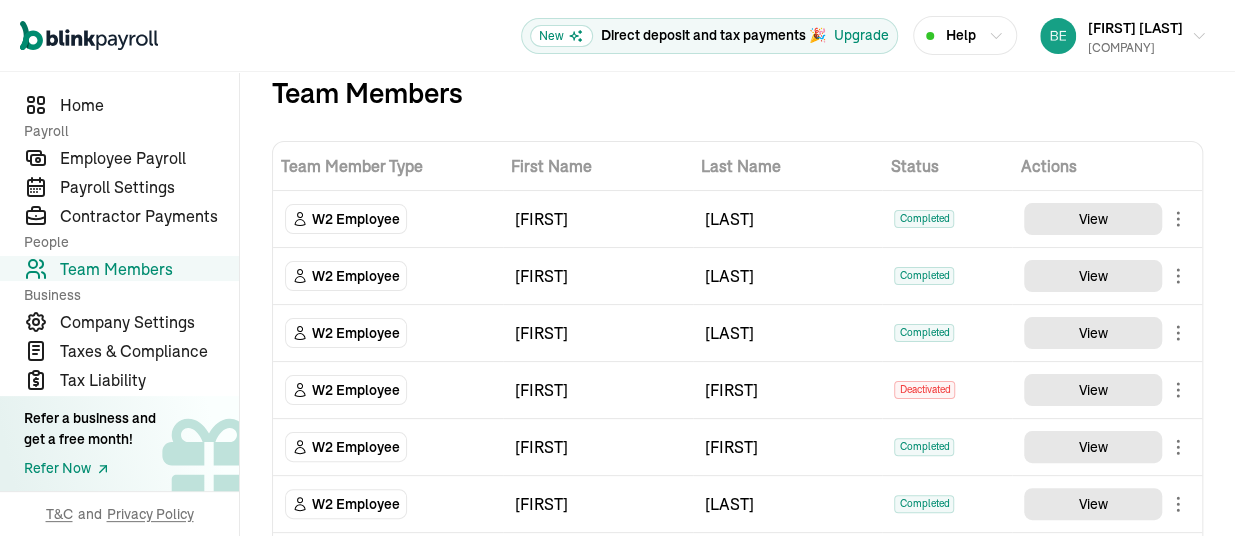 scroll, scrollTop: 0, scrollLeft: 0, axis: both 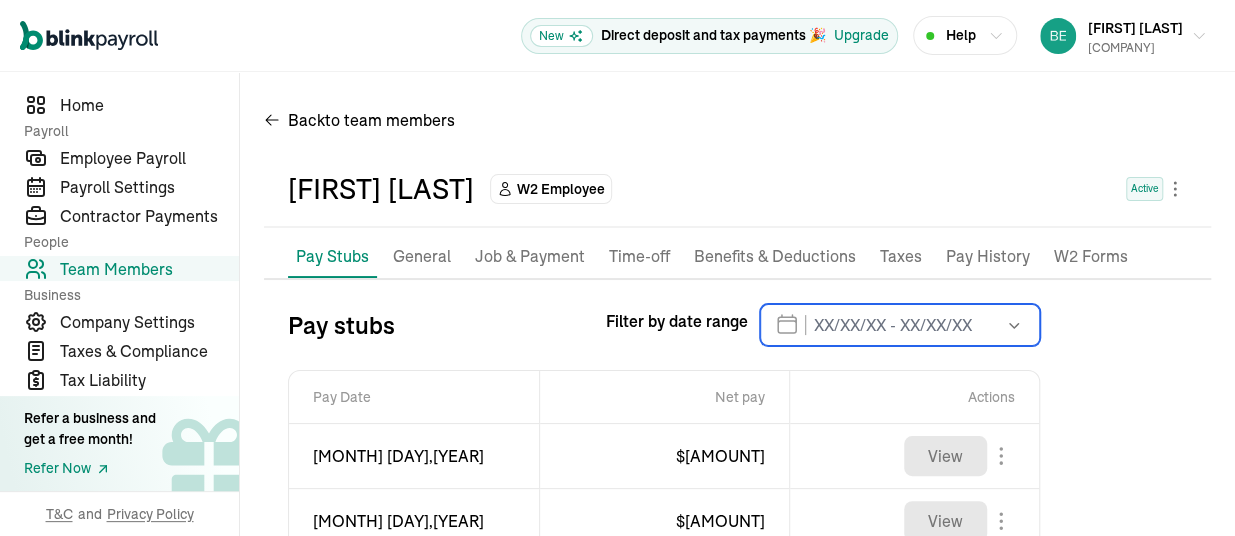 click at bounding box center [900, 325] 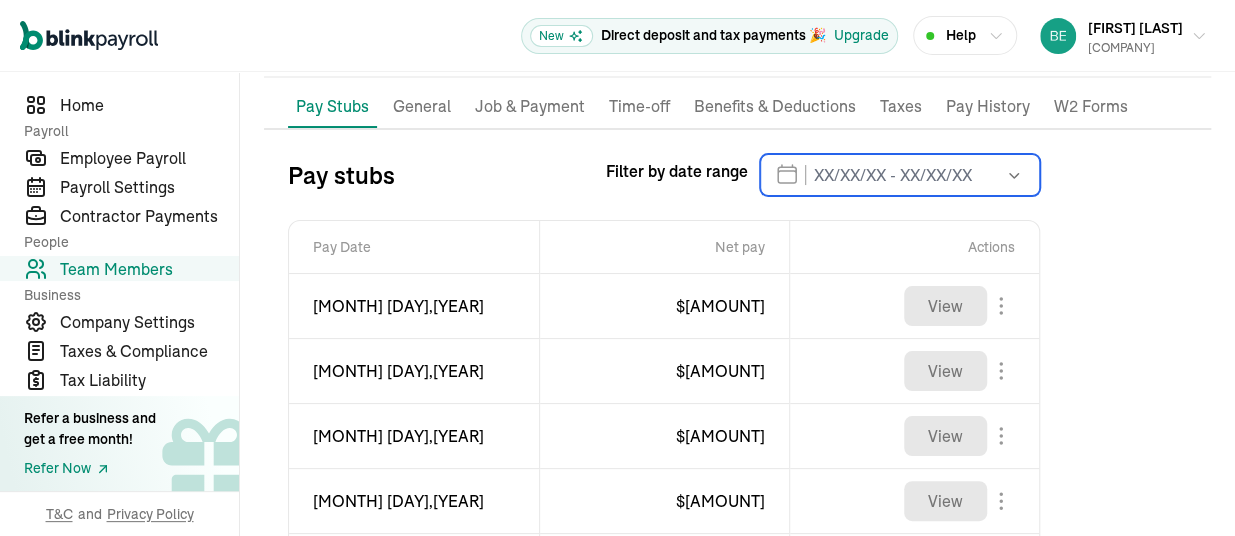 scroll, scrollTop: 0, scrollLeft: 0, axis: both 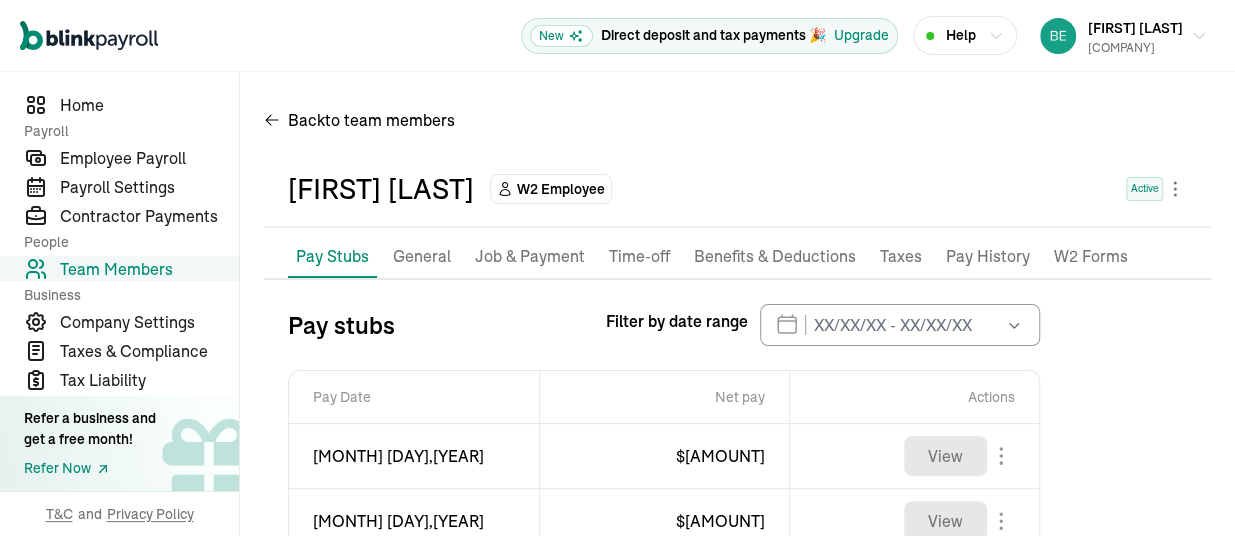 click on "Pay Stubs" at bounding box center [332, 256] 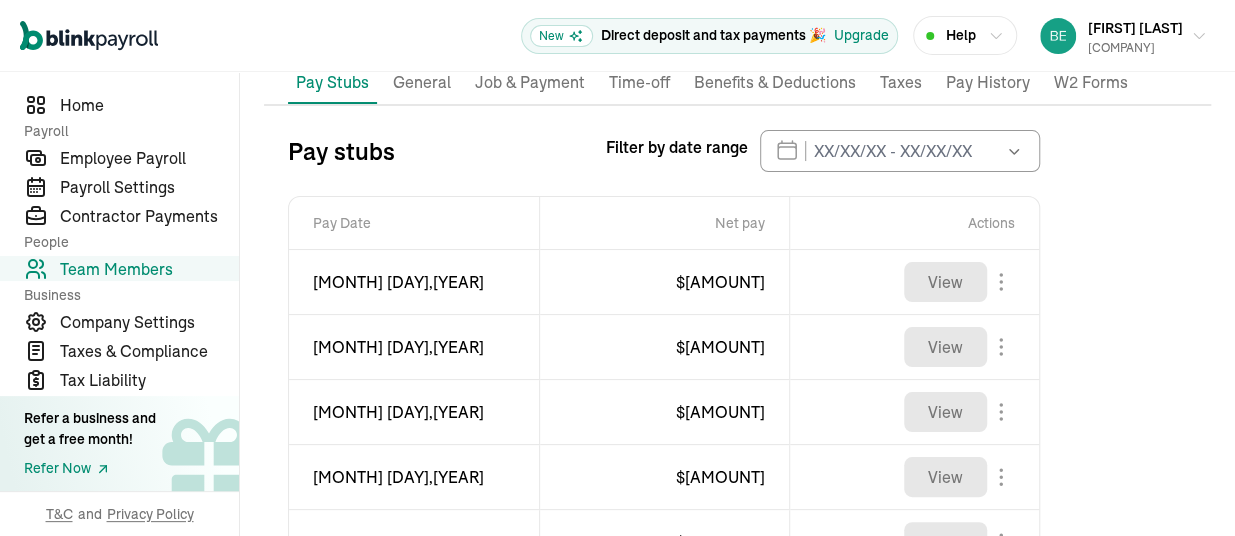 scroll, scrollTop: 150, scrollLeft: 0, axis: vertical 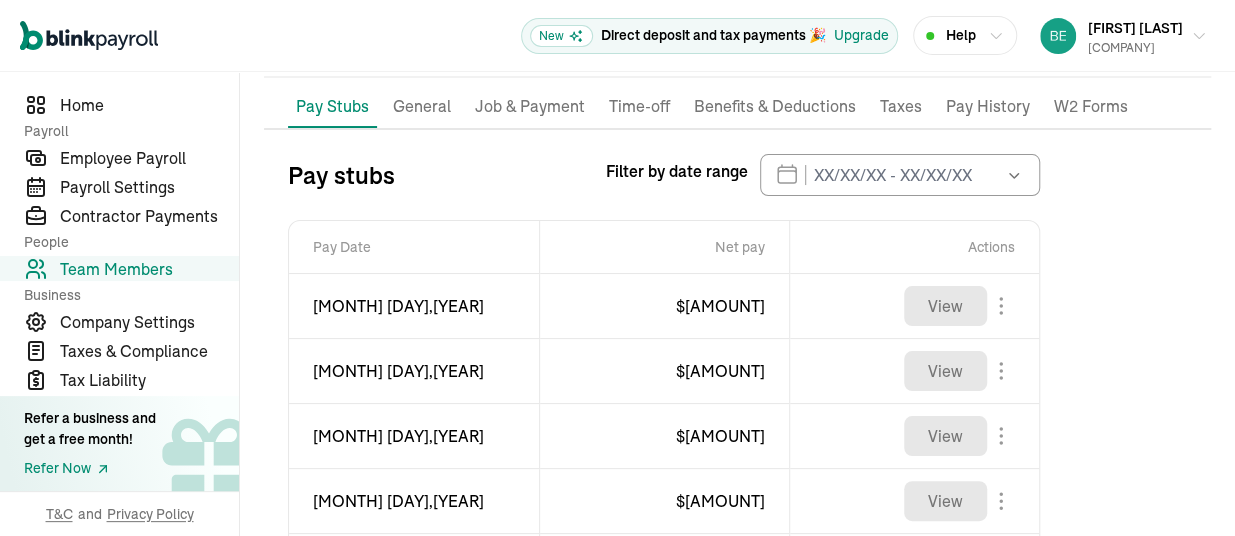click 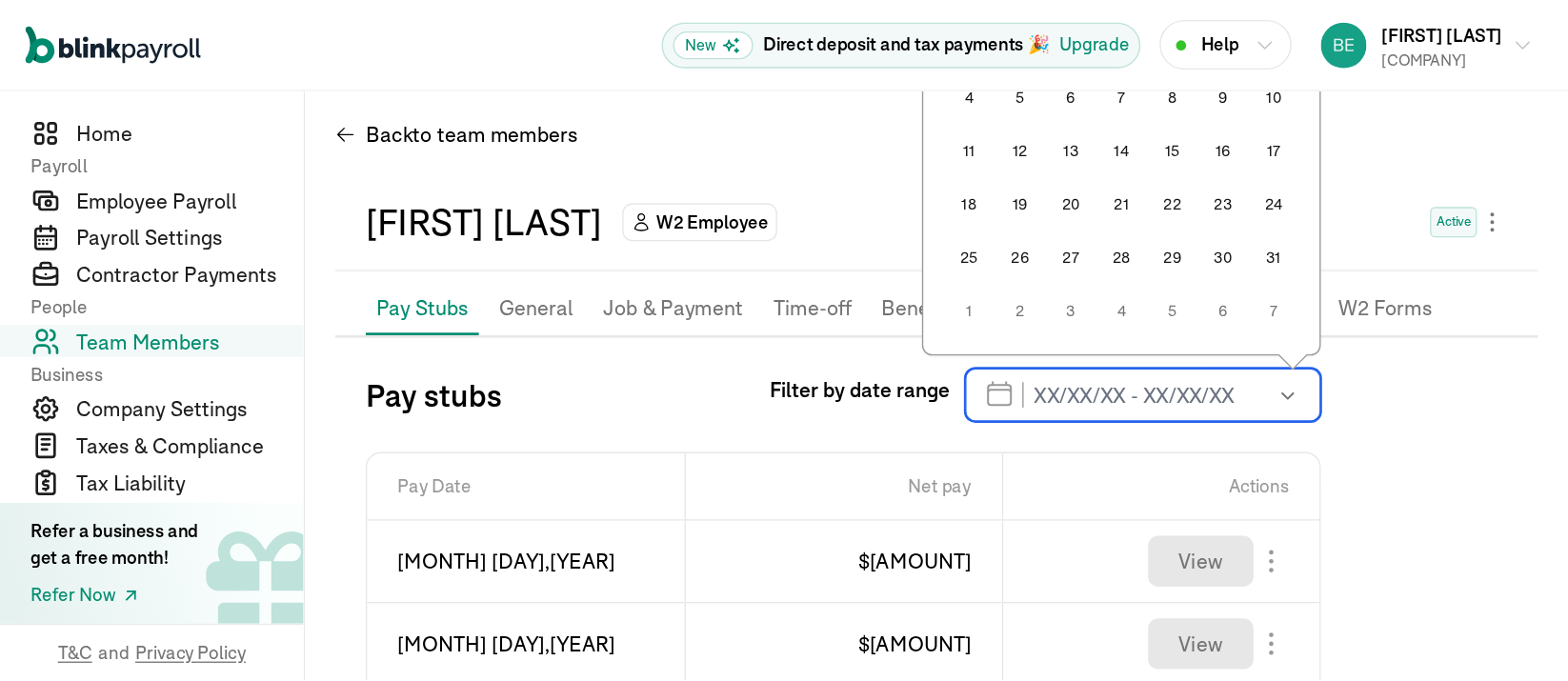 scroll, scrollTop: 0, scrollLeft: 0, axis: both 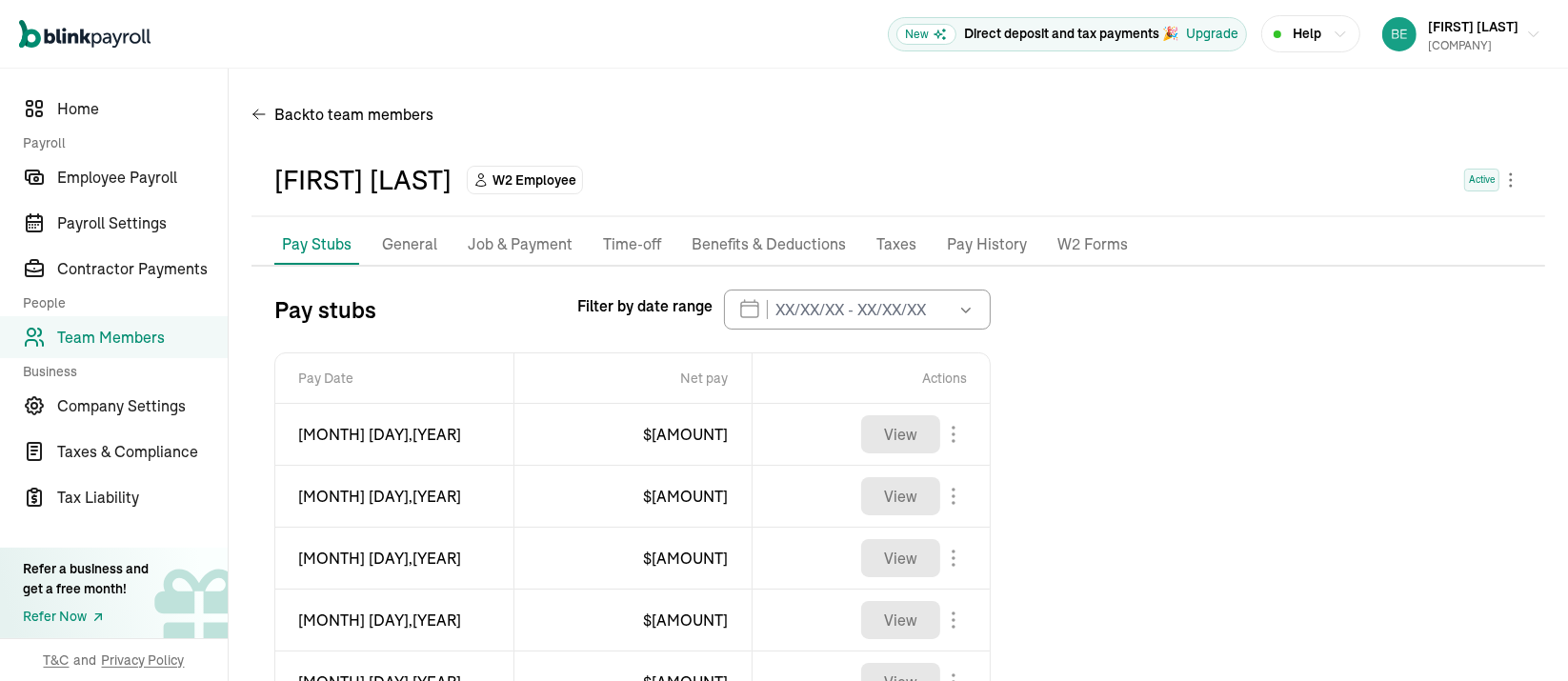 click on "Pay Stubs" at bounding box center (316, 244) 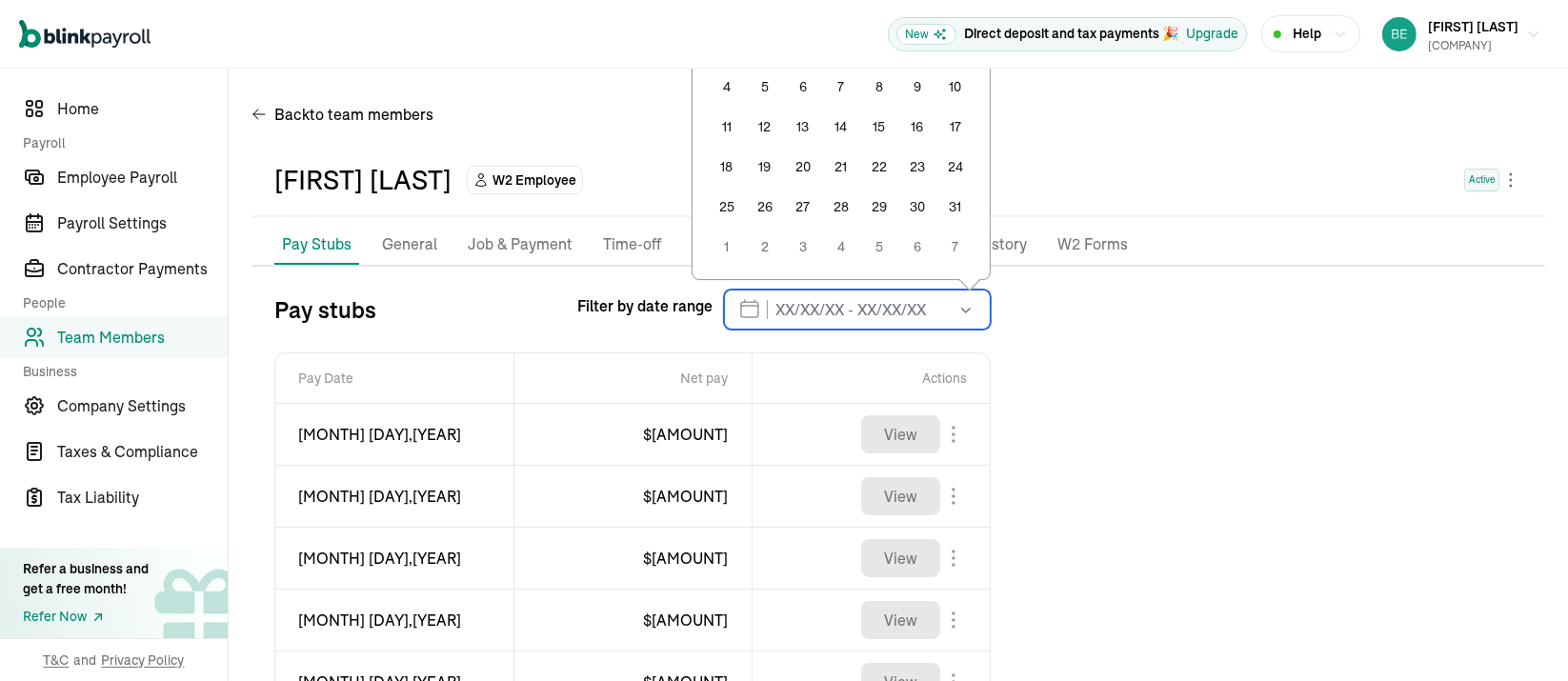 click at bounding box center [857, 310] 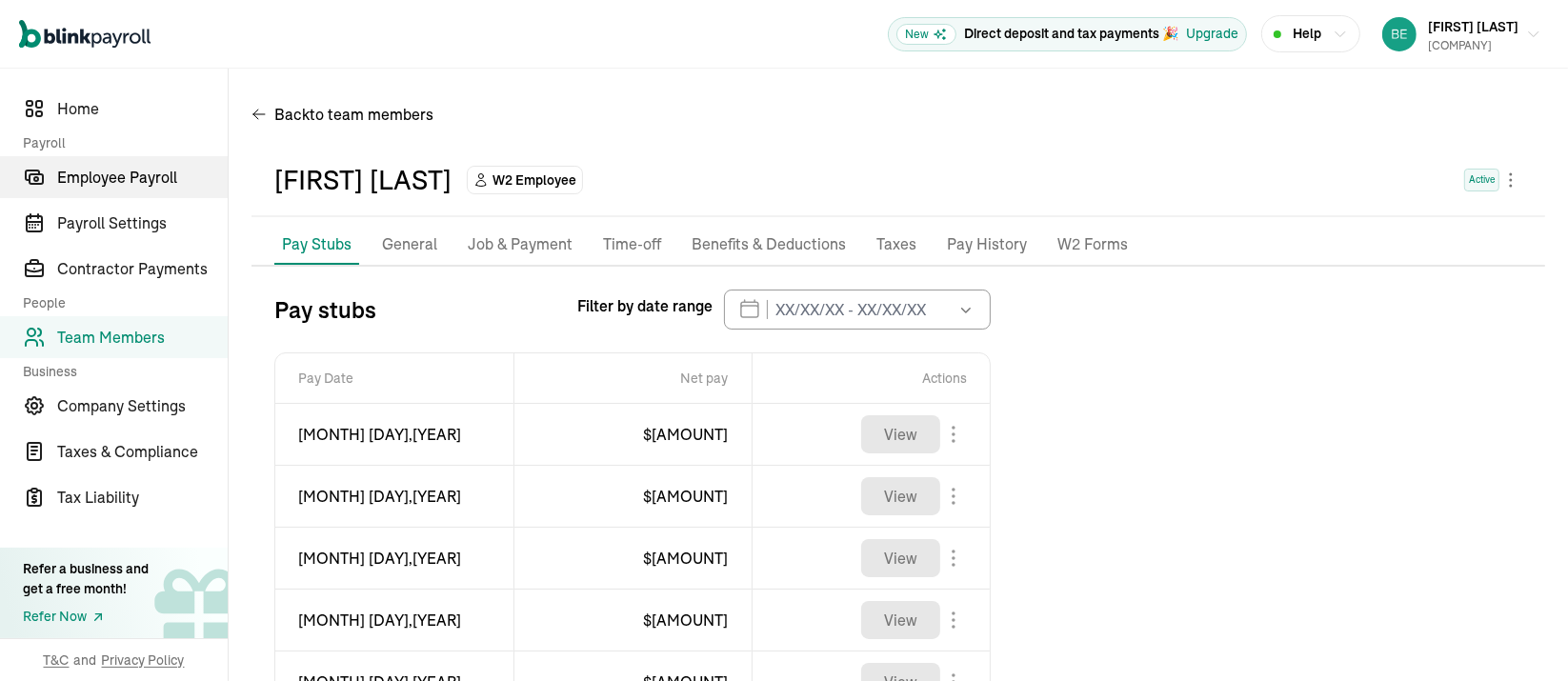 click on "Employee Payroll" at bounding box center [142, 177] 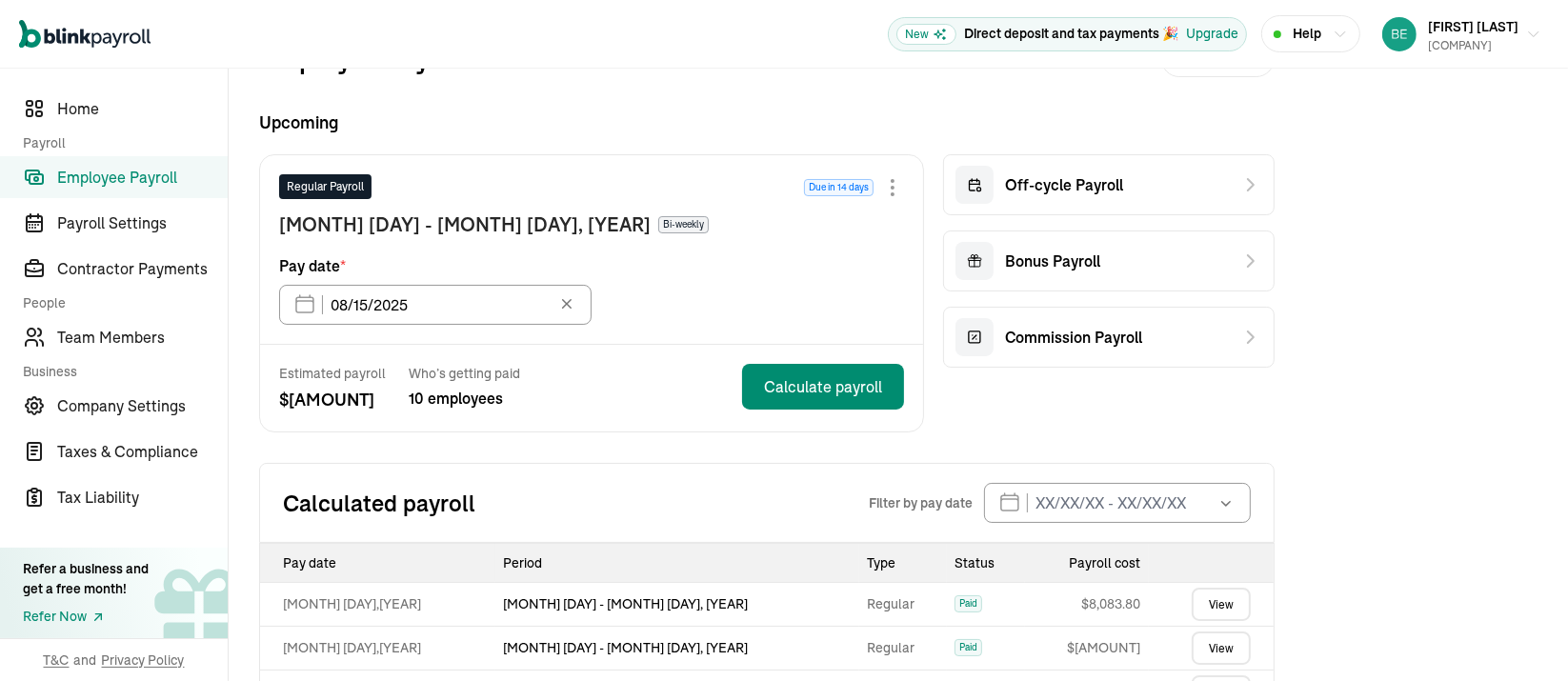 scroll, scrollTop: 0, scrollLeft: 0, axis: both 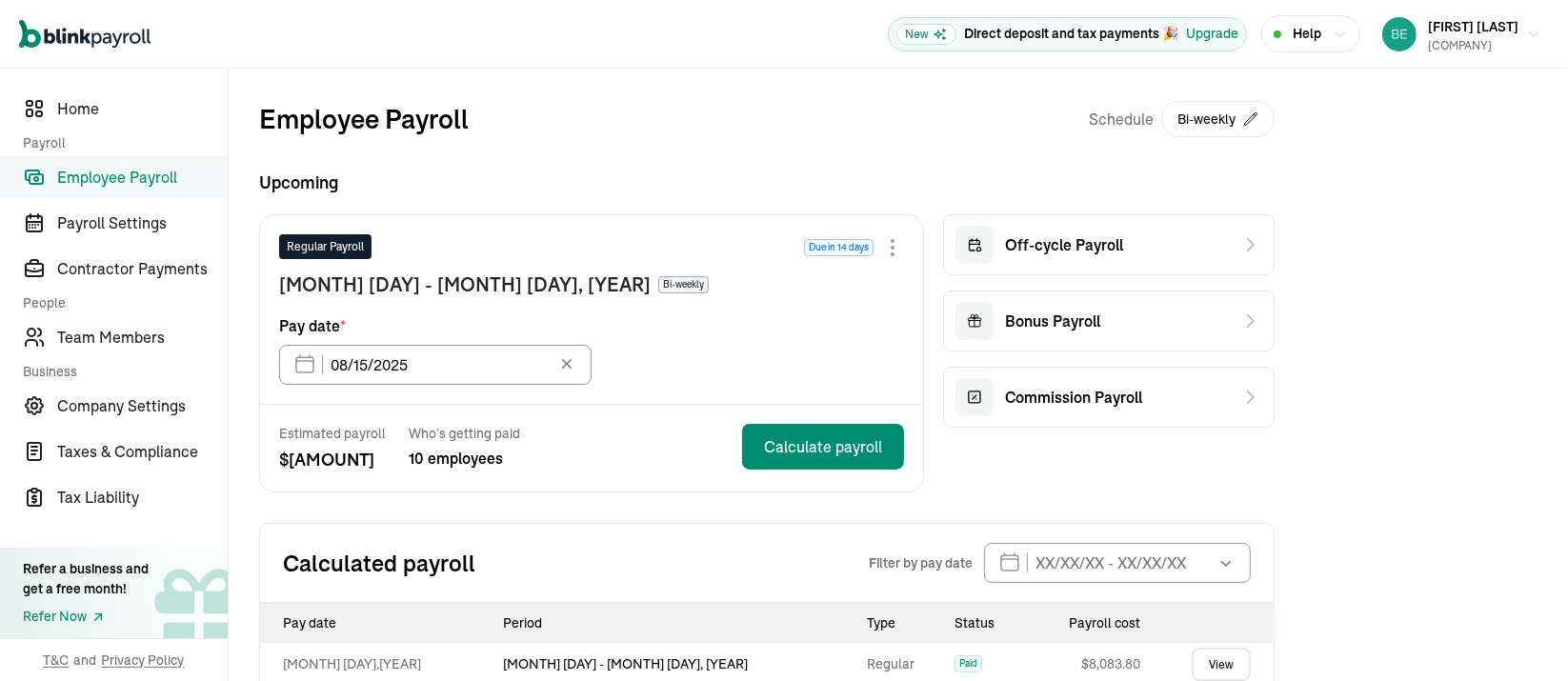 click on "Employee Payroll" at bounding box center [142, 177] 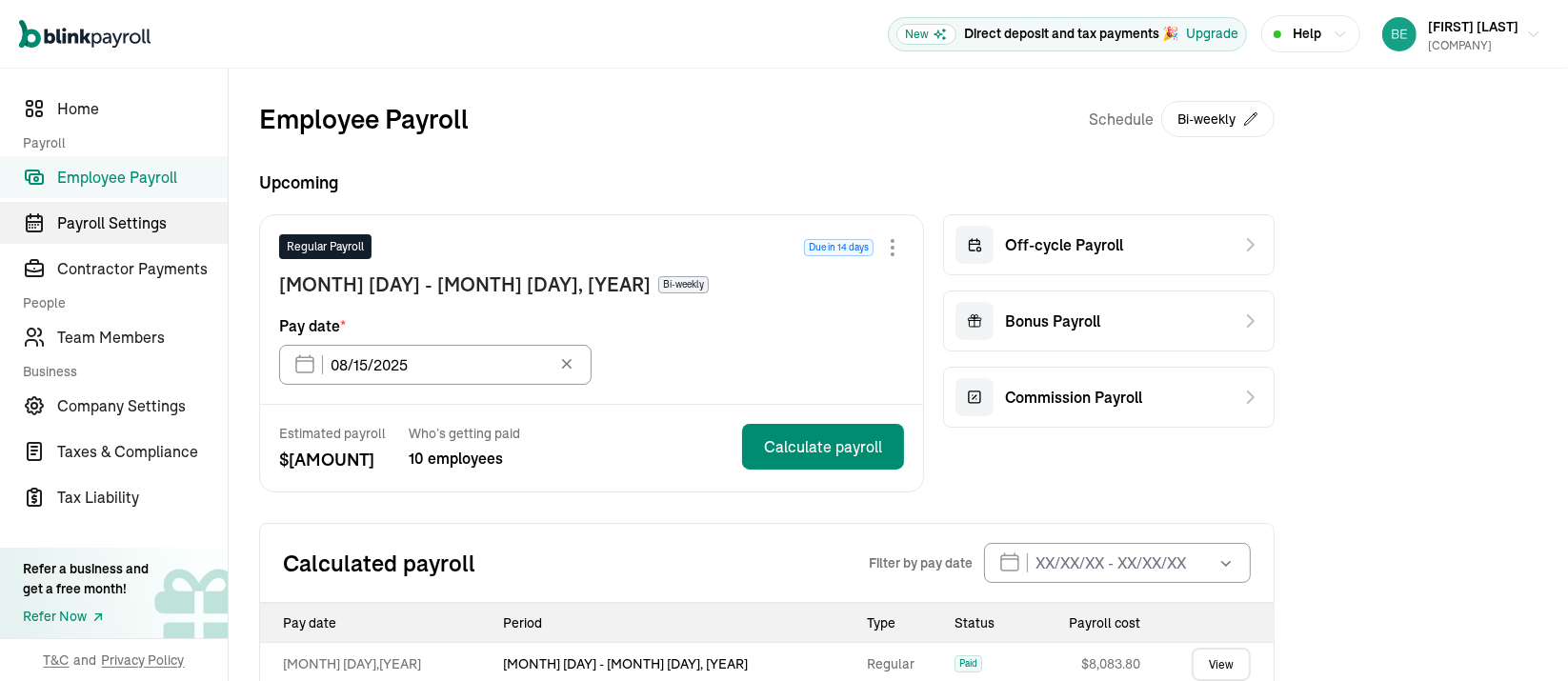 click on "Payroll Settings" at bounding box center [142, 223] 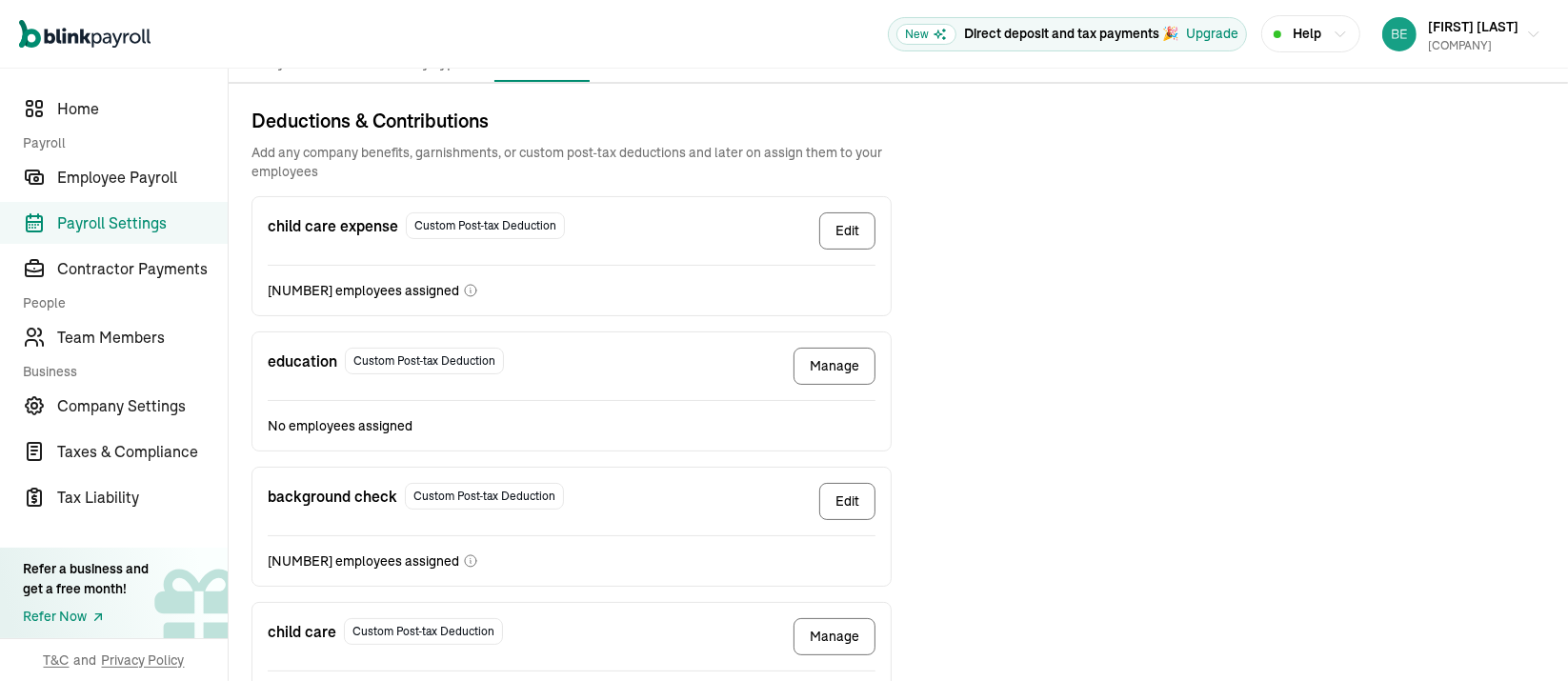scroll, scrollTop: 190, scrollLeft: 0, axis: vertical 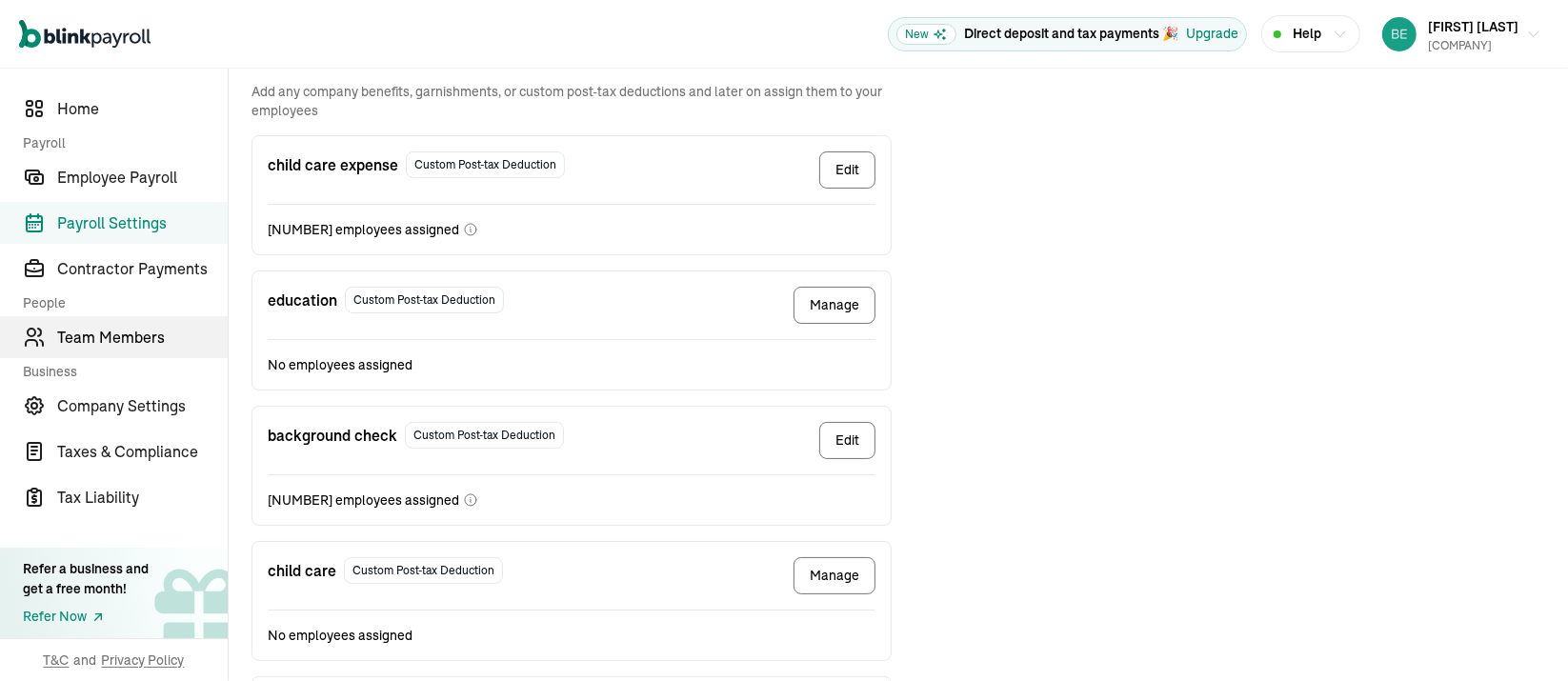 click on "Team Members" at bounding box center [142, 337] 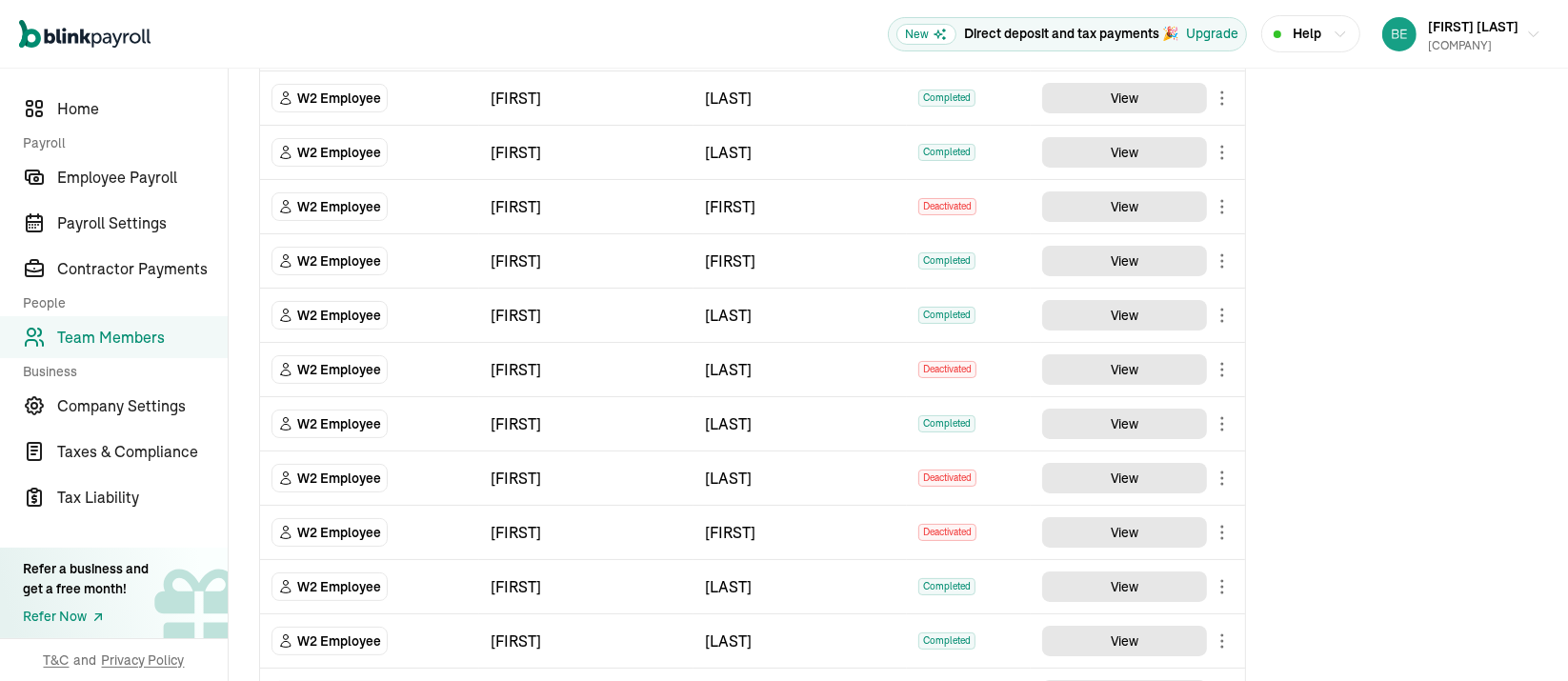 scroll, scrollTop: 0, scrollLeft: 0, axis: both 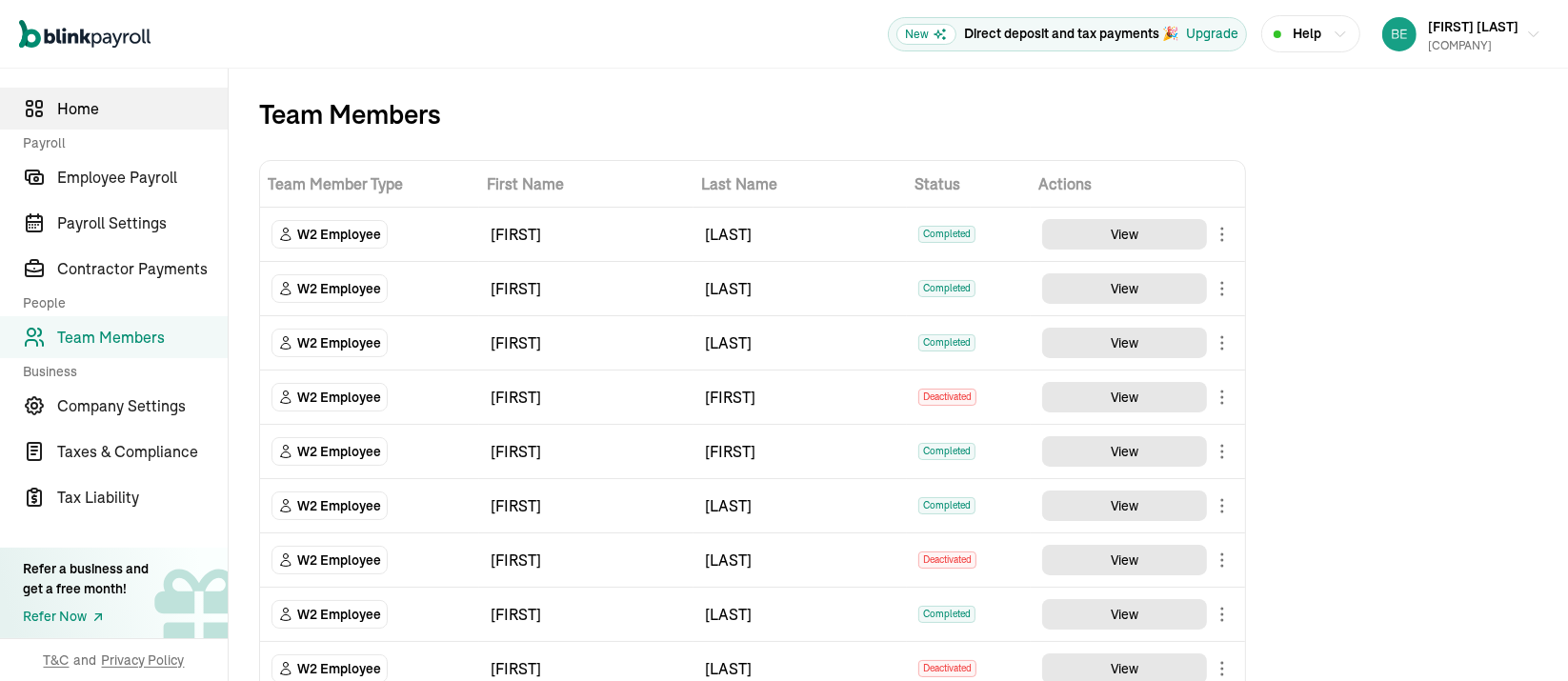 click on "Home" at bounding box center (142, 109) 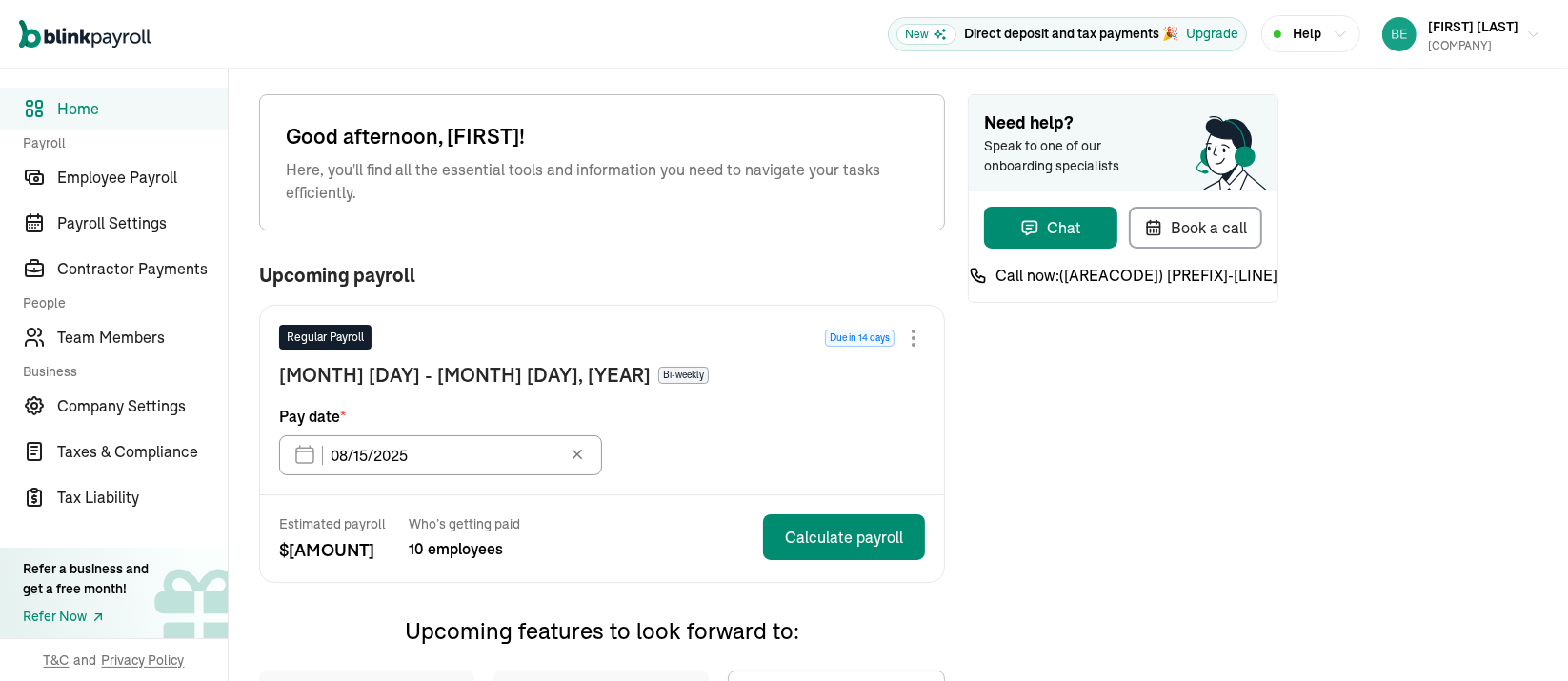 scroll, scrollTop: 0, scrollLeft: 0, axis: both 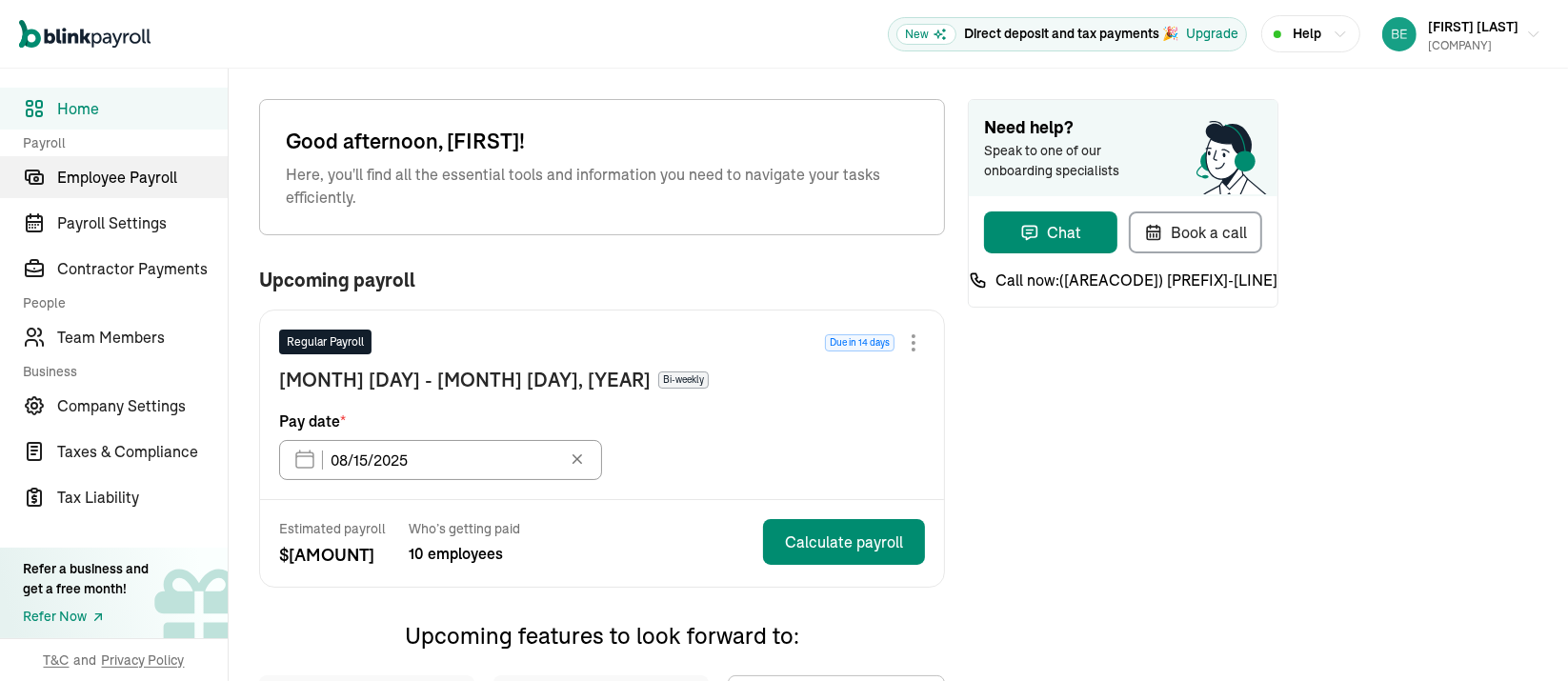 drag, startPoint x: 119, startPoint y: 165, endPoint x: 134, endPoint y: 177, distance: 19.209373 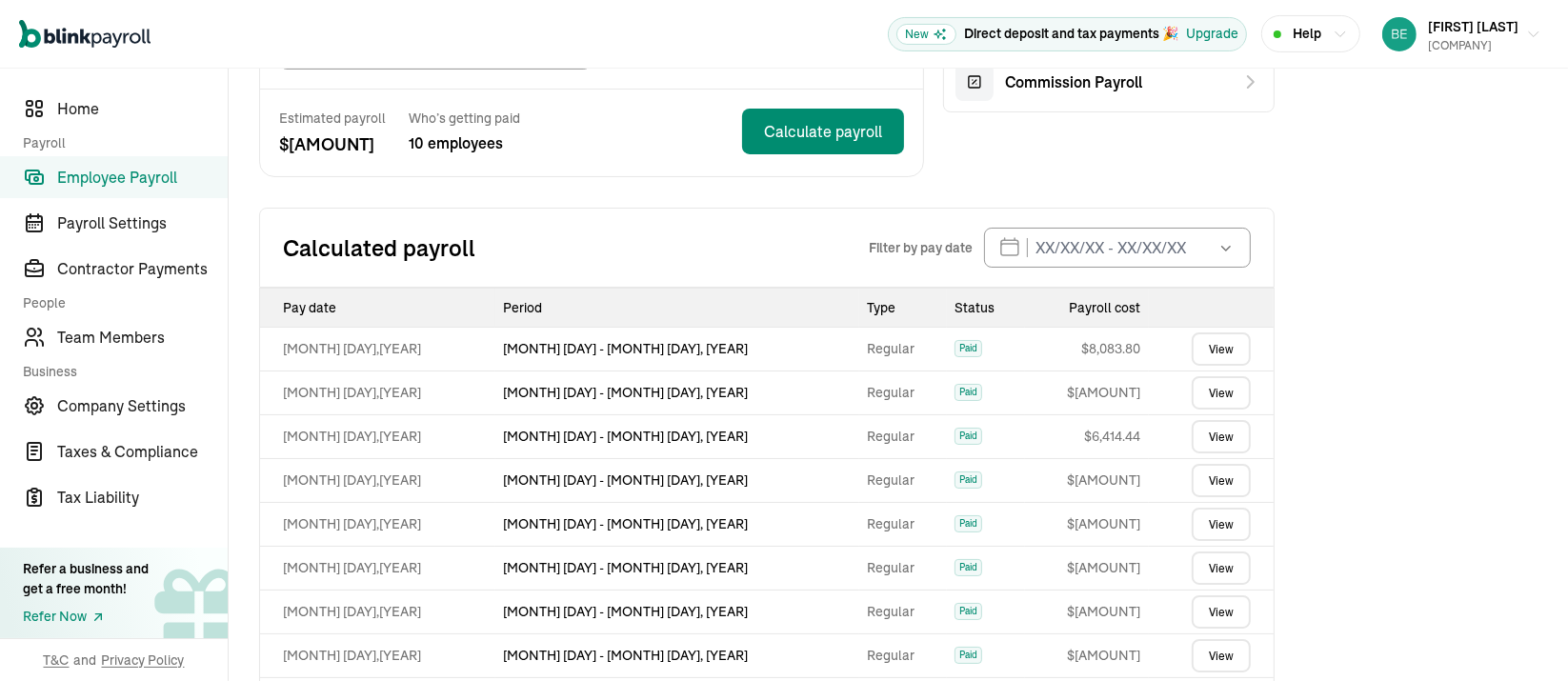 scroll, scrollTop: 381, scrollLeft: 0, axis: vertical 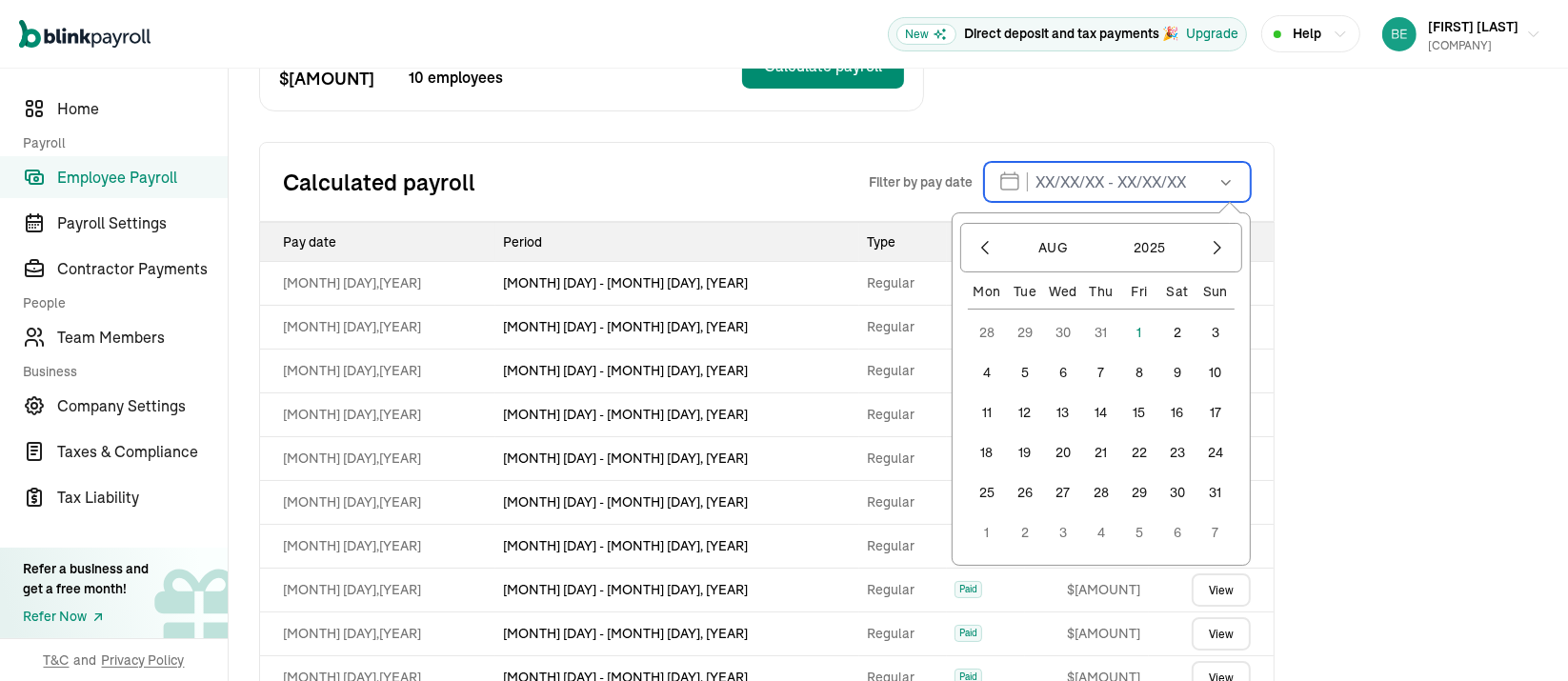 click at bounding box center (1117, 182) 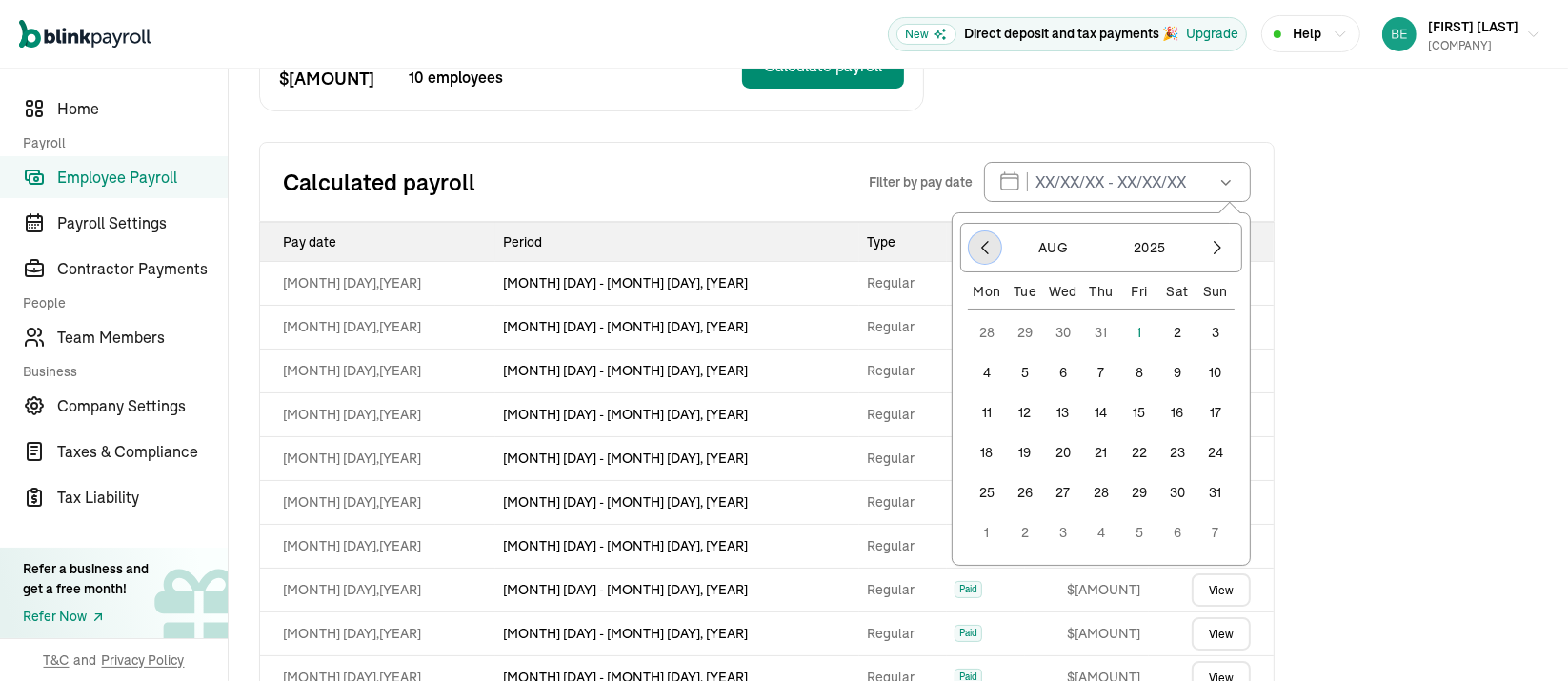 click 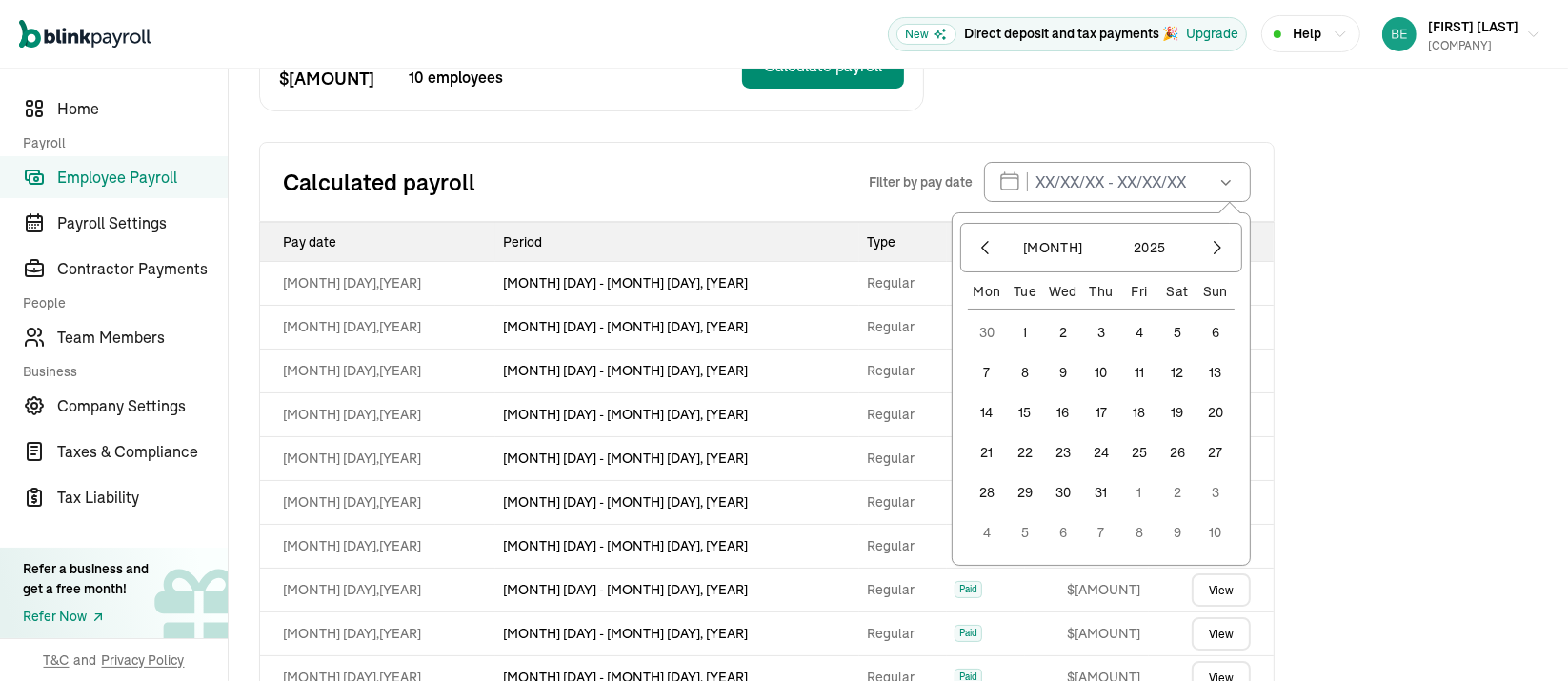 click on "5" at bounding box center [1177, 332] 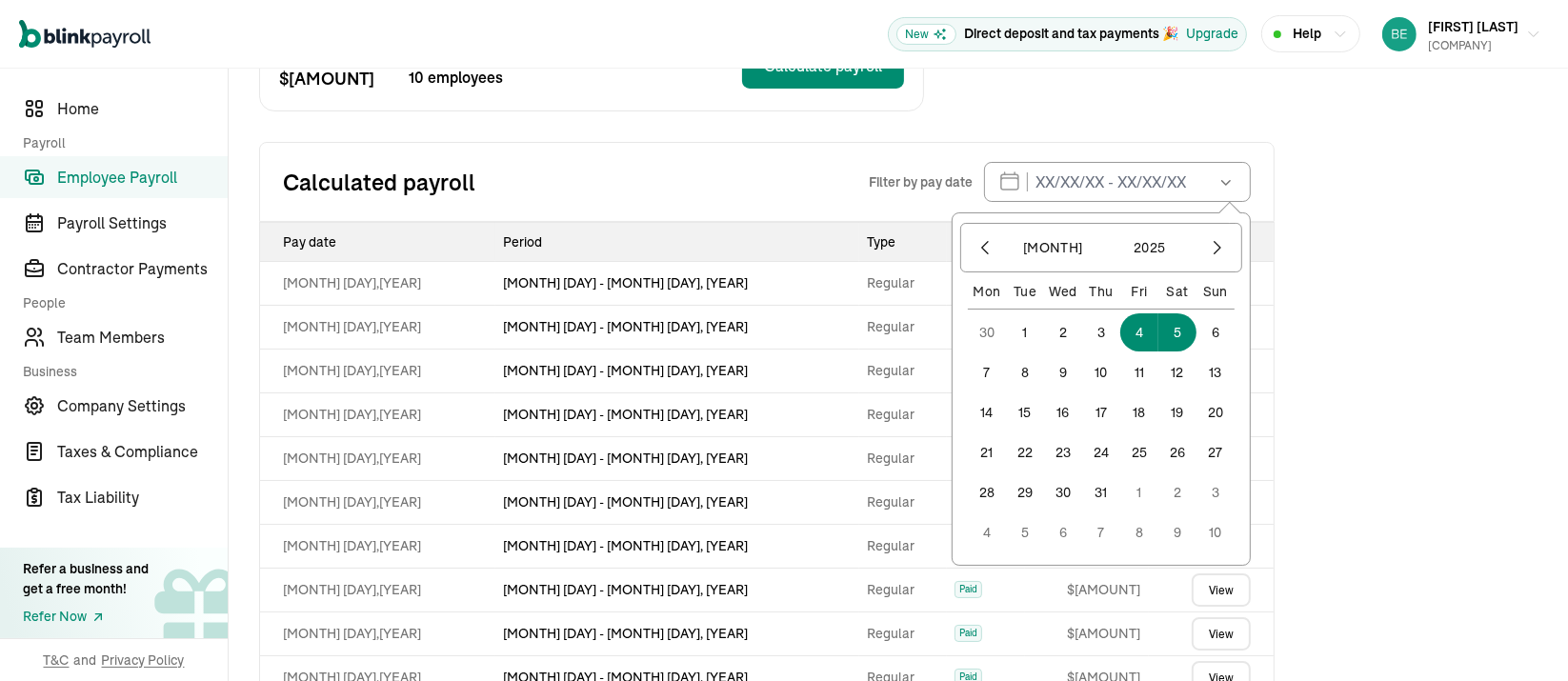 click on "4" at bounding box center (1139, 332) 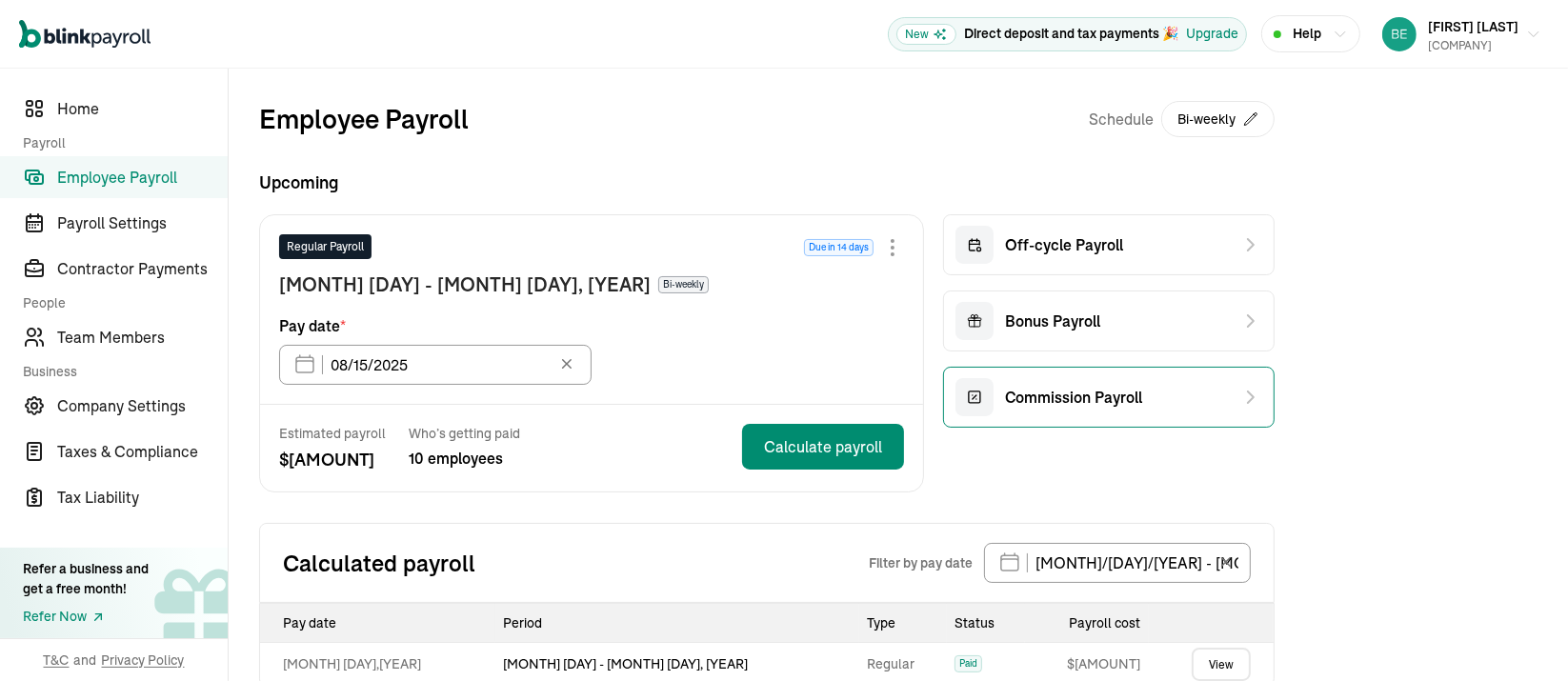 scroll, scrollTop: 34, scrollLeft: 0, axis: vertical 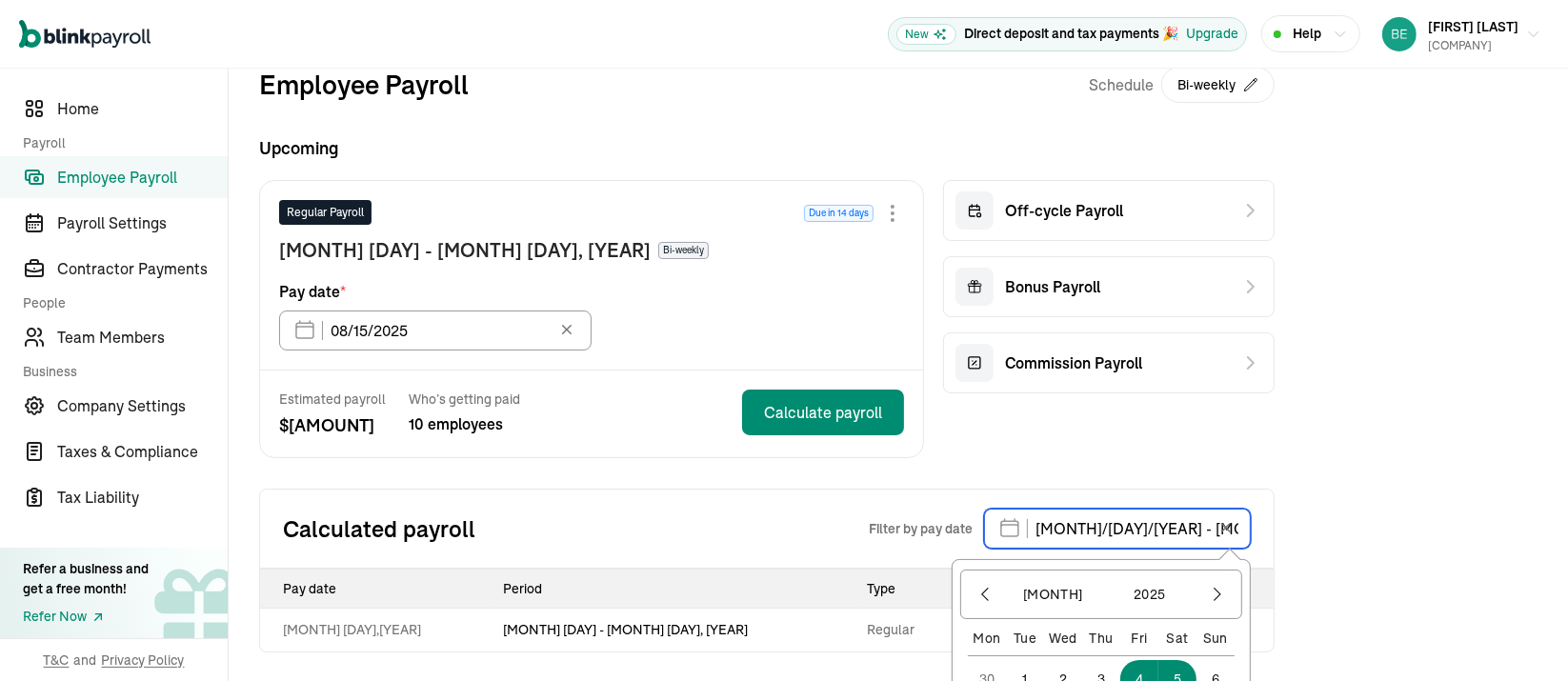 click on "[MONTH]/[DAY]/[YEAR] - [MONTH]/[DAY]/[YEAR]" at bounding box center (1117, 529) 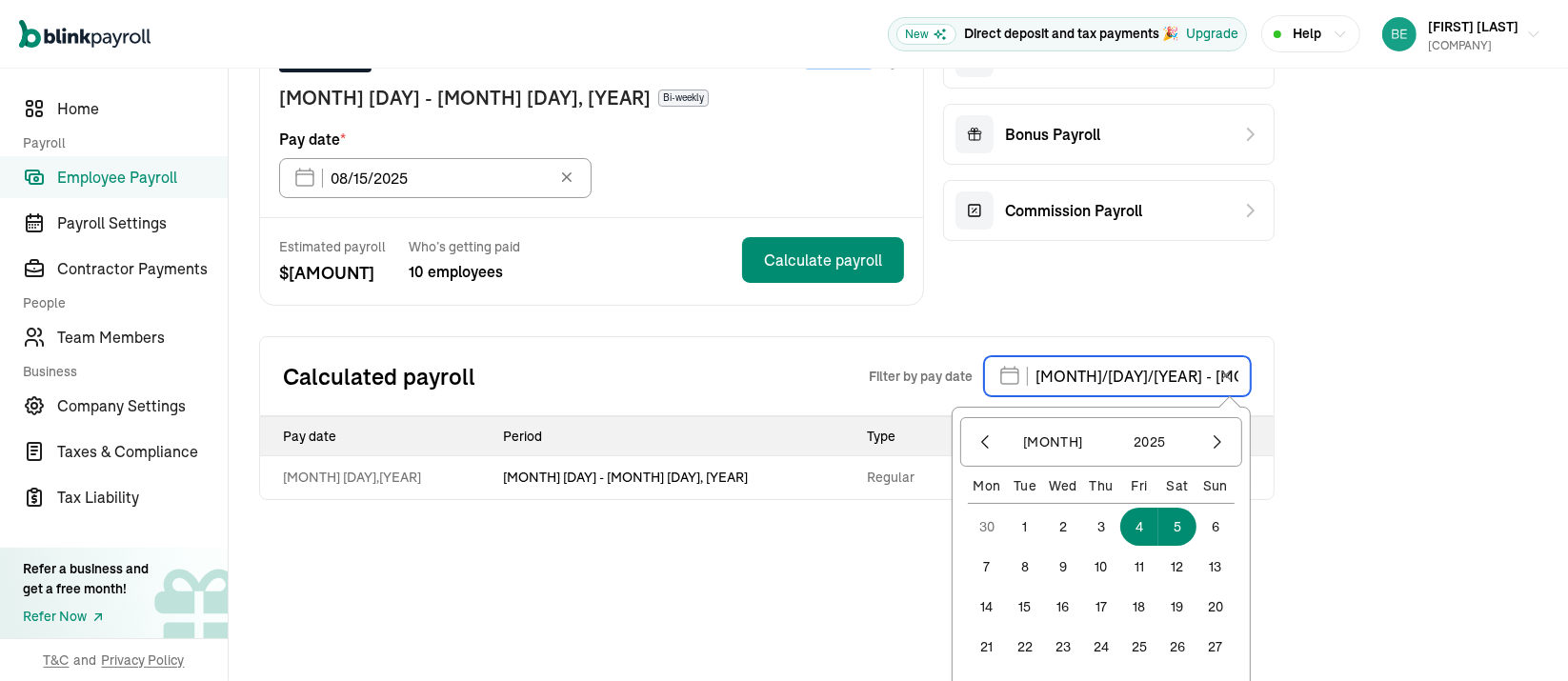 scroll, scrollTop: 225, scrollLeft: 0, axis: vertical 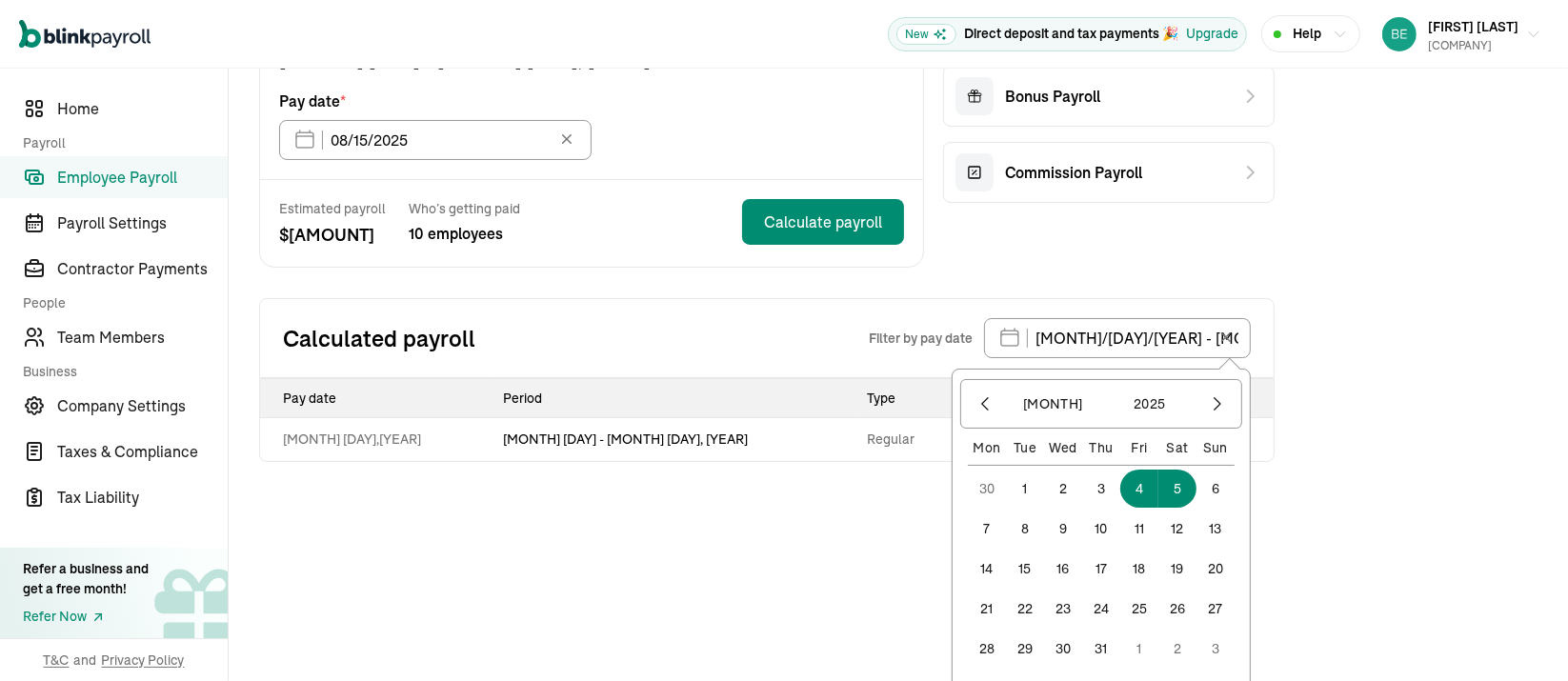 click on "18" at bounding box center [1139, 569] 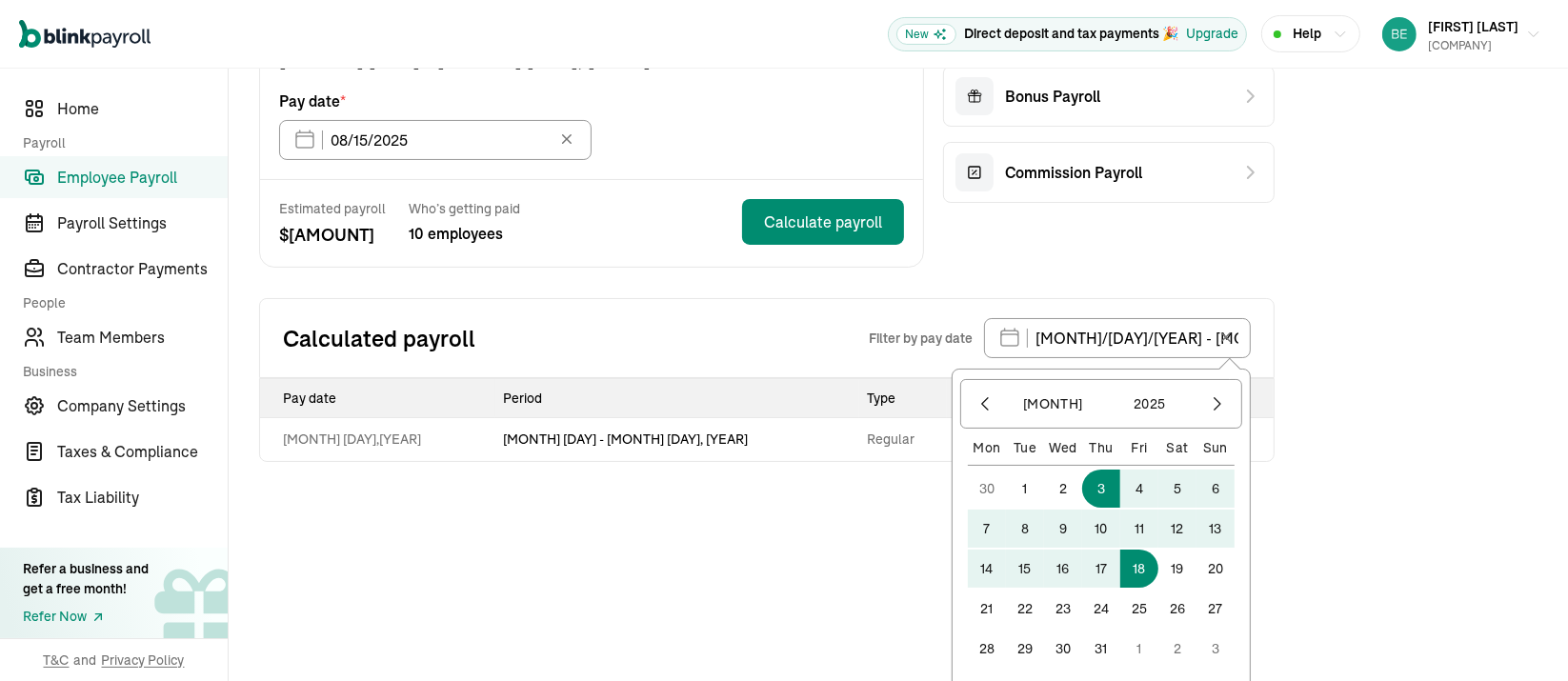 click on "3" at bounding box center [1101, 489] 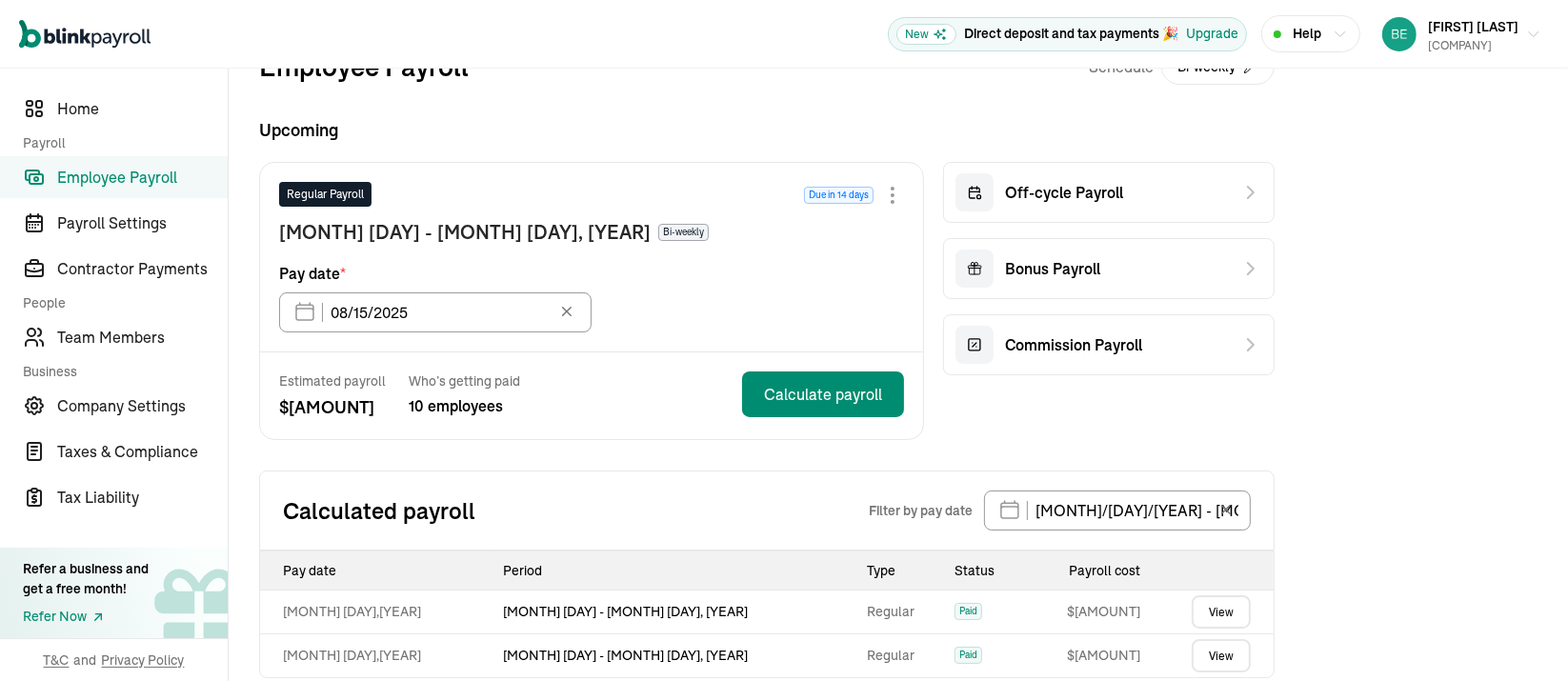 scroll, scrollTop: 78, scrollLeft: 0, axis: vertical 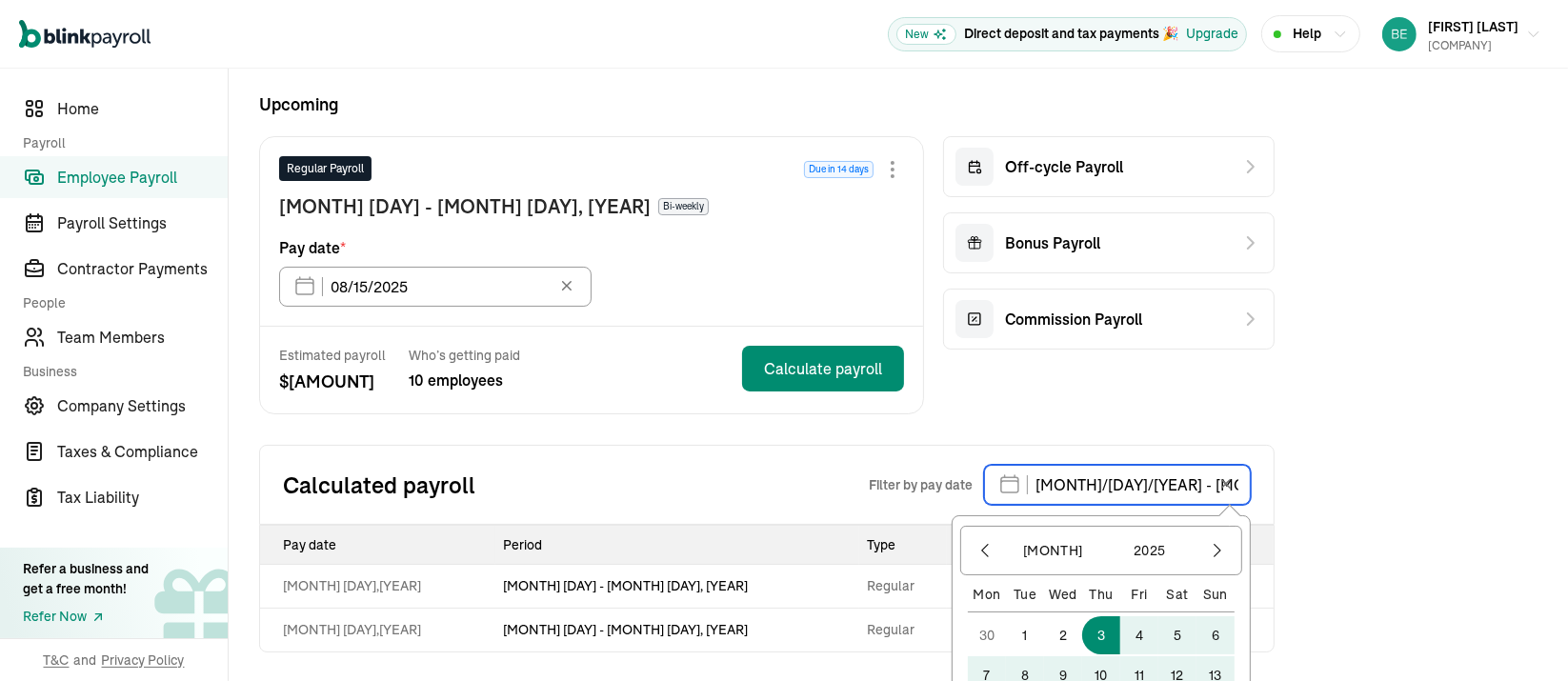 click on "[MONTH]/[DAY]/[YEAR] - [MONTH]/[DAY]/[YEAR]" at bounding box center [1117, 485] 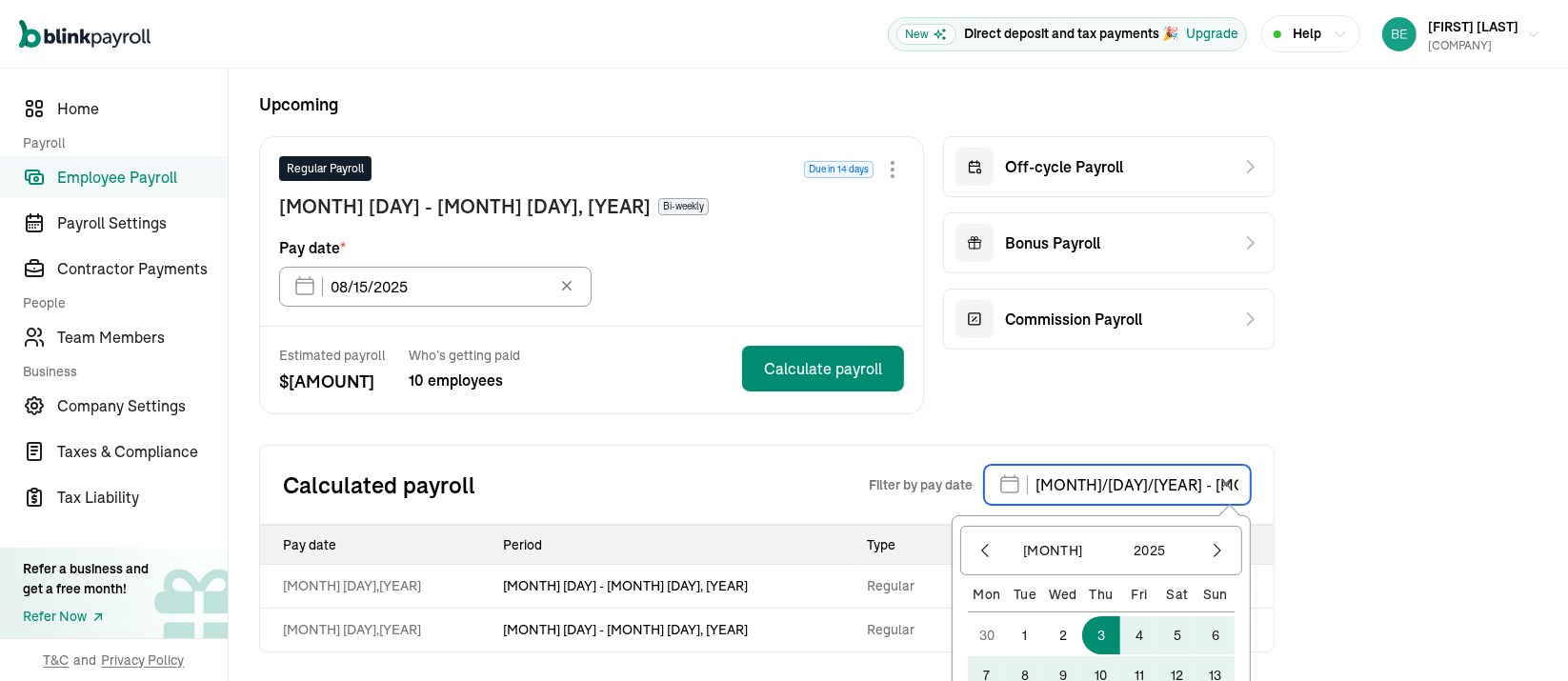 click on "[MONTH]/[DAY]/[YEAR] - [MONTH]/[DAY]/[YEAR]" at bounding box center (1117, 485) 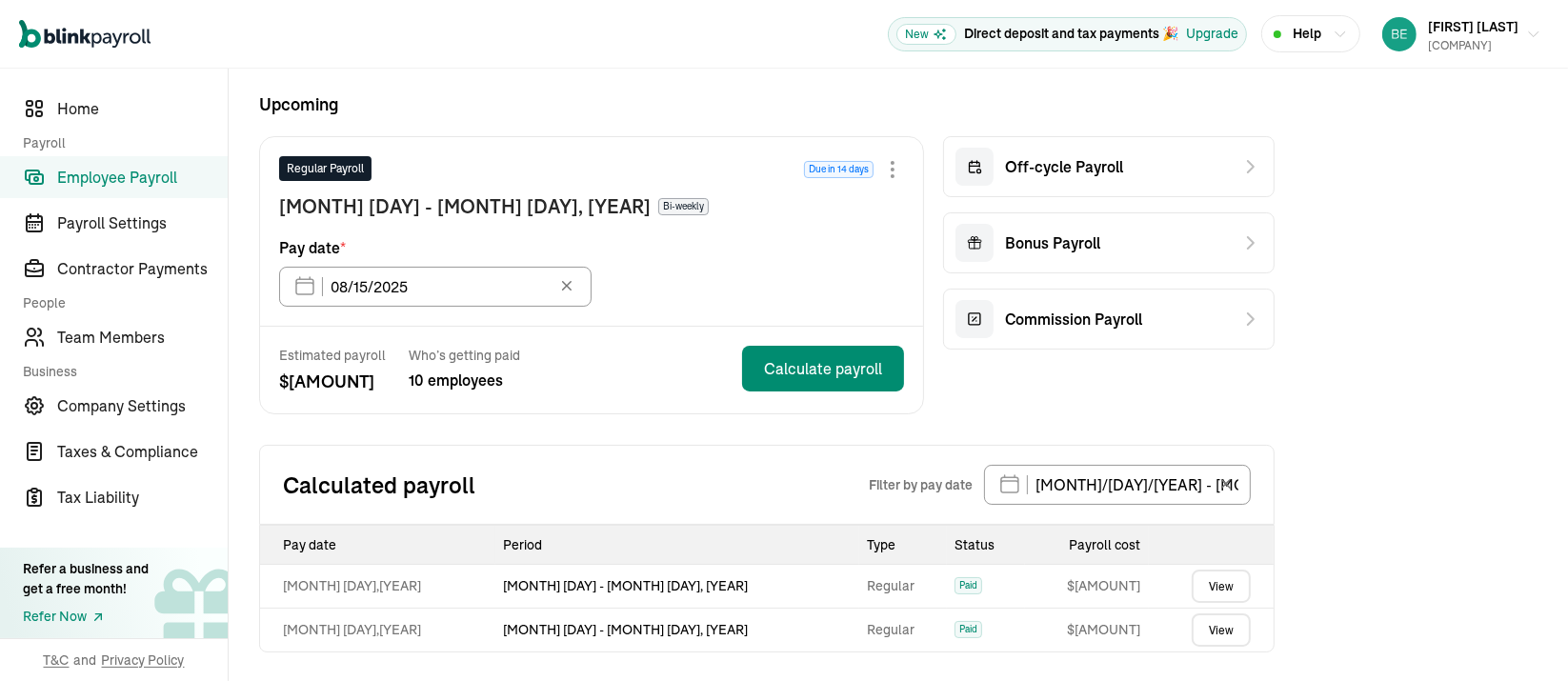 click 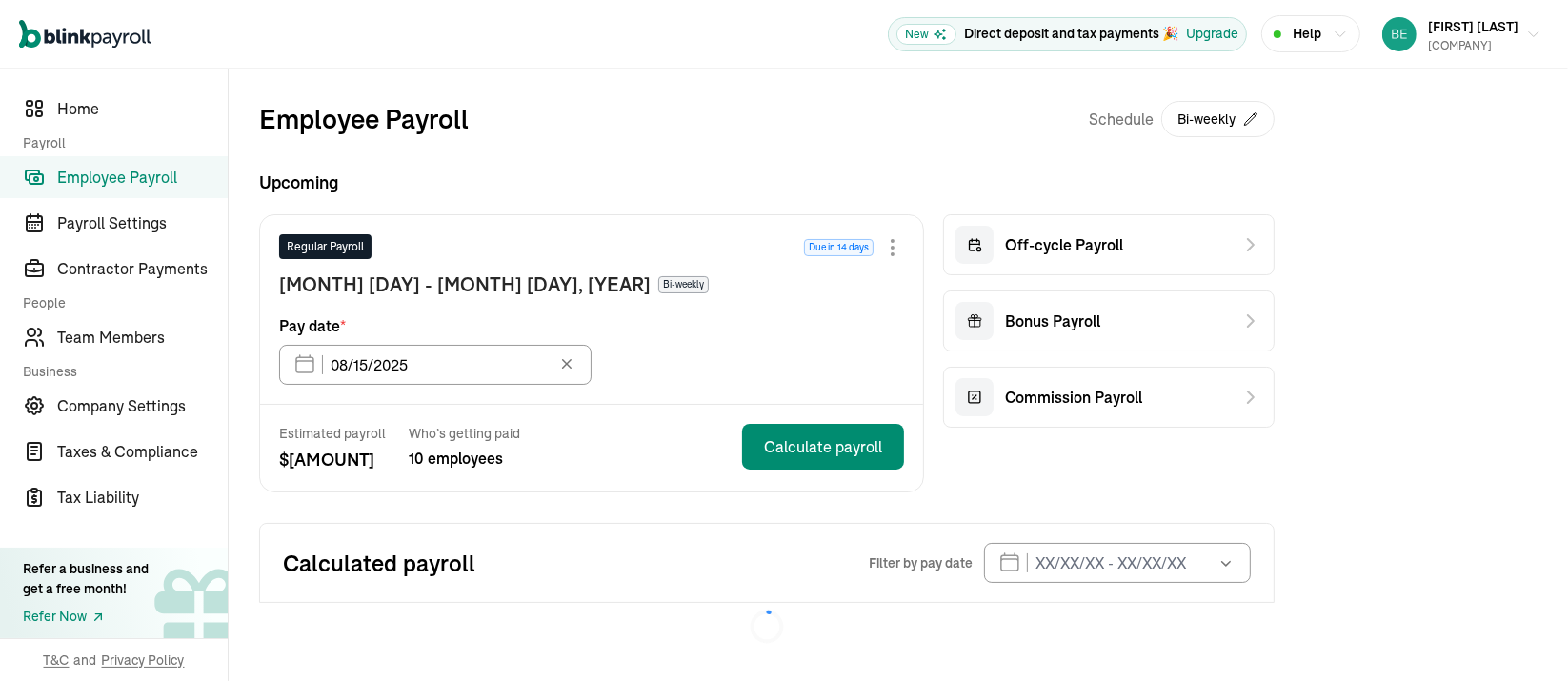 scroll, scrollTop: 0, scrollLeft: 0, axis: both 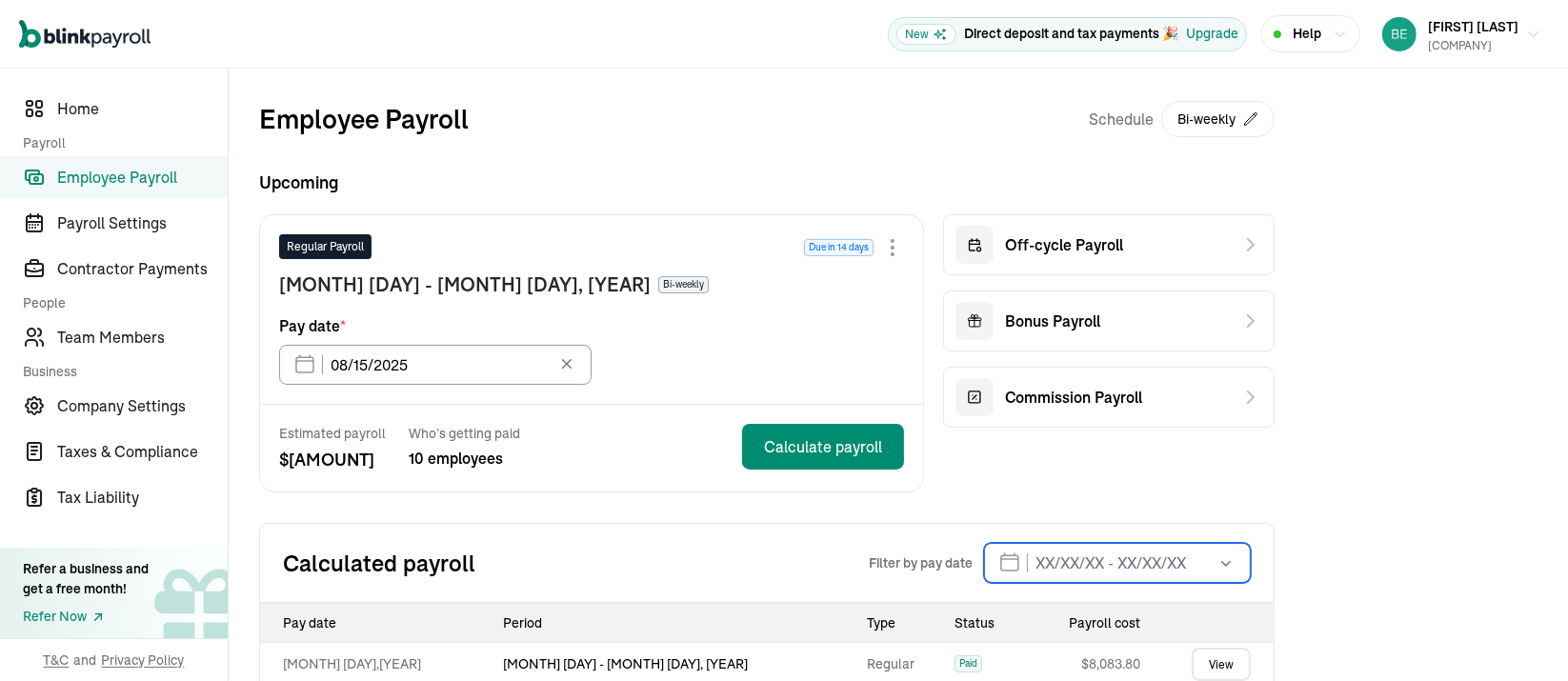 click at bounding box center (1117, 563) 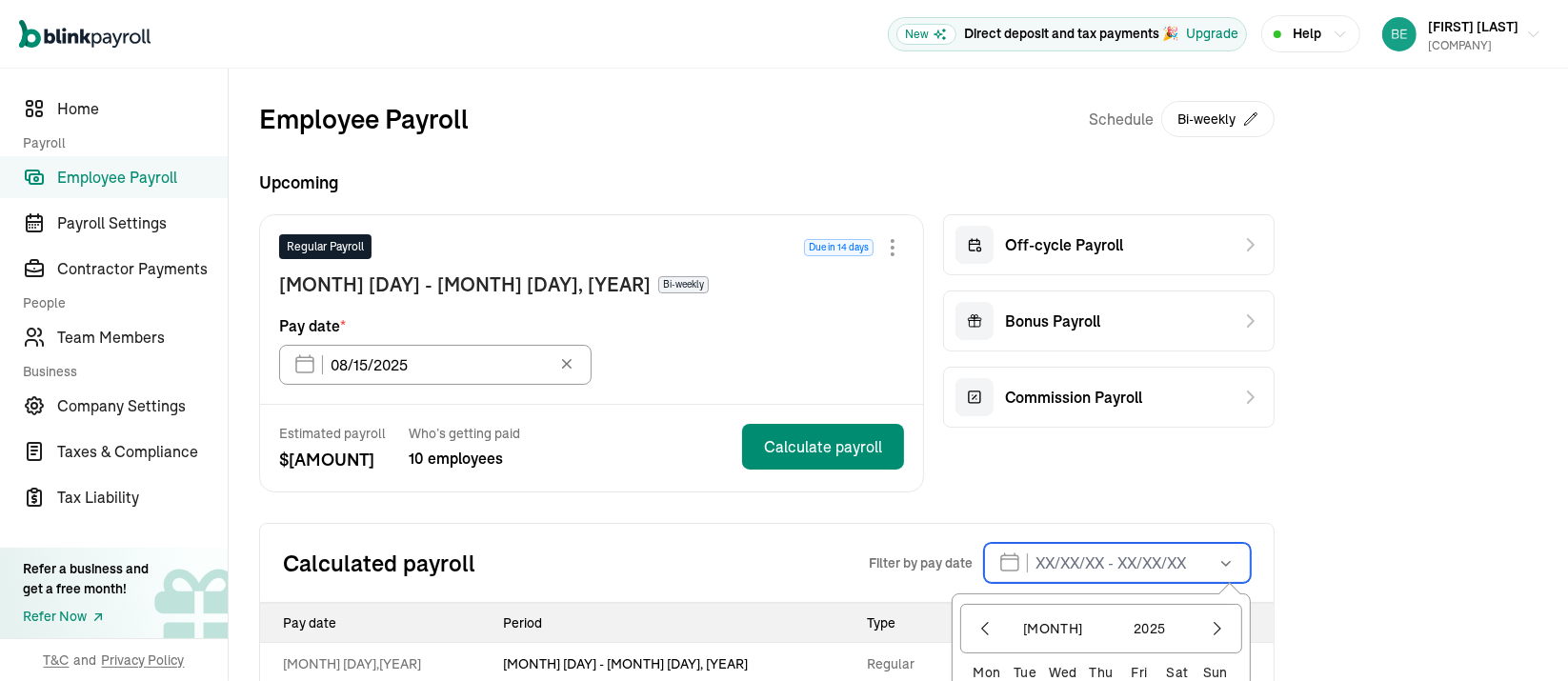 click at bounding box center (1117, 563) 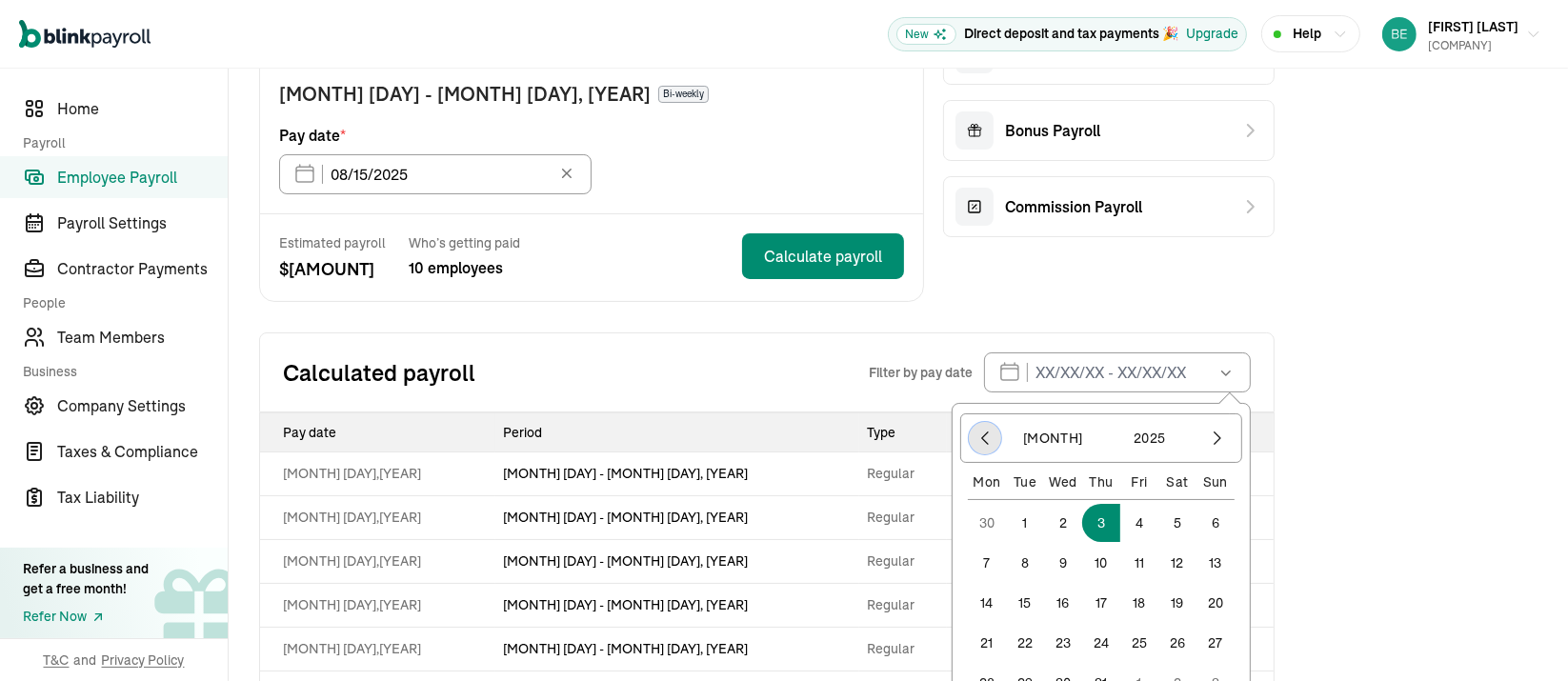 click 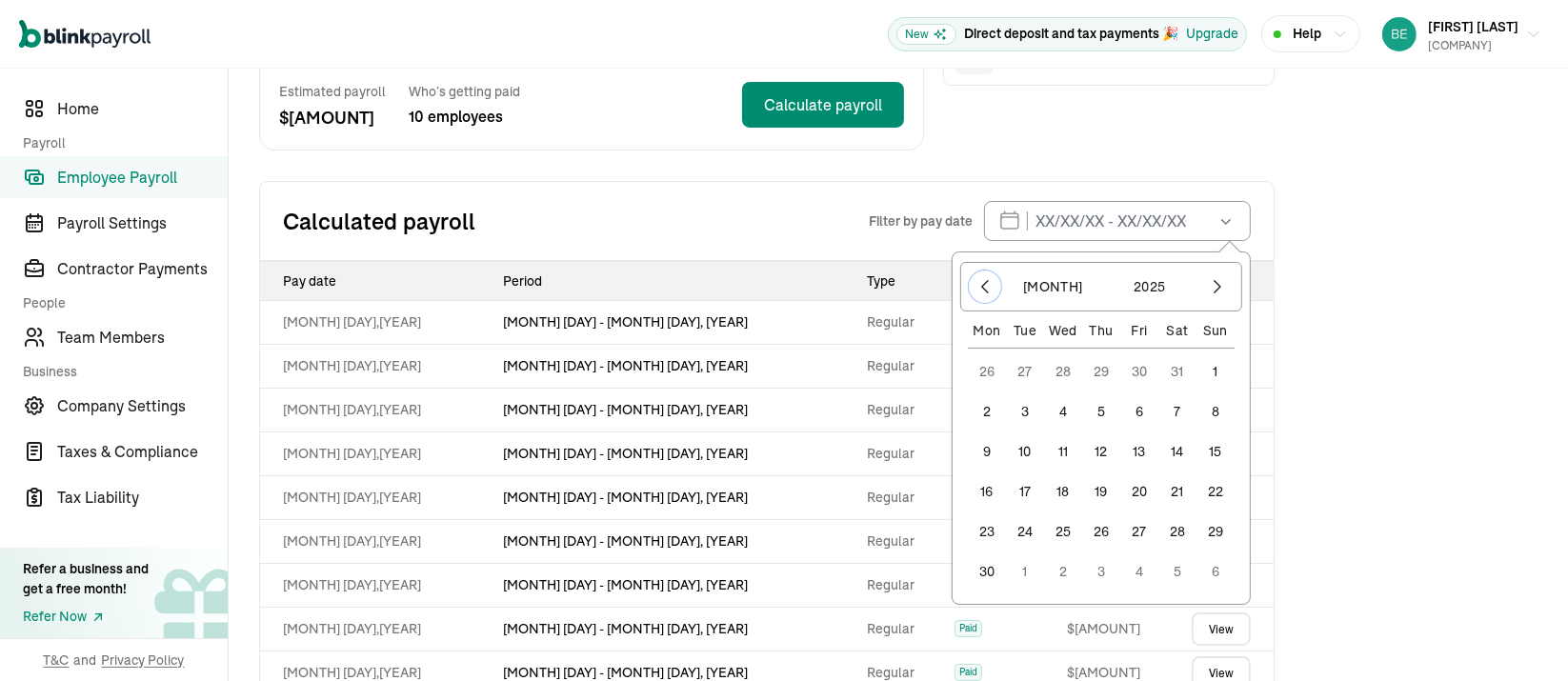scroll, scrollTop: 381, scrollLeft: 0, axis: vertical 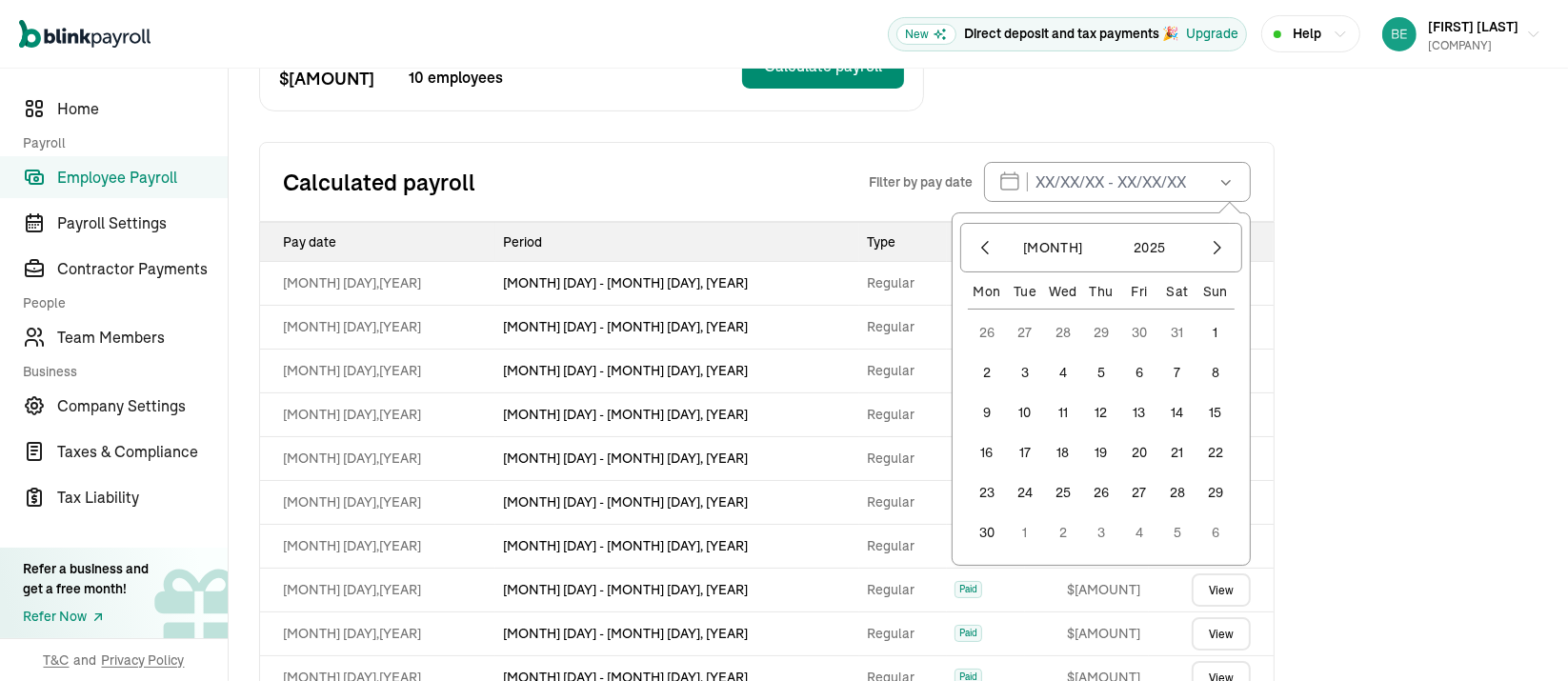 click on "19" at bounding box center (1101, 452) 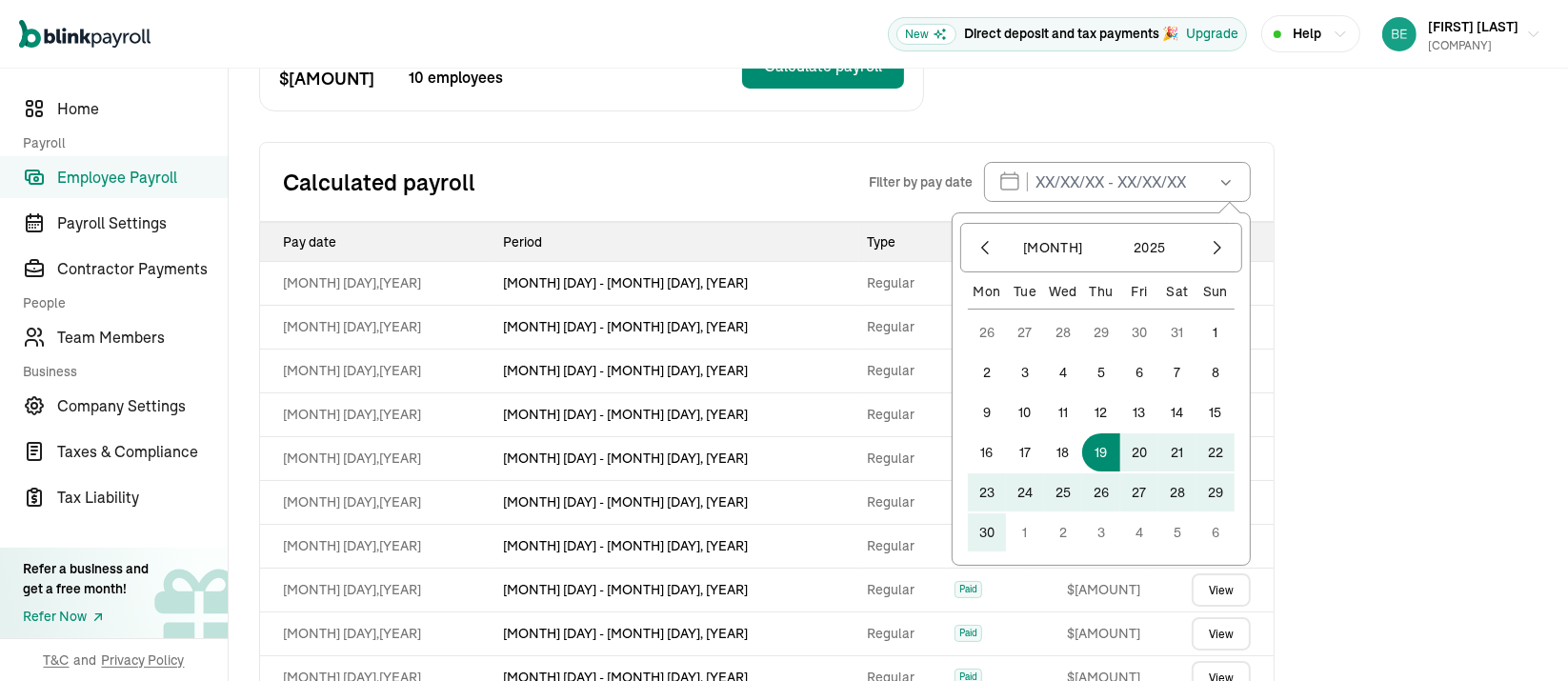 click on "4" at bounding box center [1139, 532] 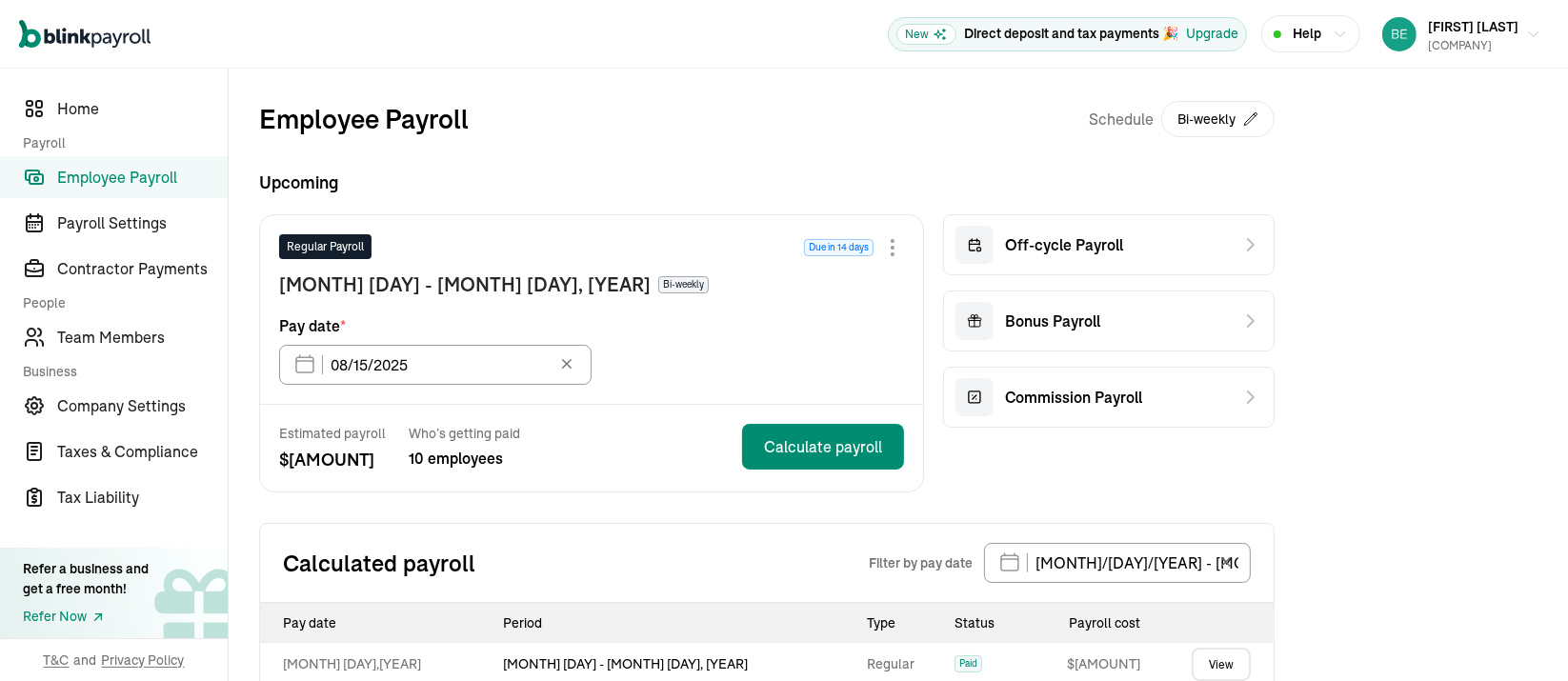 scroll, scrollTop: 0, scrollLeft: 0, axis: both 